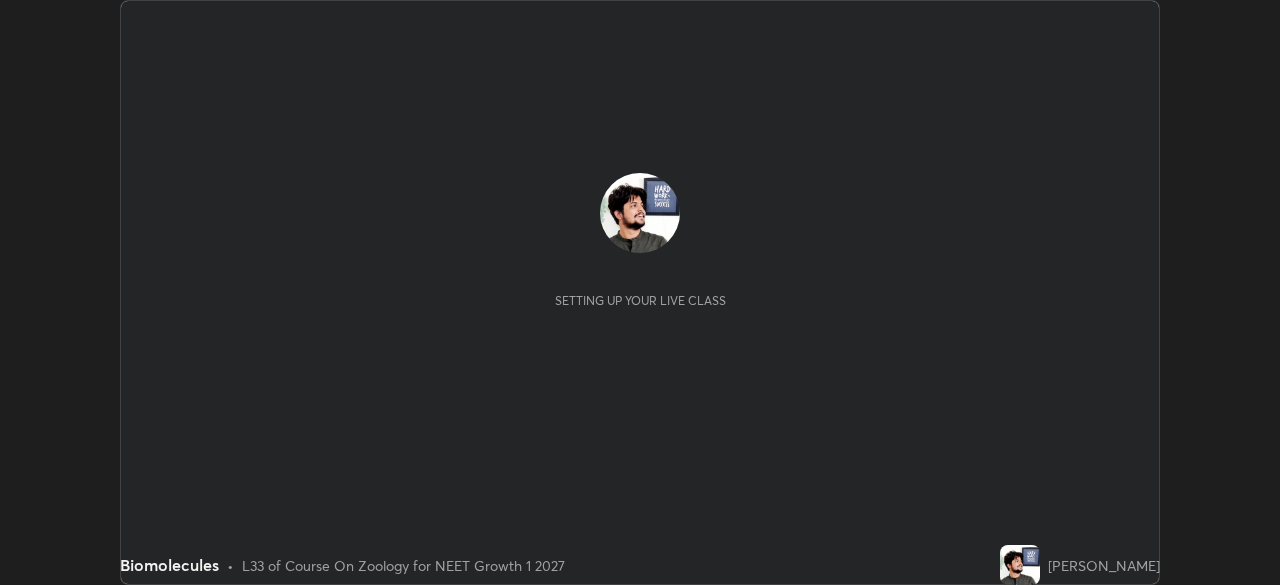 scroll, scrollTop: 0, scrollLeft: 0, axis: both 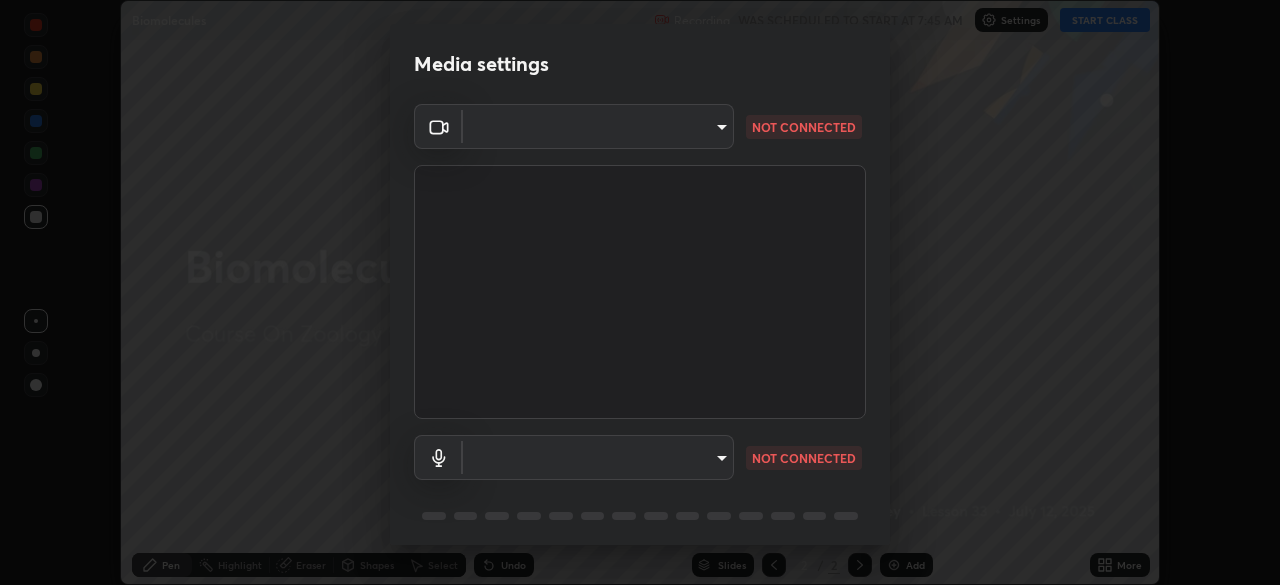 type on "150ce54b6659d6facffdc1d488e586a8afcf012d443804c7c5fd1c8fc4ffae65" 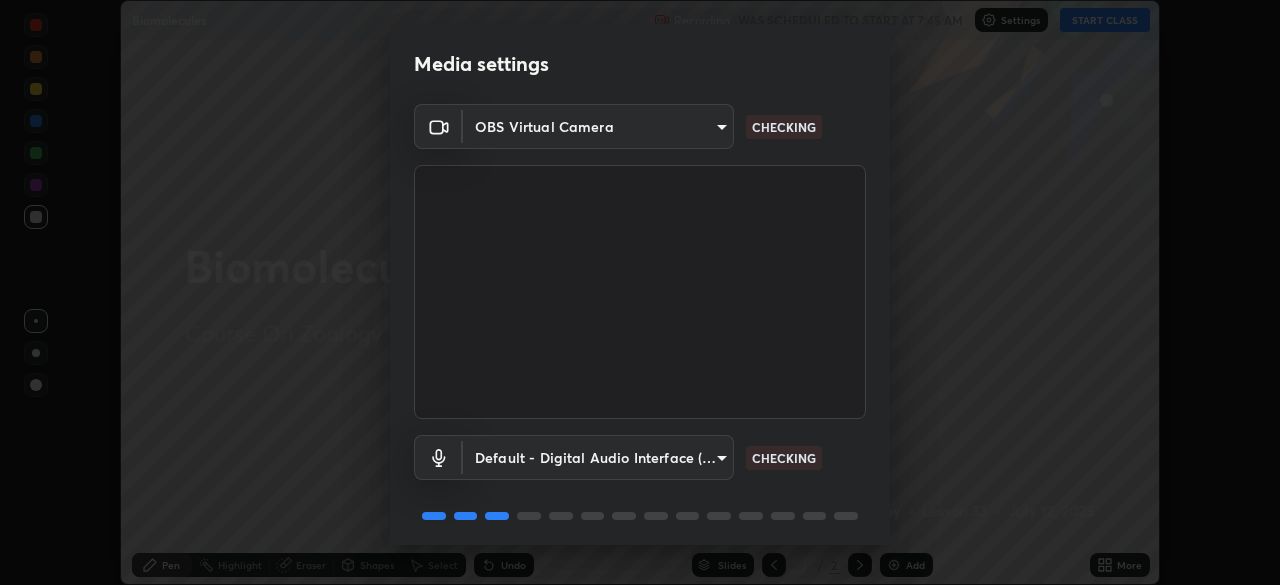 scroll, scrollTop: 71, scrollLeft: 0, axis: vertical 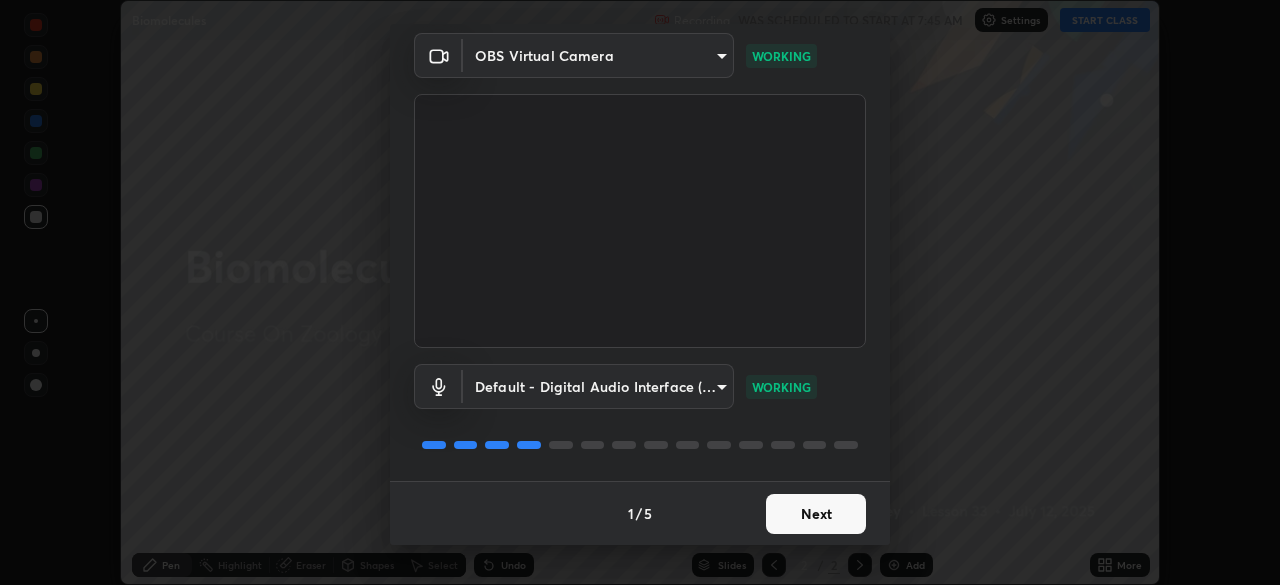 click on "Next" at bounding box center (816, 514) 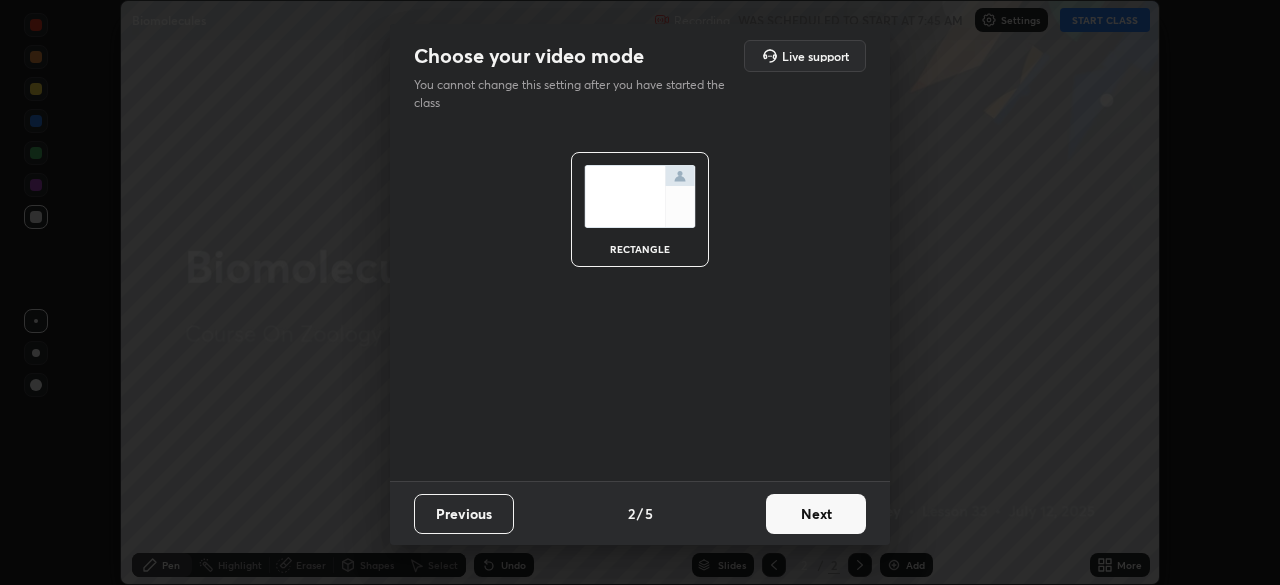 scroll, scrollTop: 0, scrollLeft: 0, axis: both 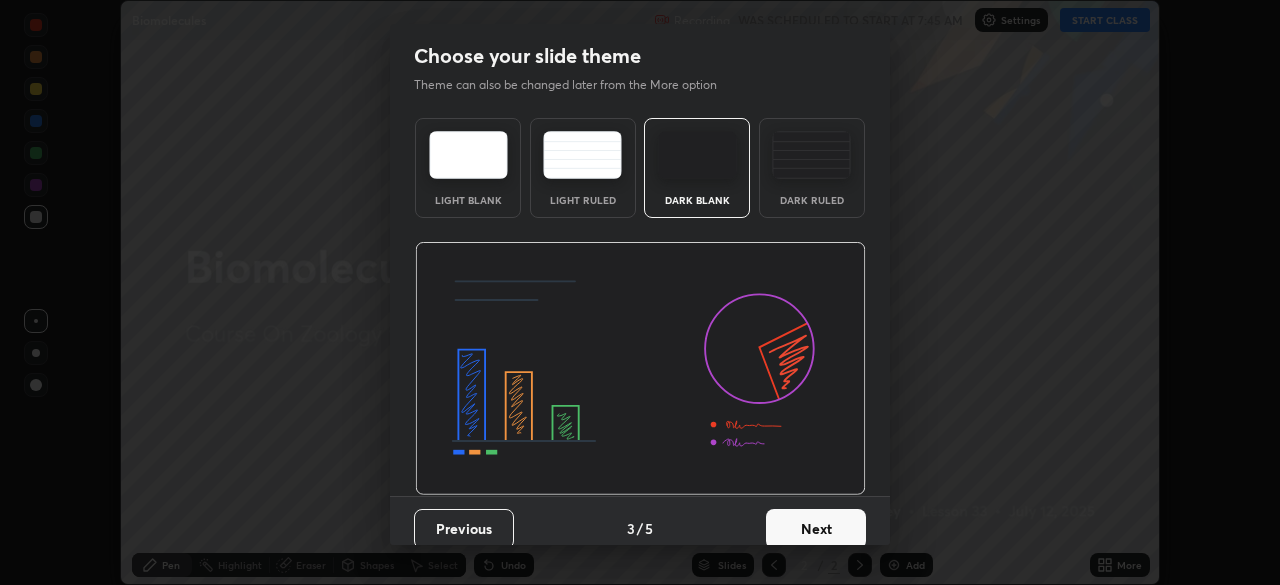 click on "Next" at bounding box center (816, 529) 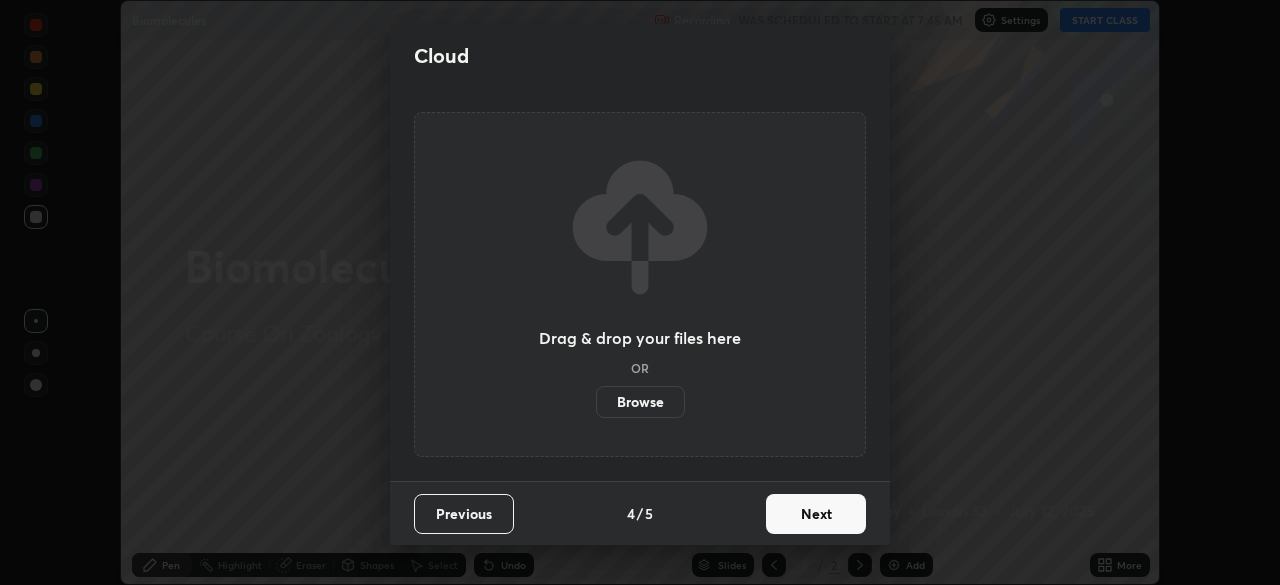 click on "Next" at bounding box center [816, 514] 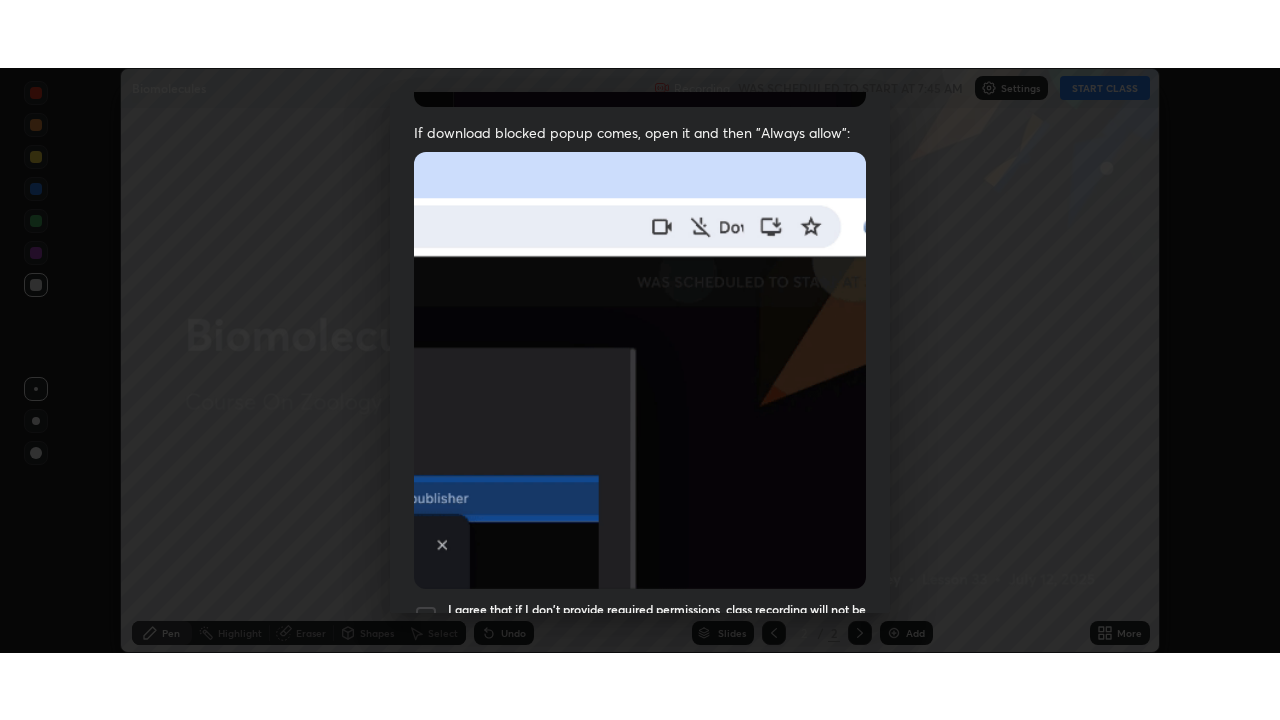 scroll, scrollTop: 479, scrollLeft: 0, axis: vertical 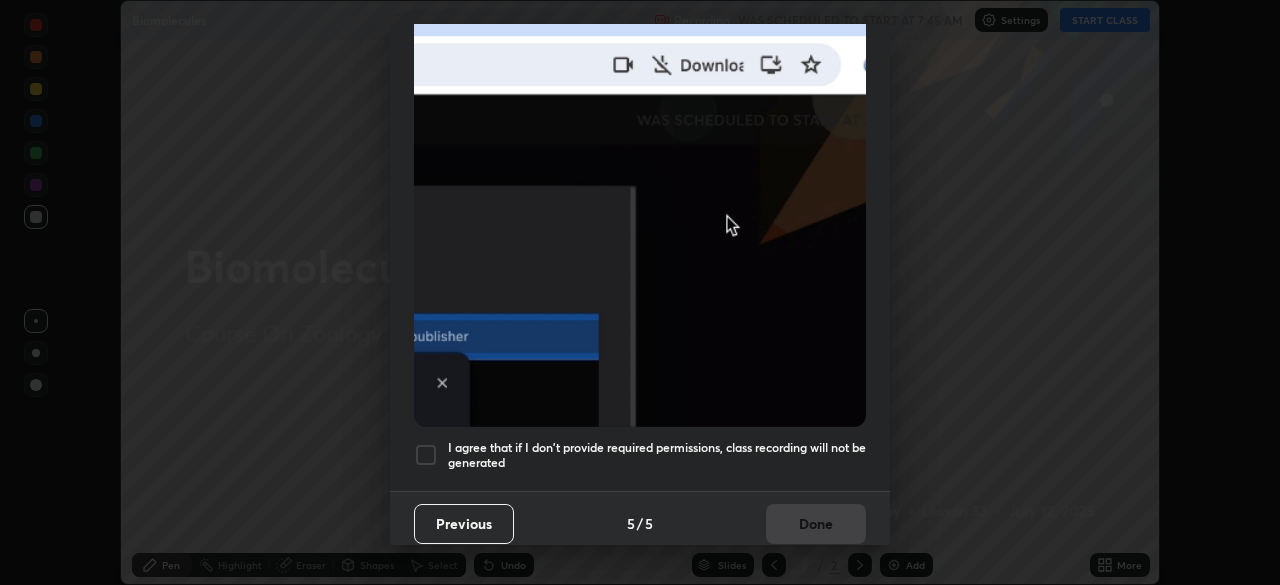 click at bounding box center [426, 455] 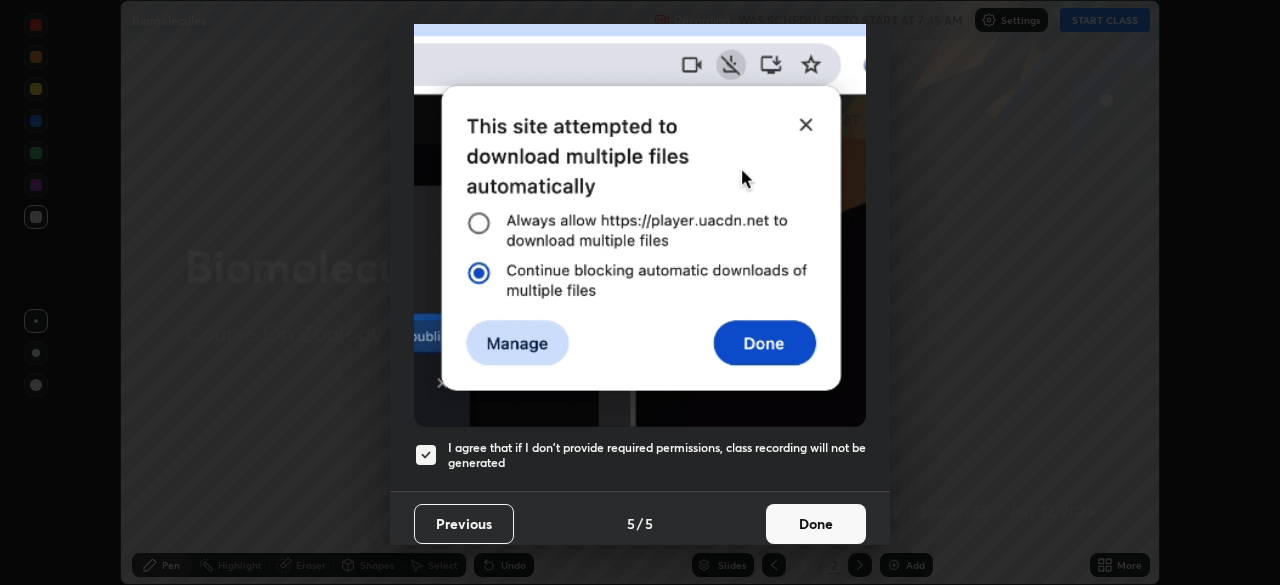 click on "Done" at bounding box center [816, 524] 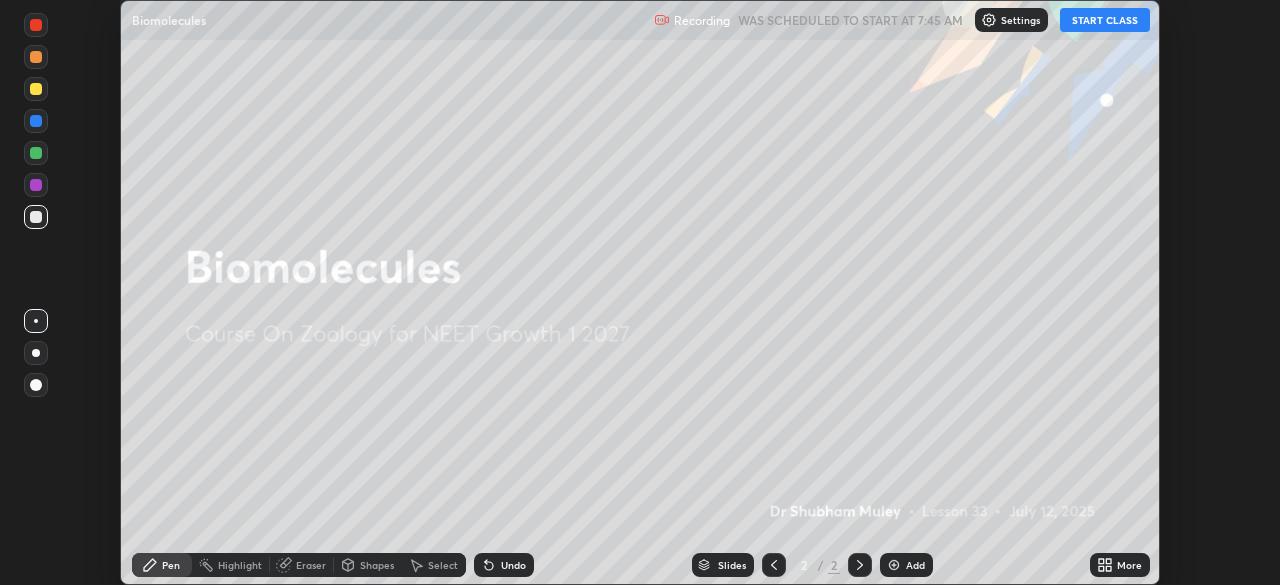 click on "START CLASS" at bounding box center (1105, 20) 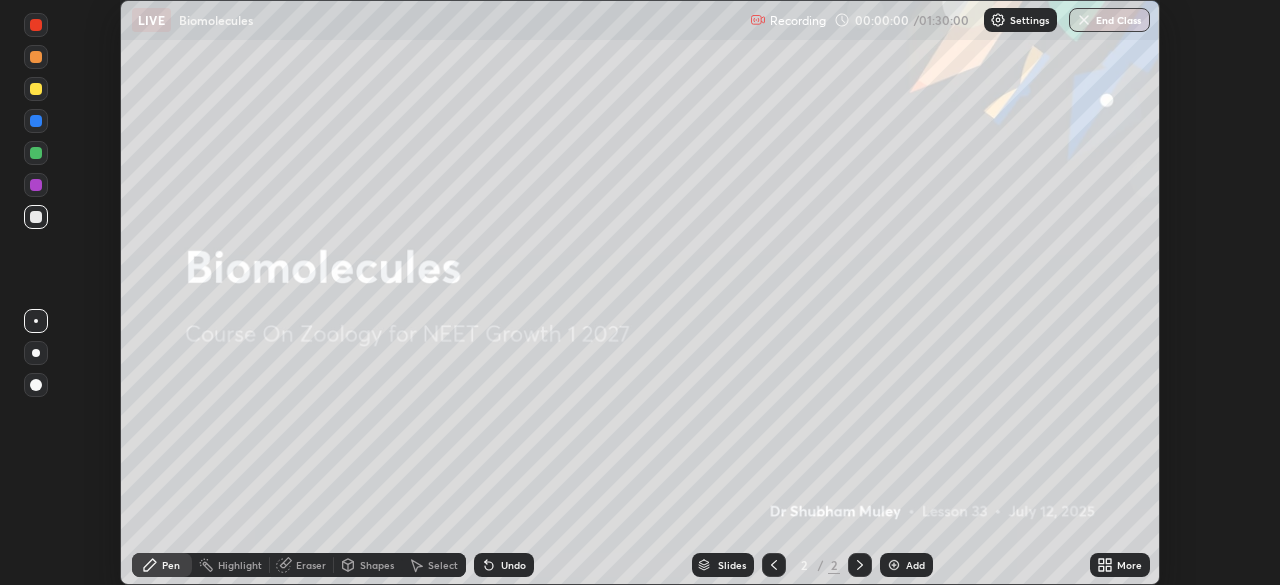 click 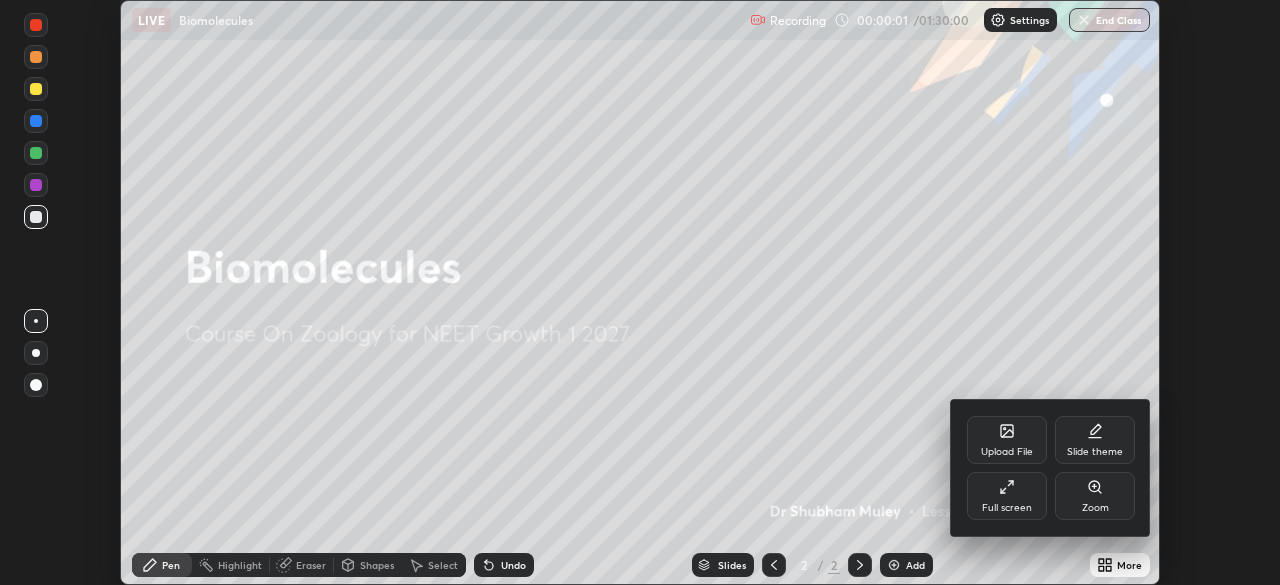 click on "Full screen" at bounding box center (1007, 508) 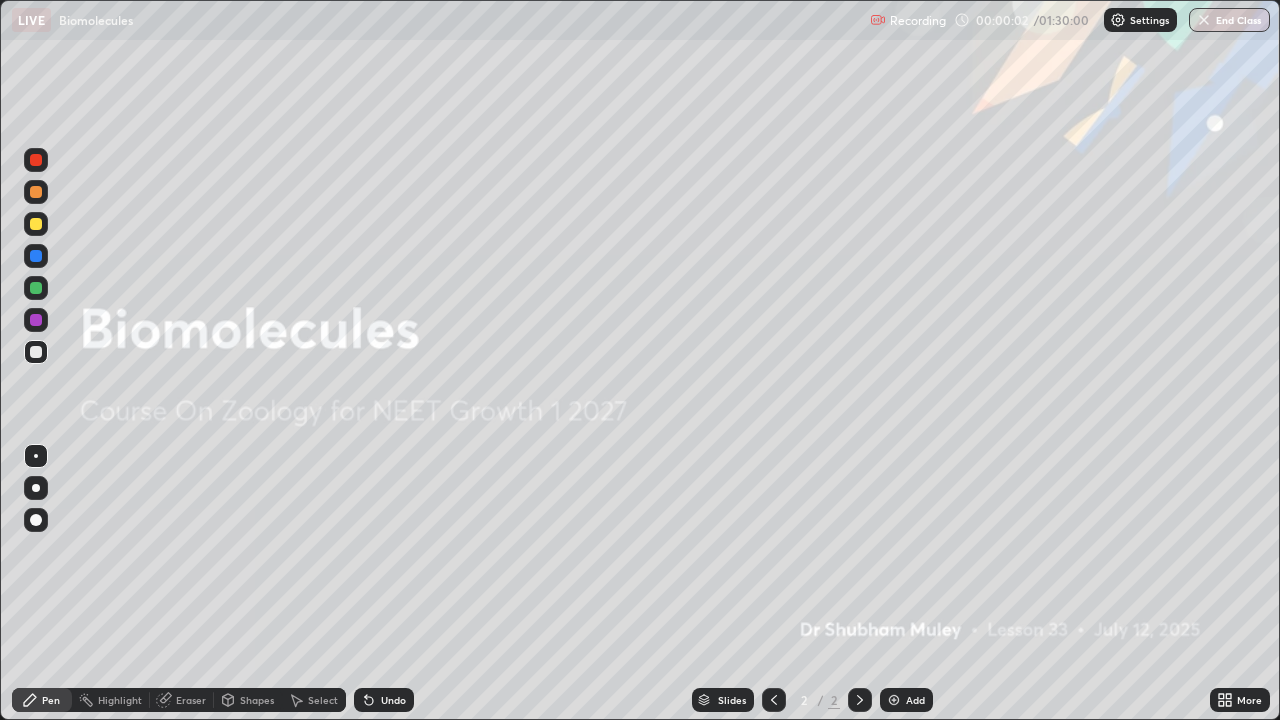 scroll, scrollTop: 99280, scrollLeft: 98720, axis: both 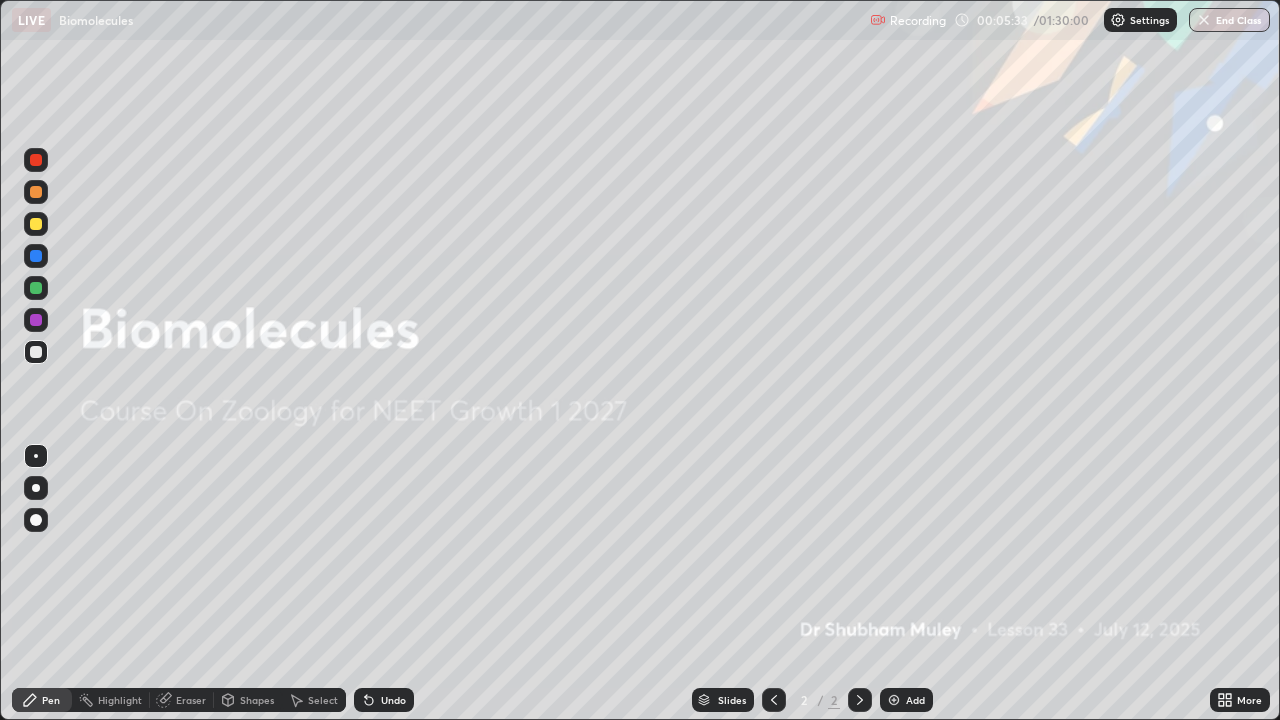 click 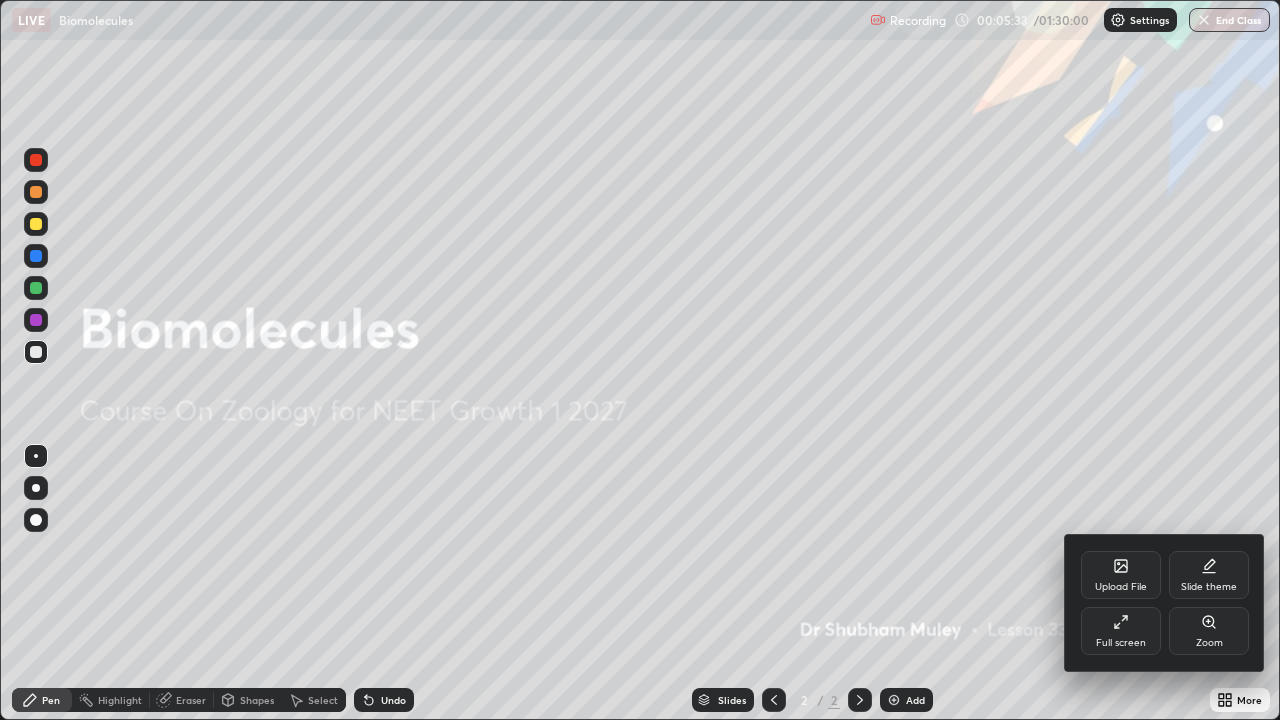click on "Upload File" at bounding box center [1121, 575] 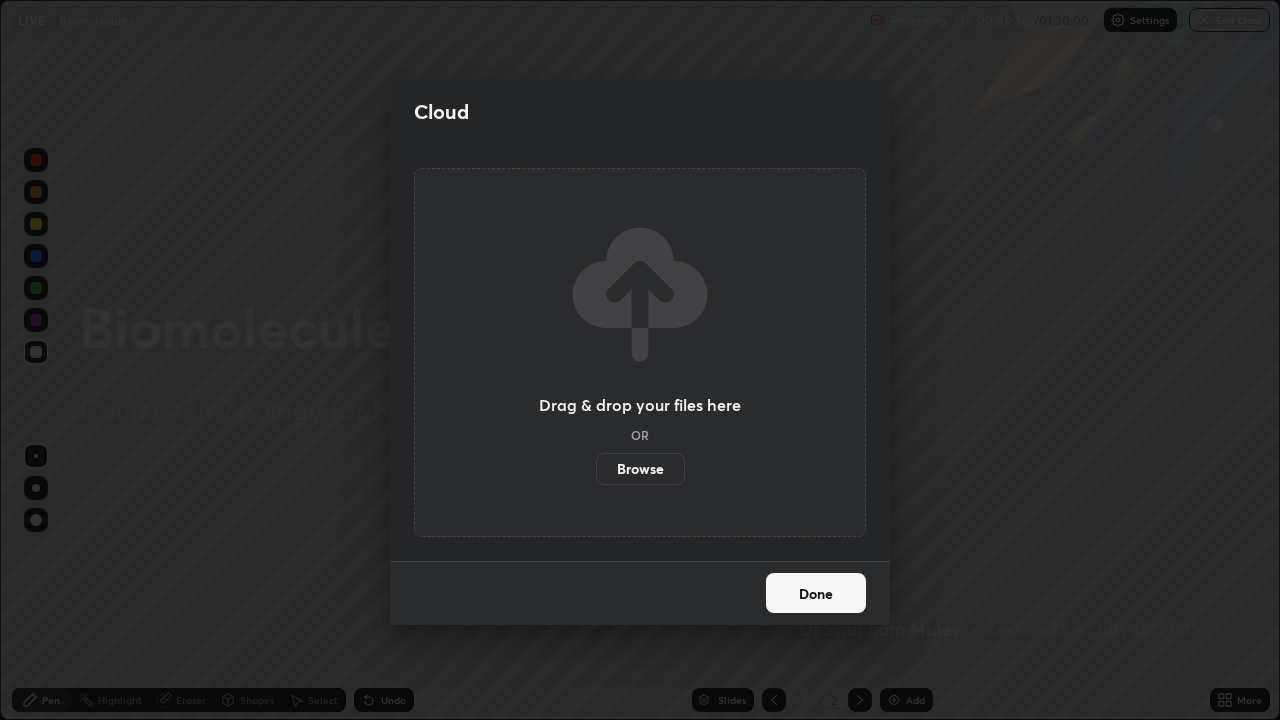 click on "Browse" at bounding box center (640, 469) 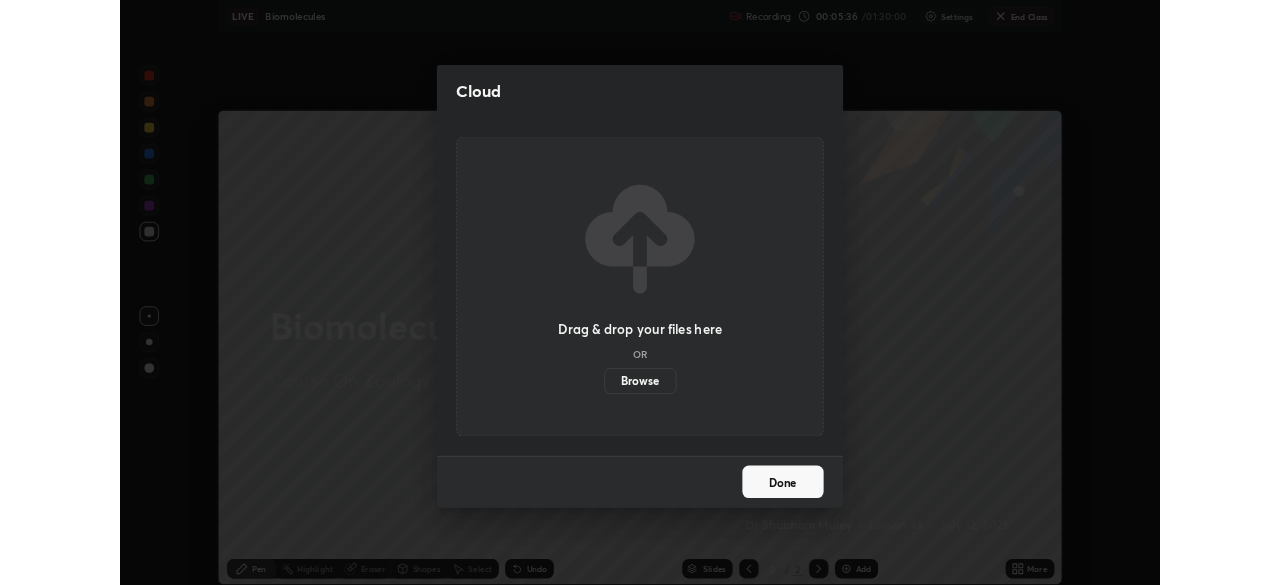 scroll, scrollTop: 585, scrollLeft: 1280, axis: both 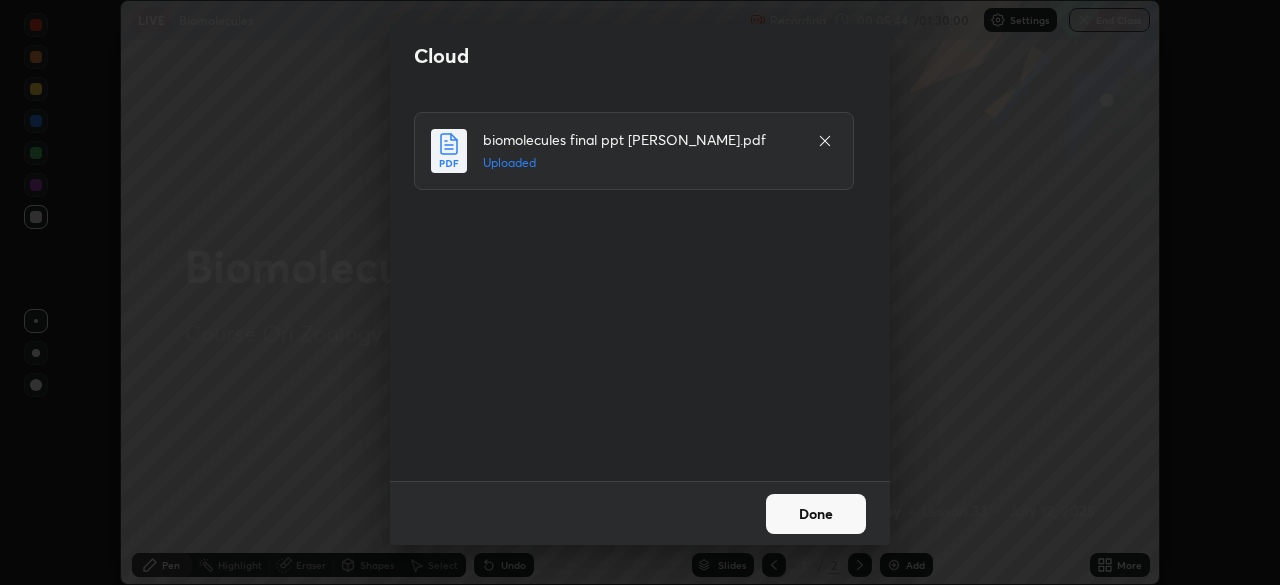 click on "Done" at bounding box center [816, 514] 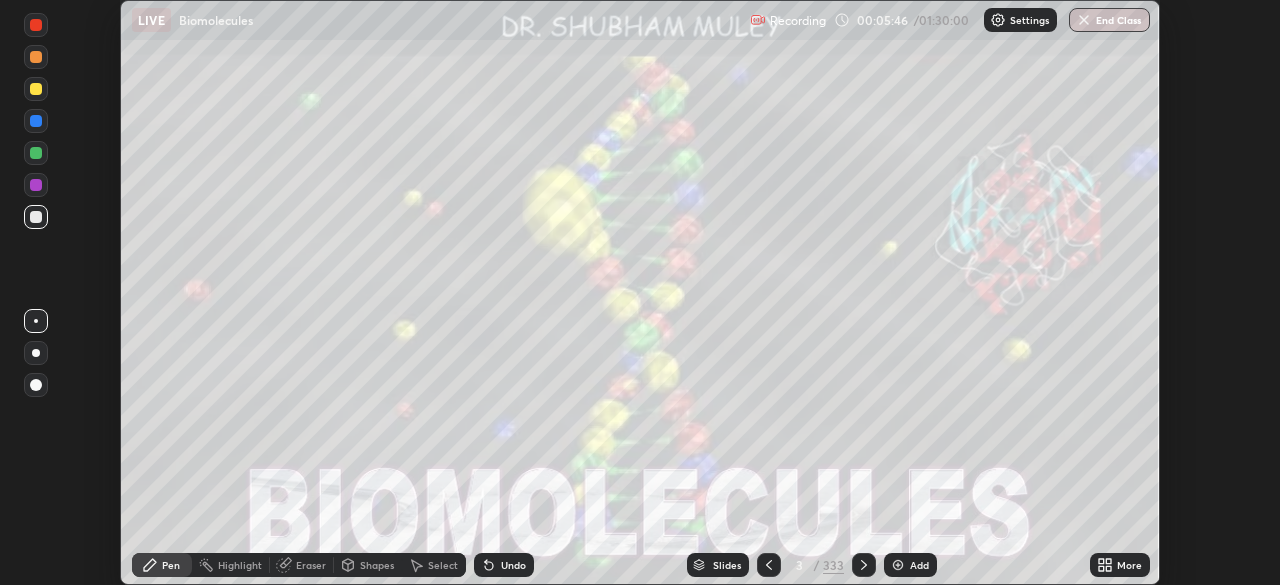 click 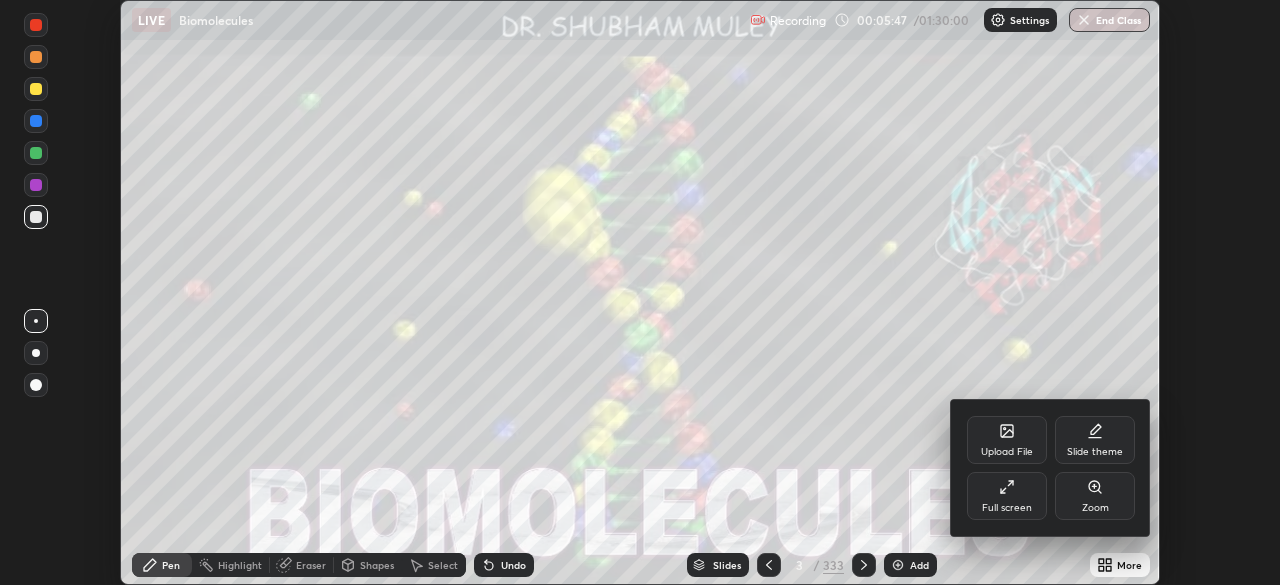 click 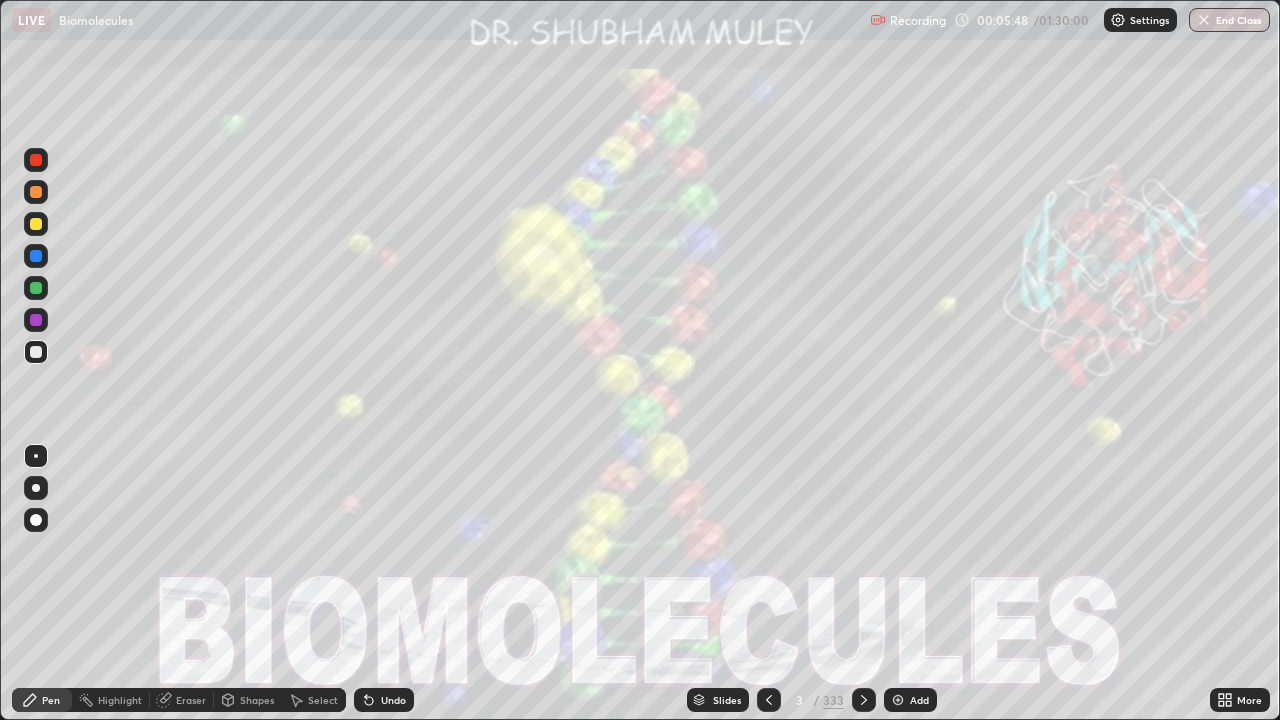 scroll, scrollTop: 99280, scrollLeft: 98720, axis: both 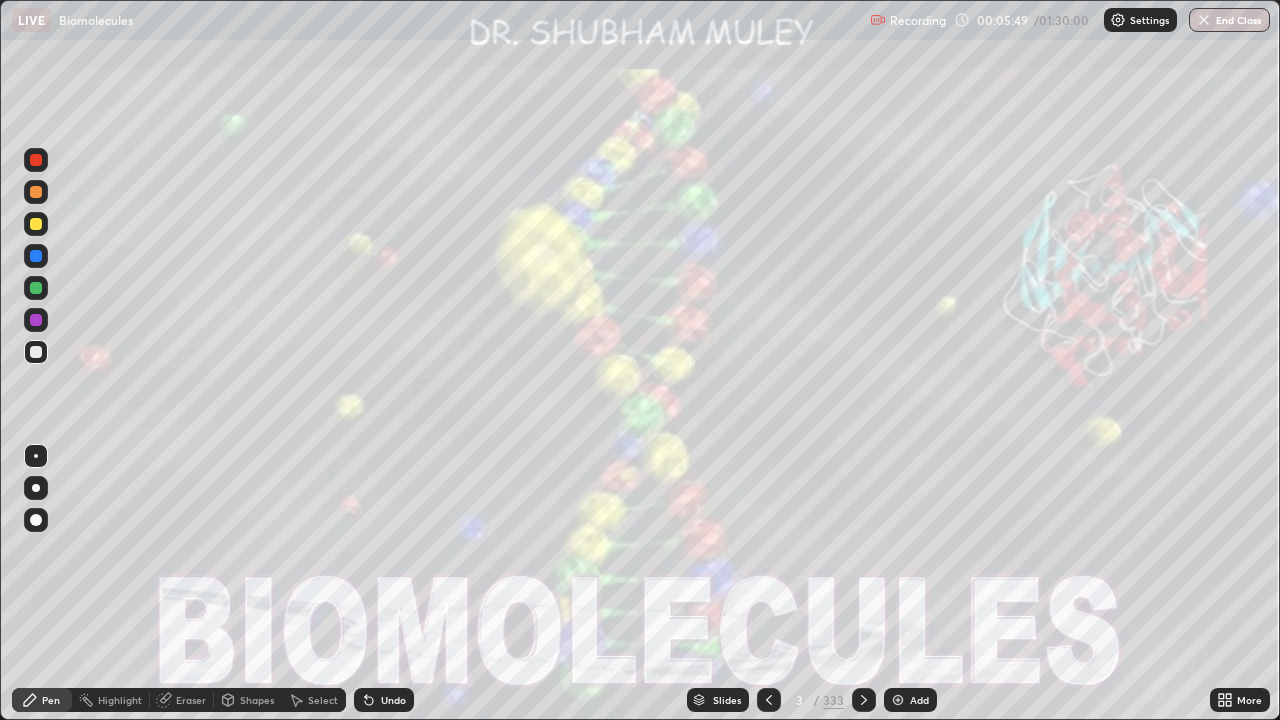 click on "Slides" at bounding box center [727, 700] 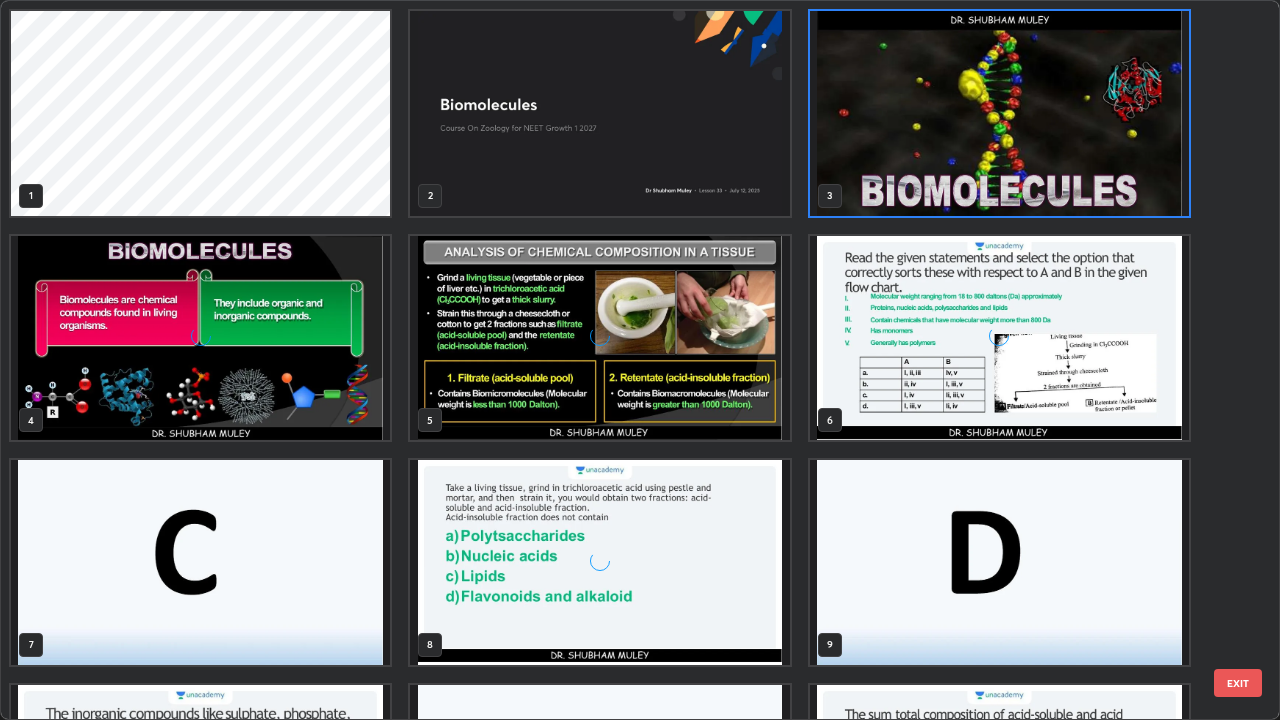 scroll, scrollTop: 7, scrollLeft: 11, axis: both 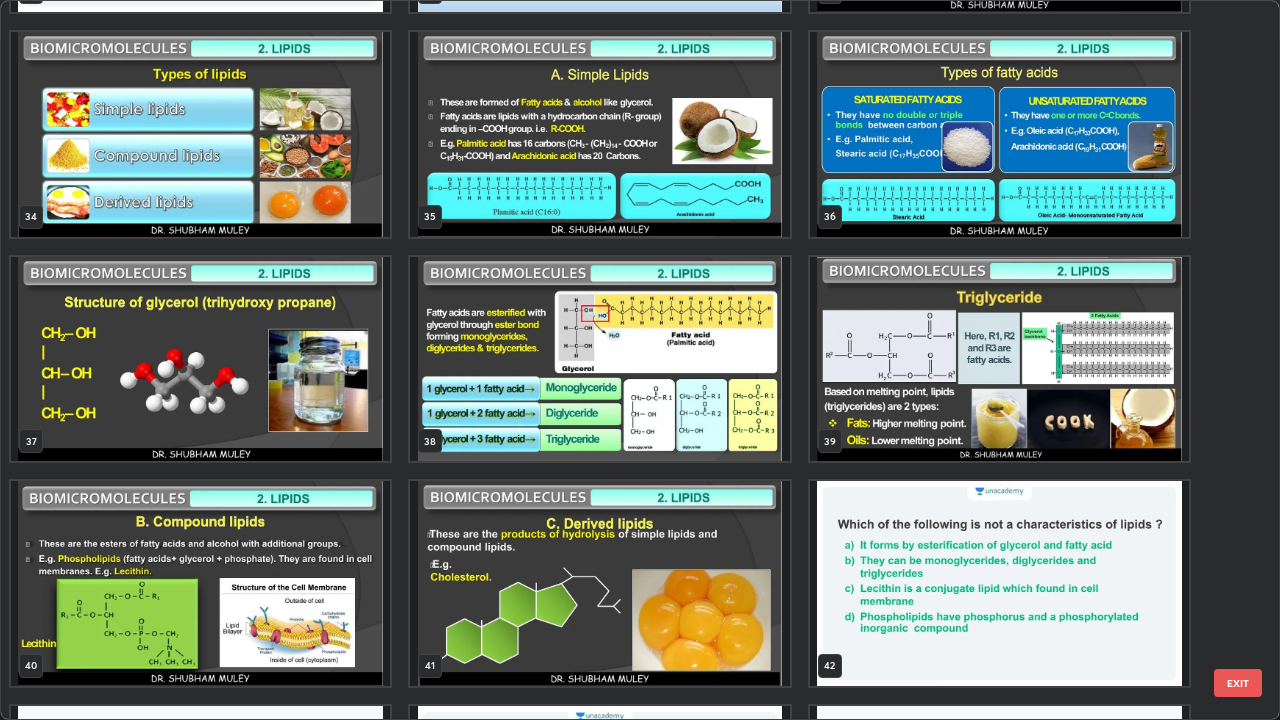 click at bounding box center [200, 583] 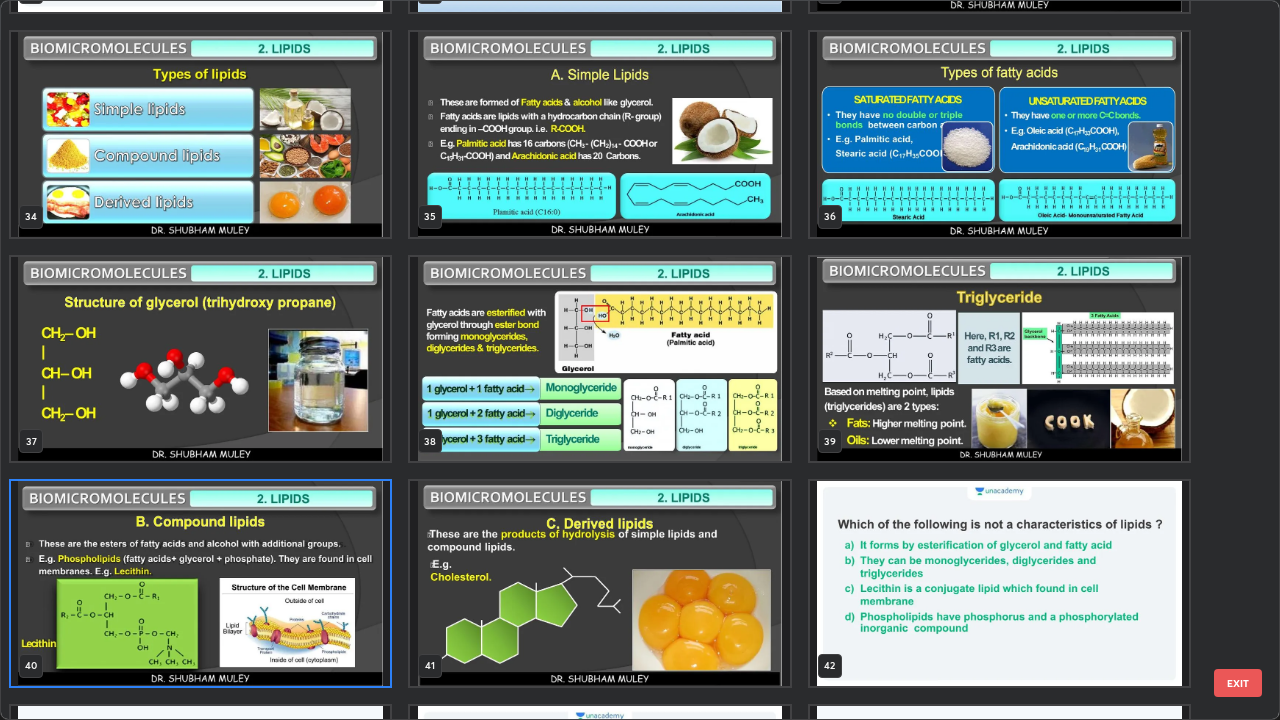 click at bounding box center [200, 583] 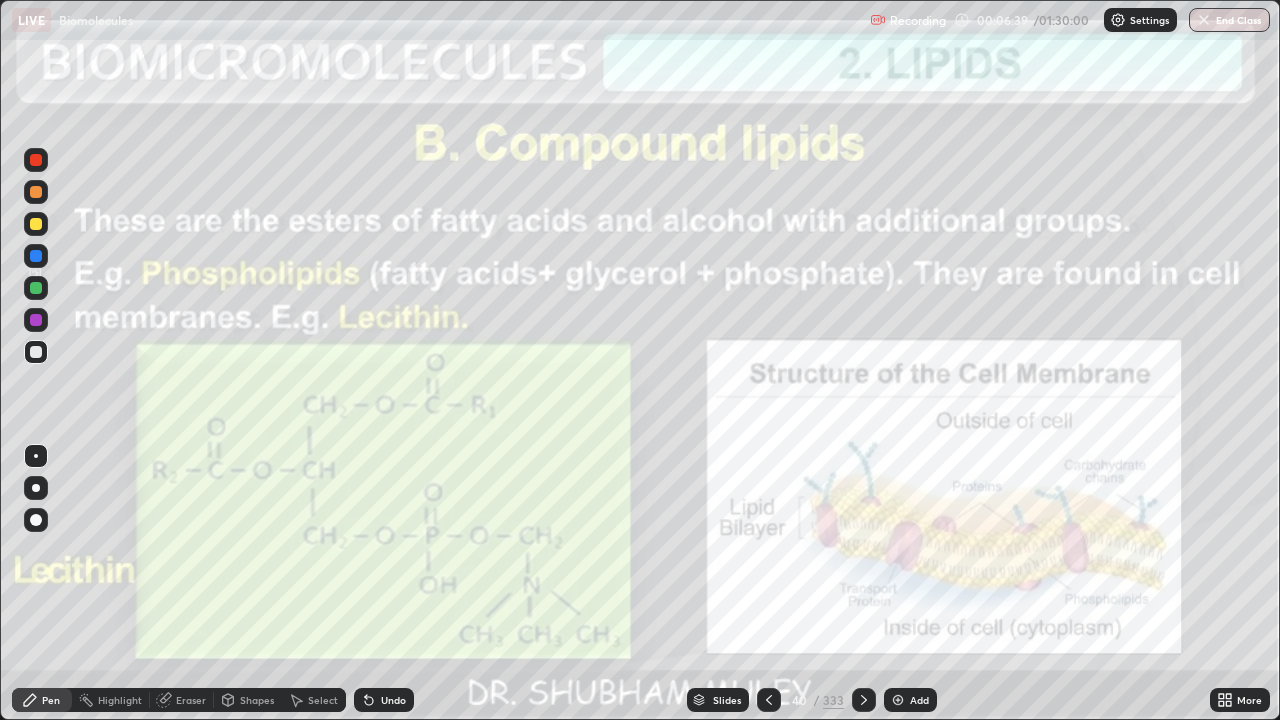 click on "Add" at bounding box center [919, 700] 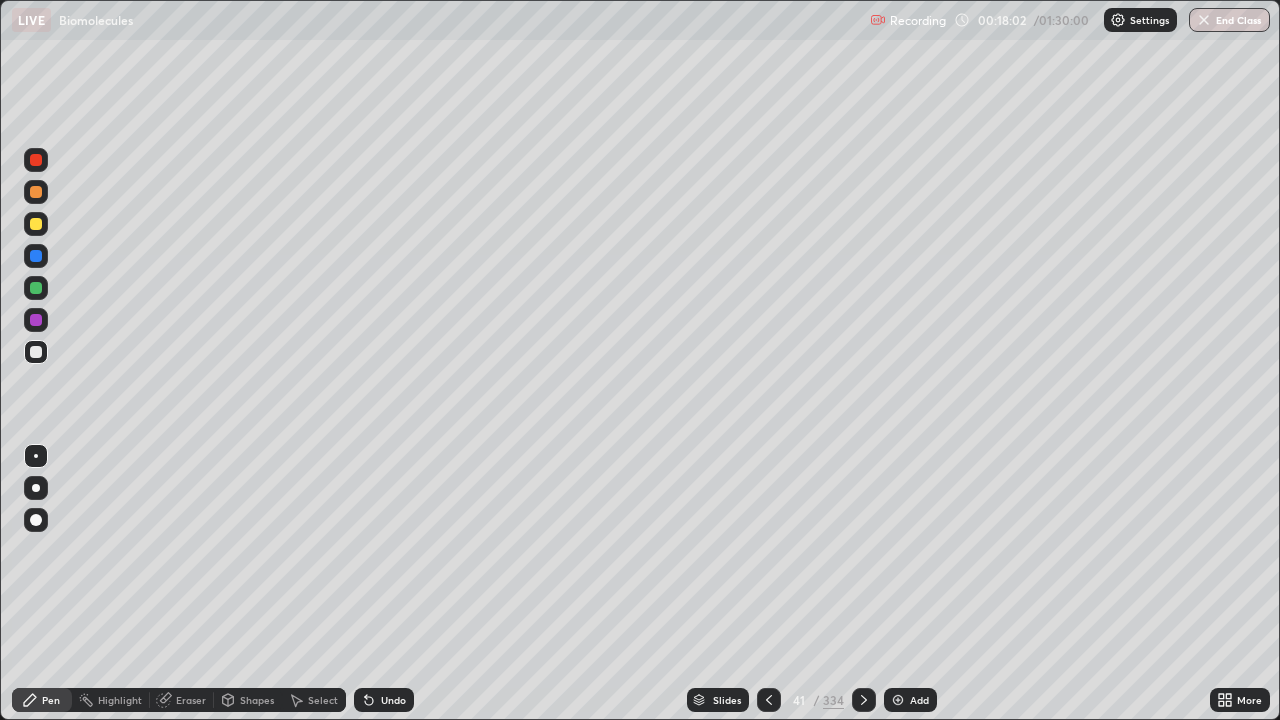 click 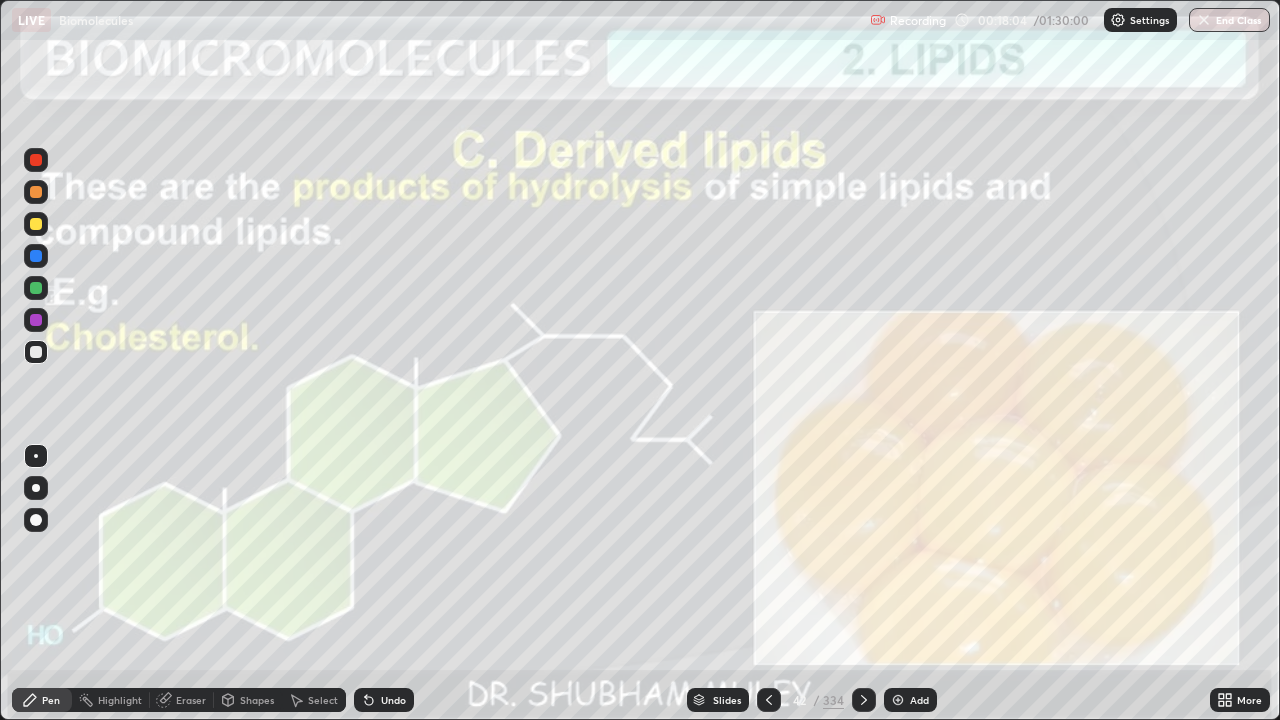 click 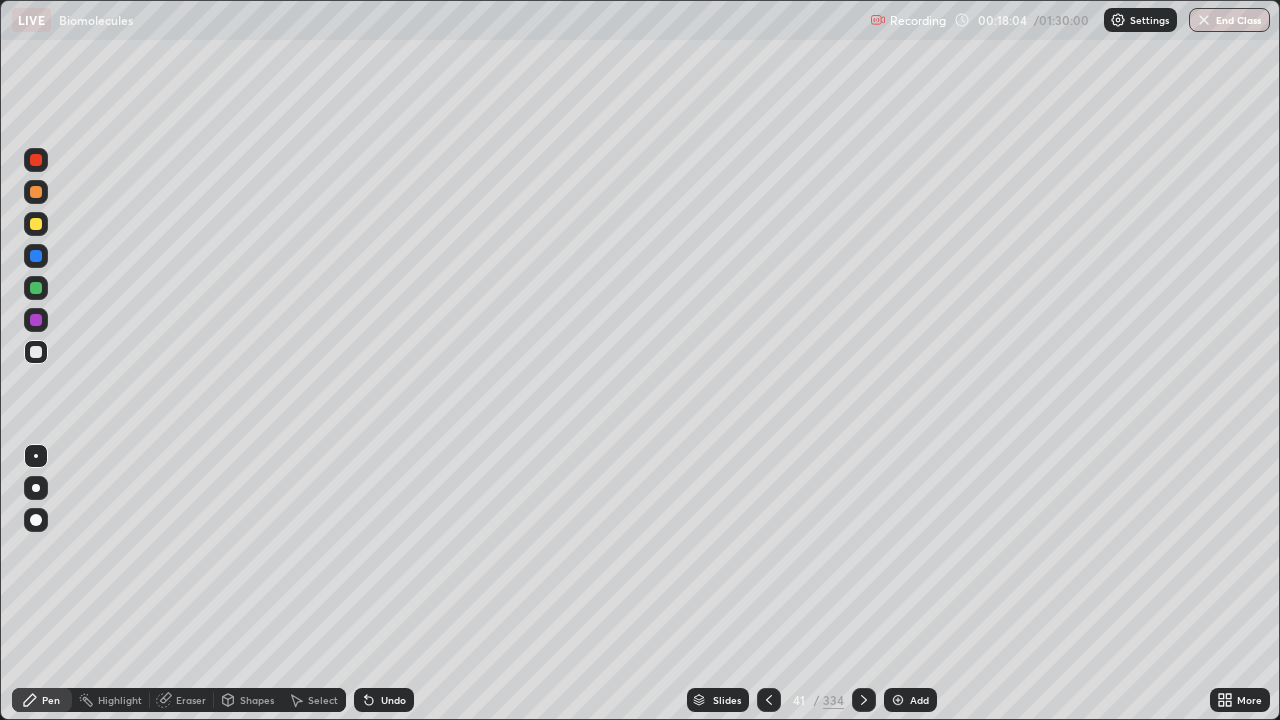 click 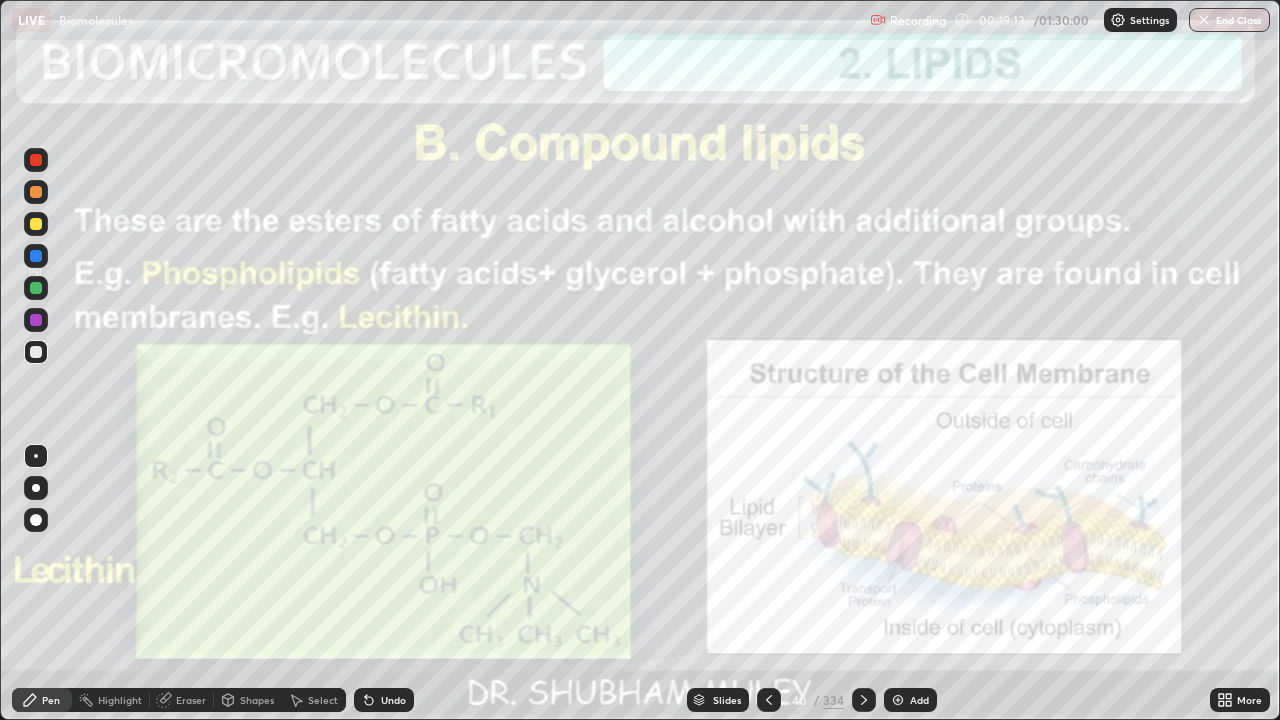 click on "Setting up your live class" at bounding box center (640, 360) 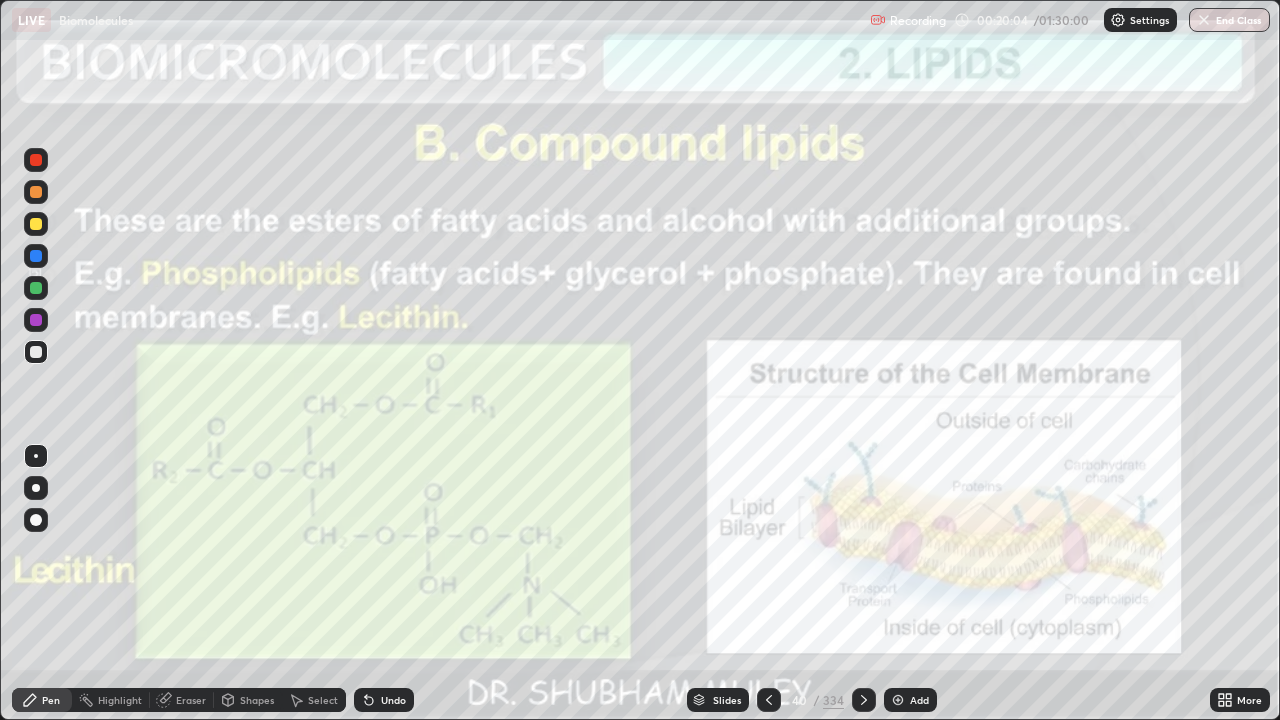 click 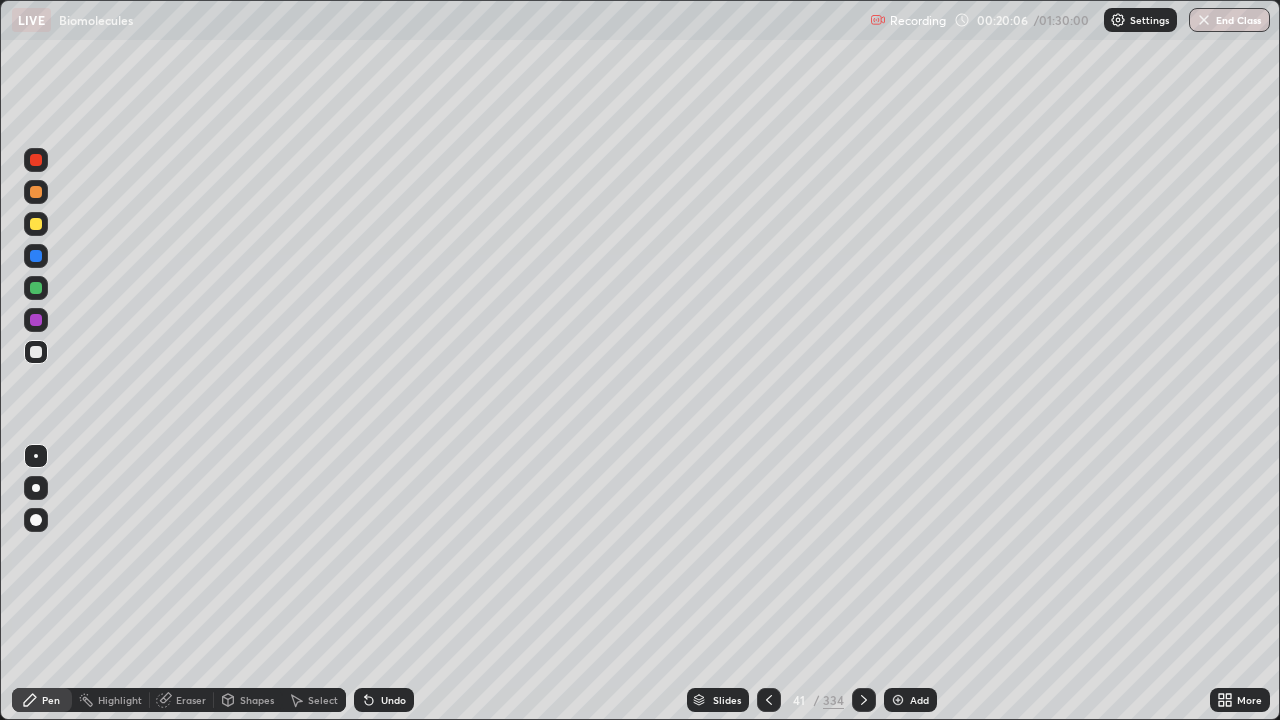 click 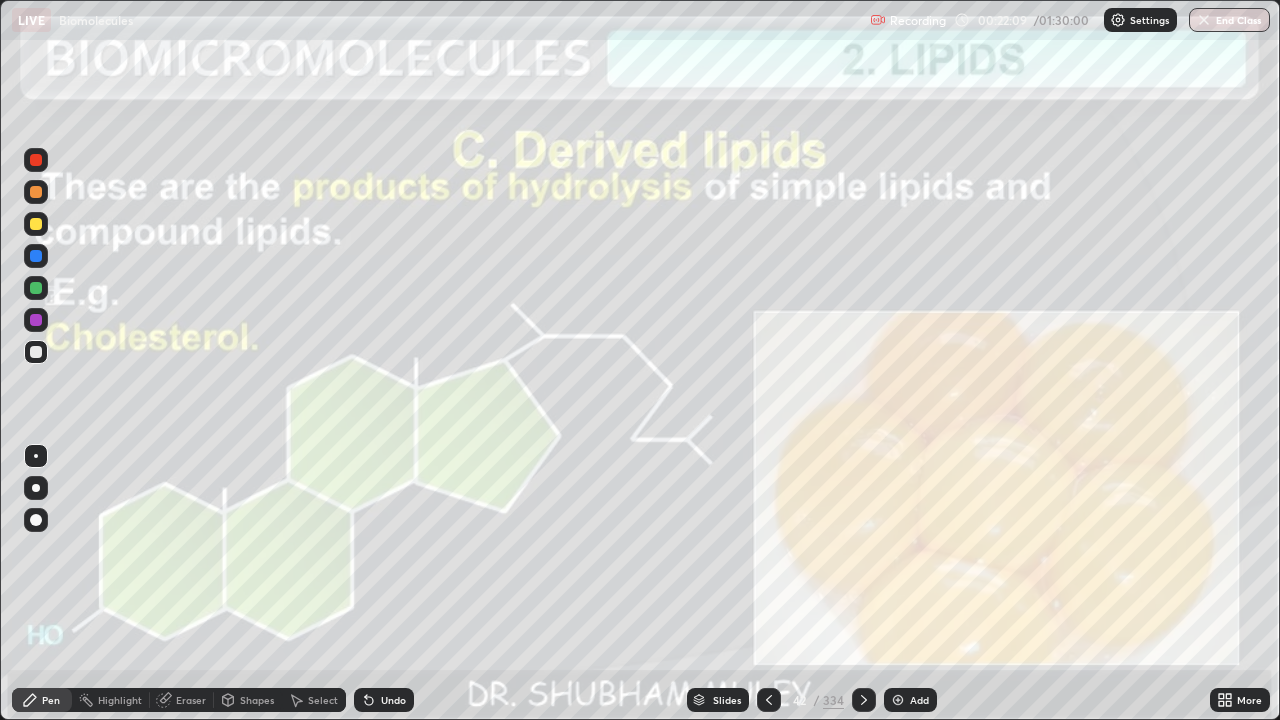 click 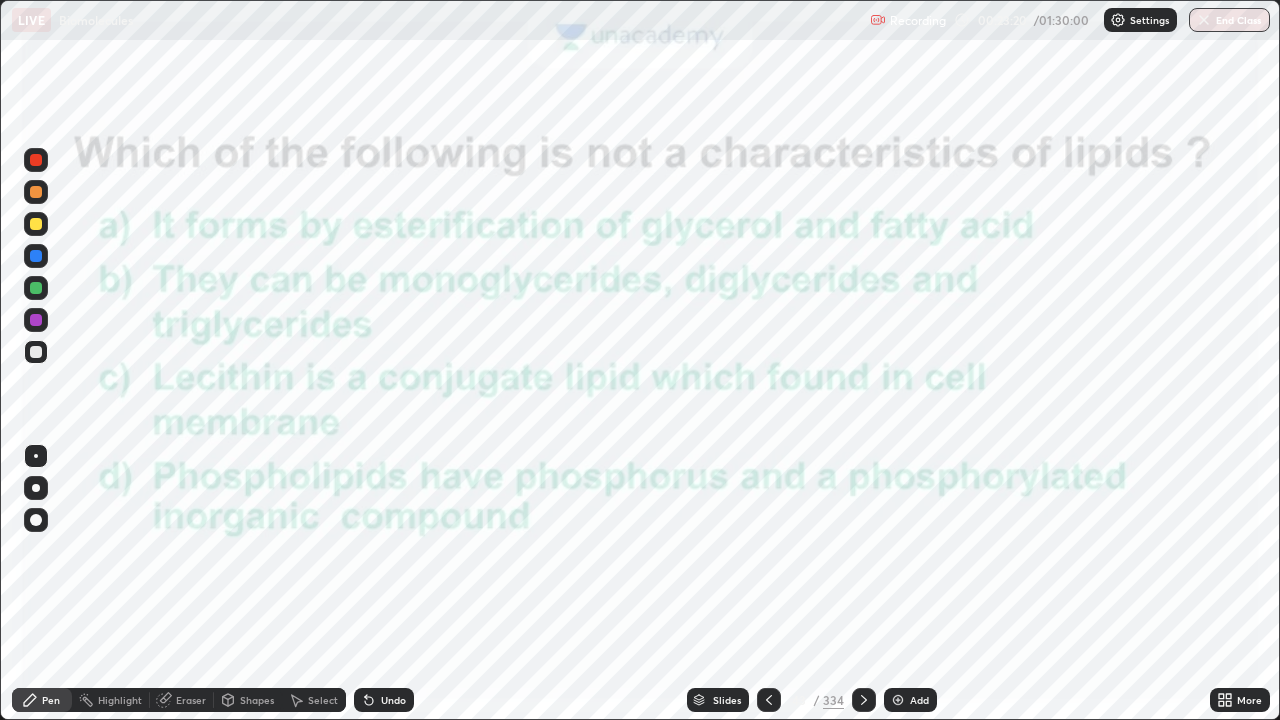 click at bounding box center (36, 320) 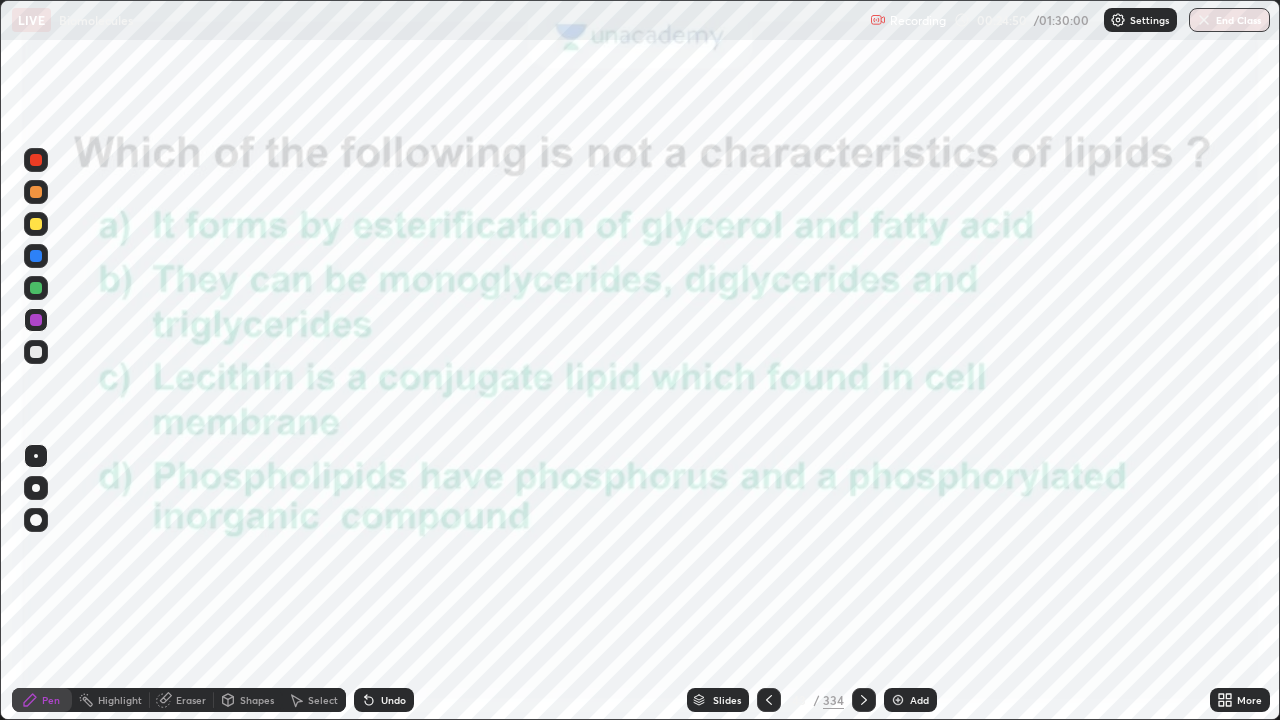 click 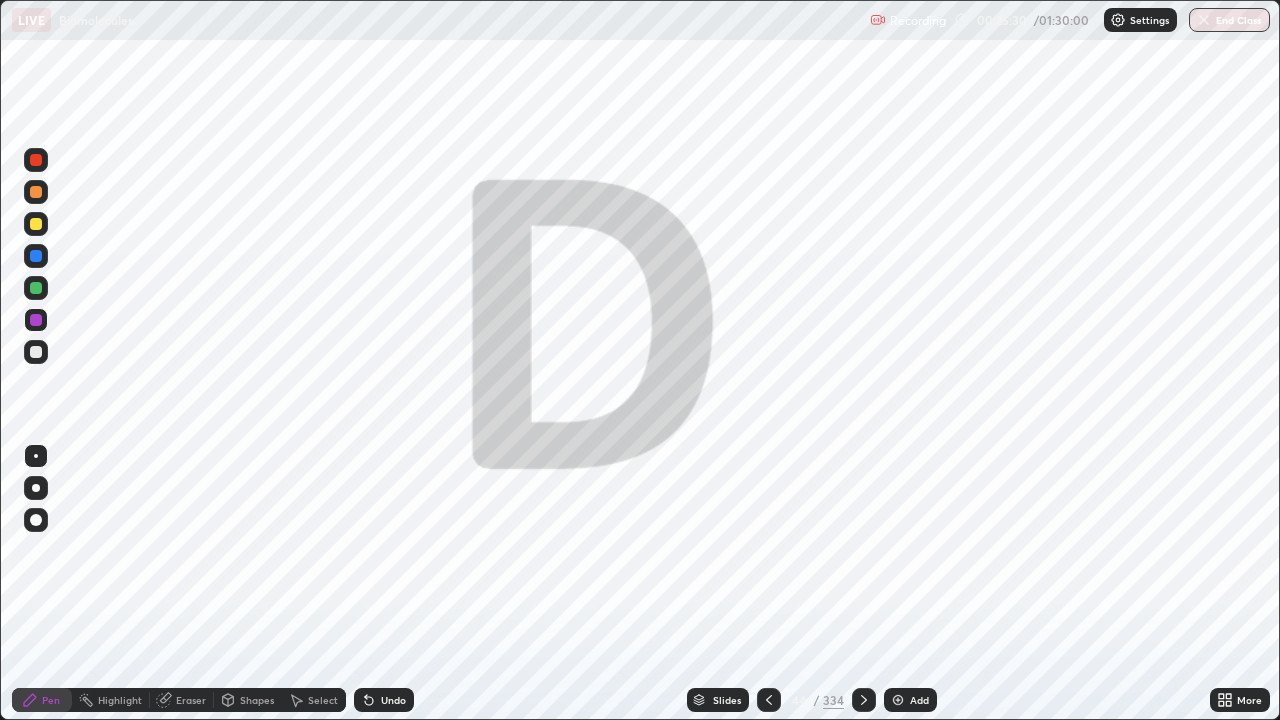 click 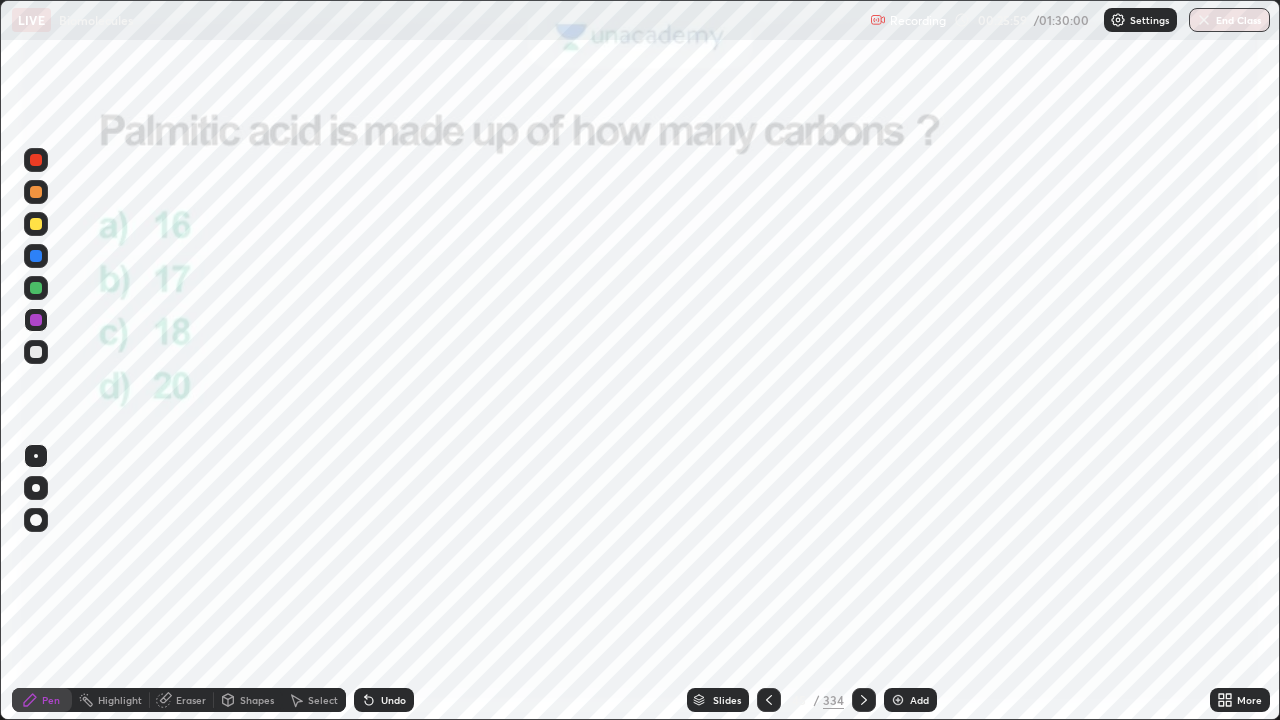 click 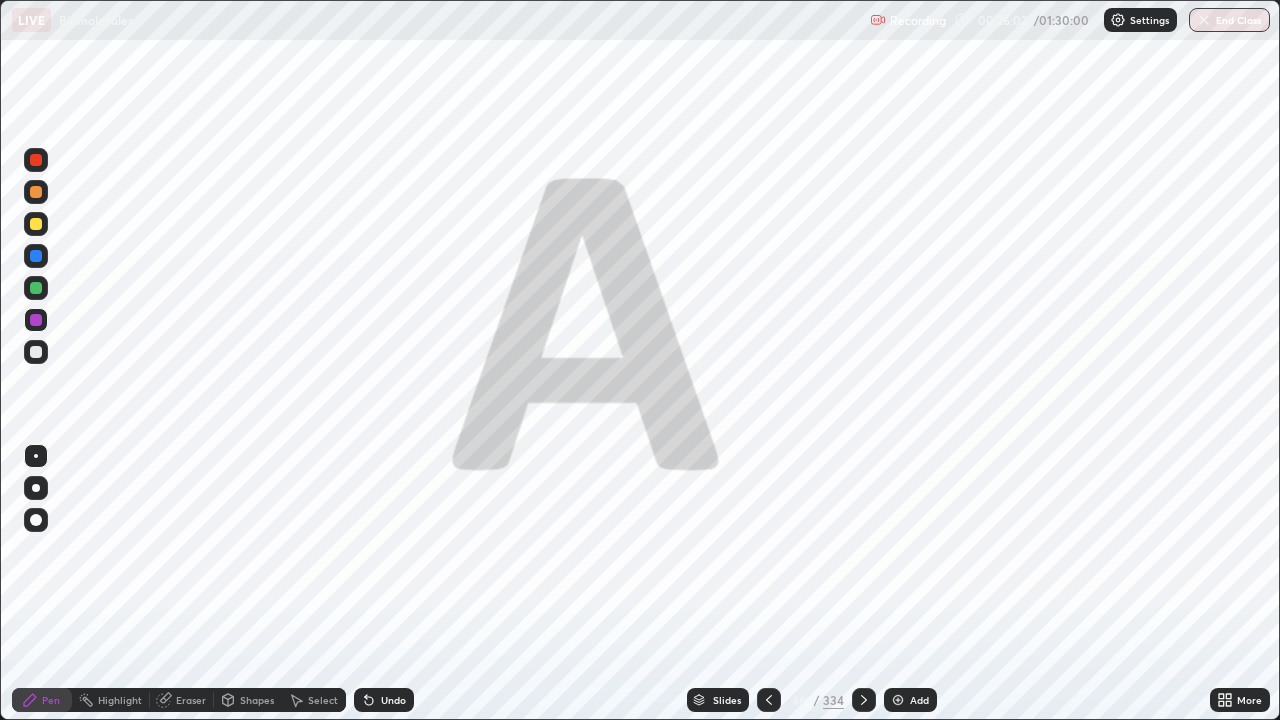 click 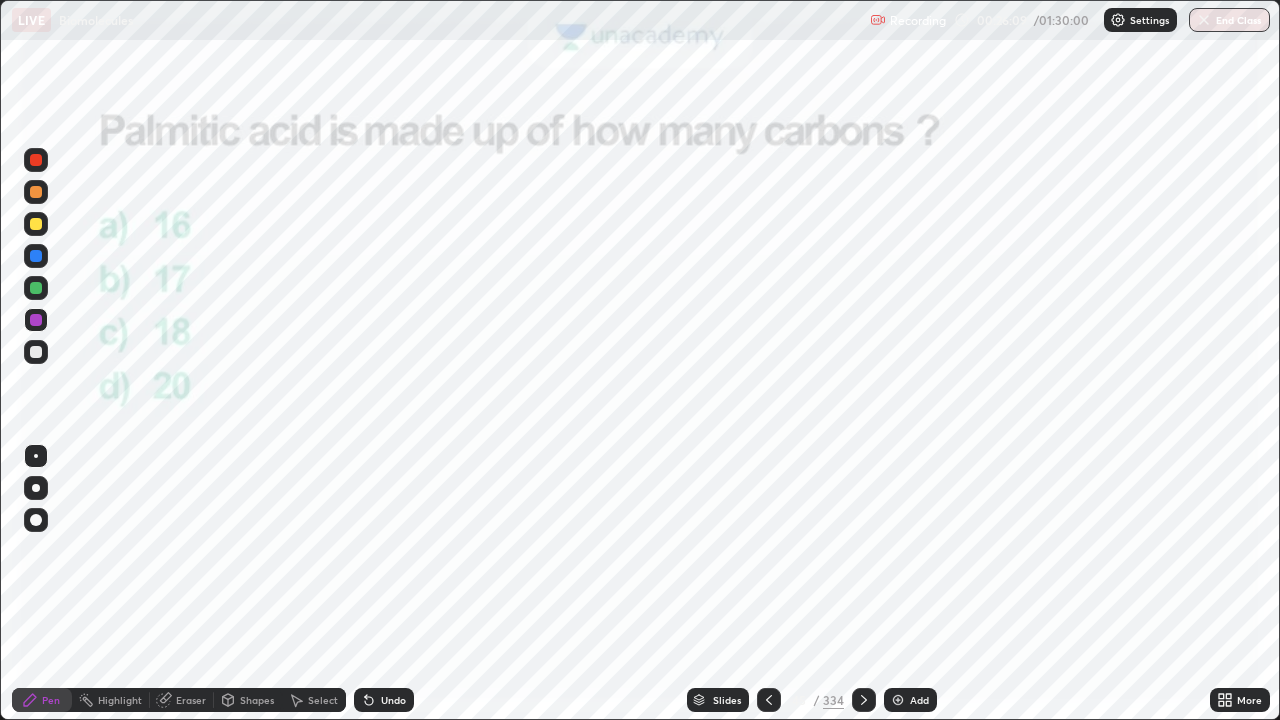 click 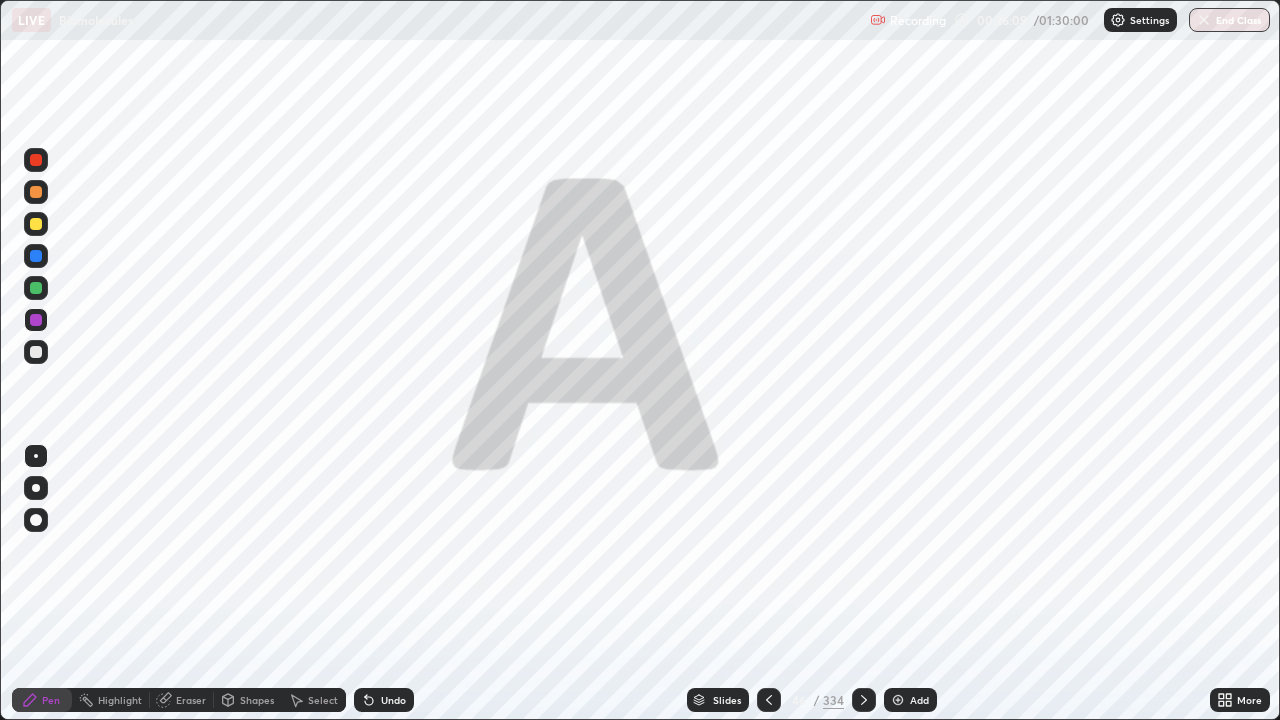 click 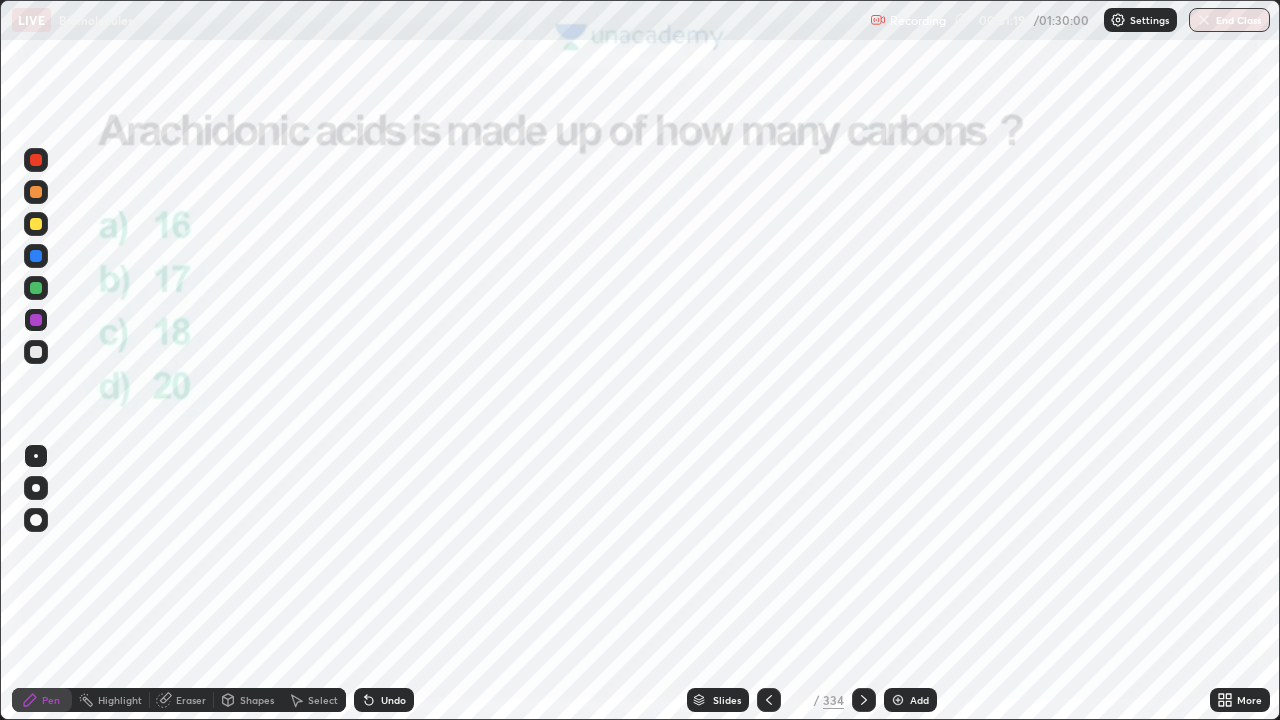 click 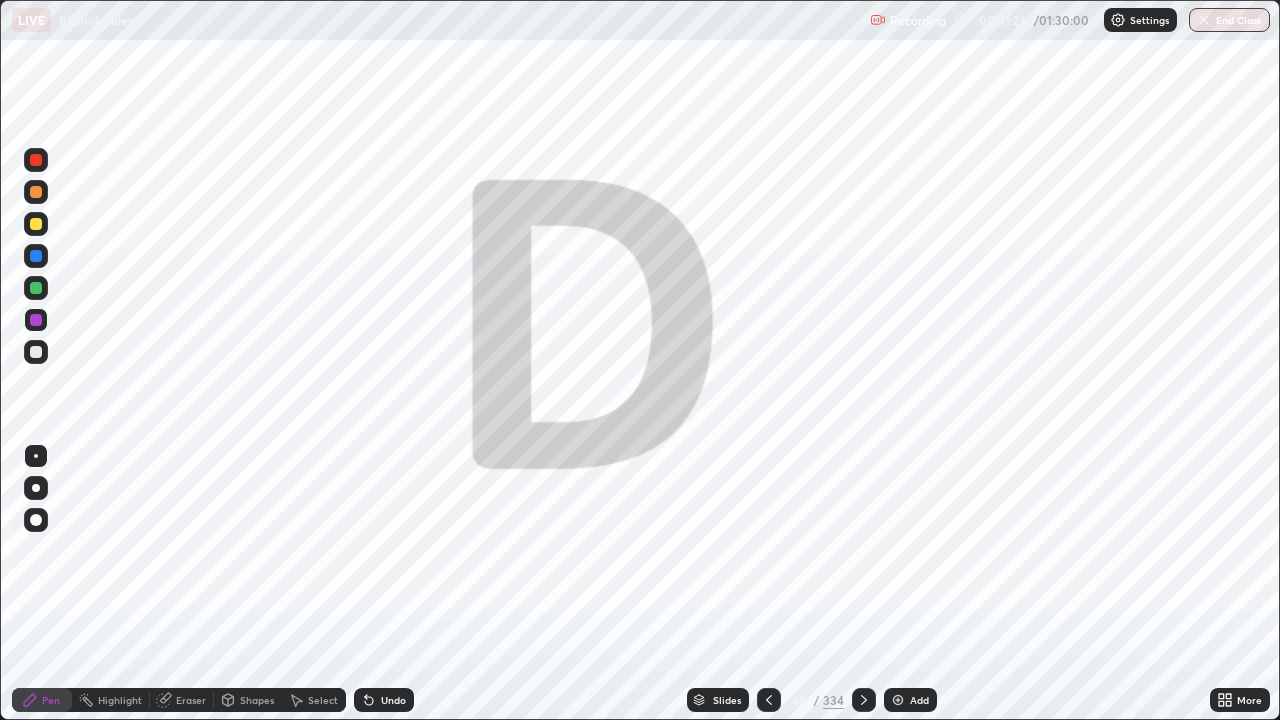 click 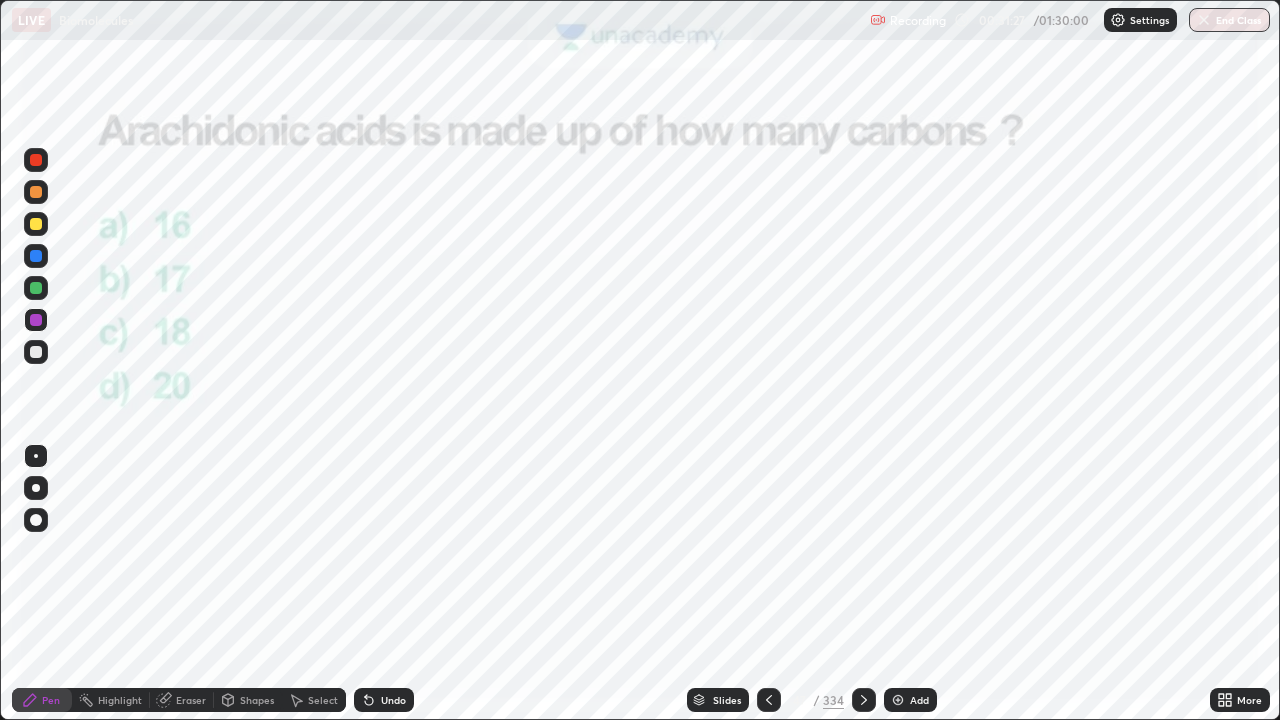 click 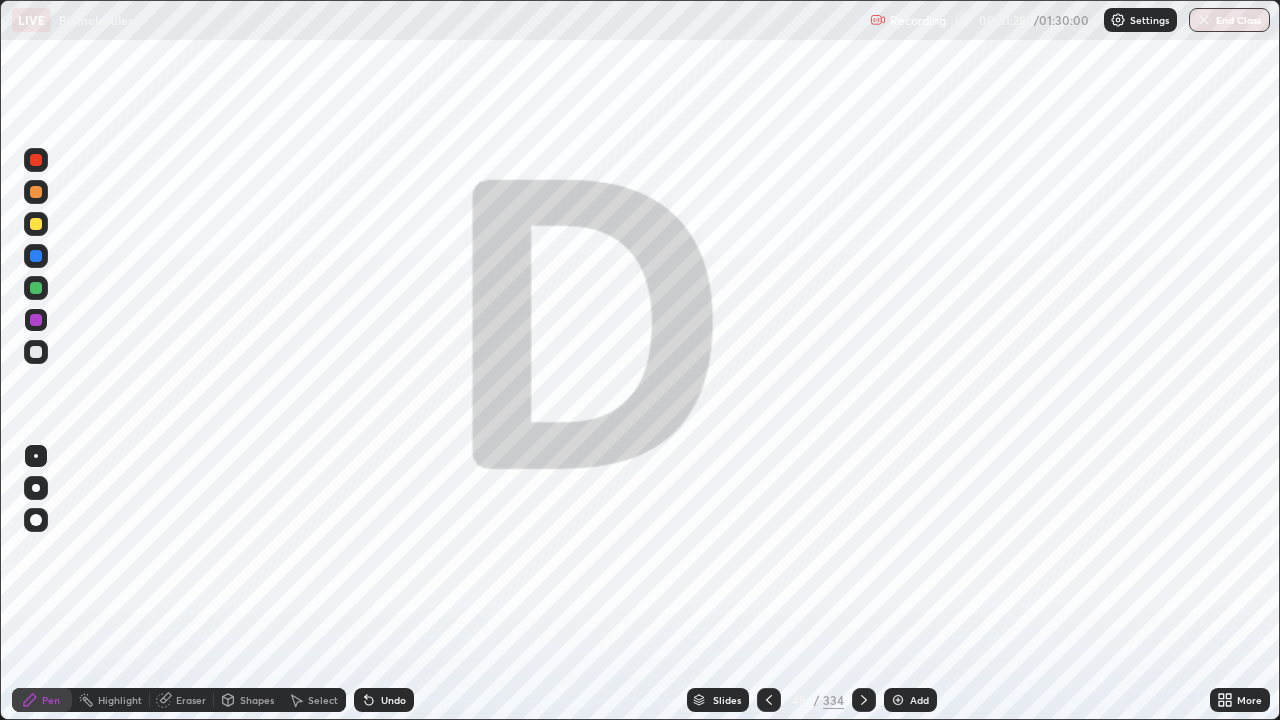 click at bounding box center (864, 700) 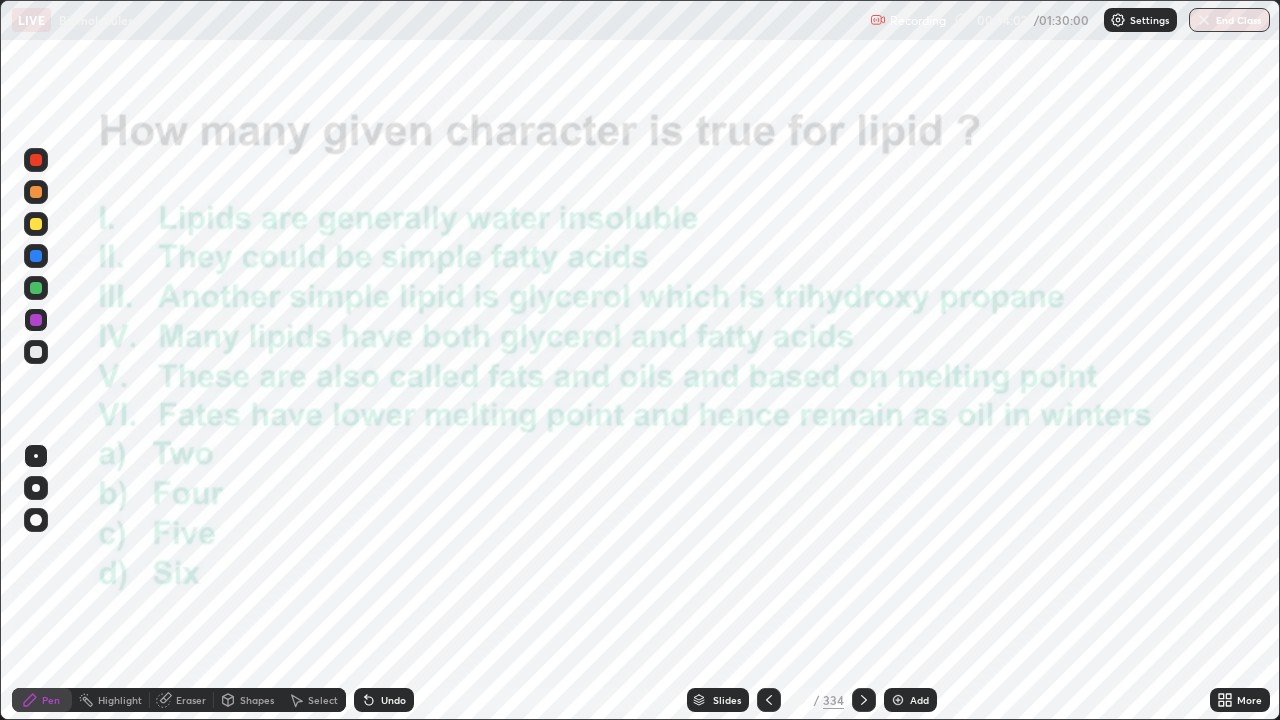 click 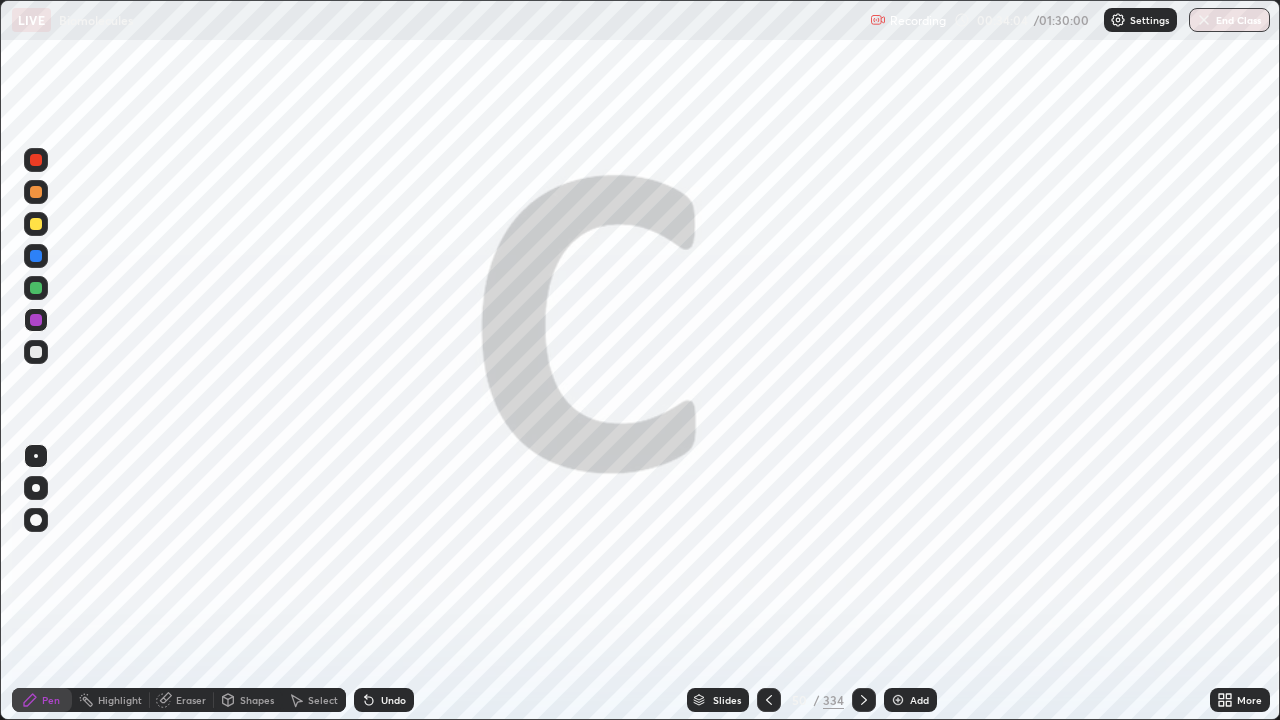 click 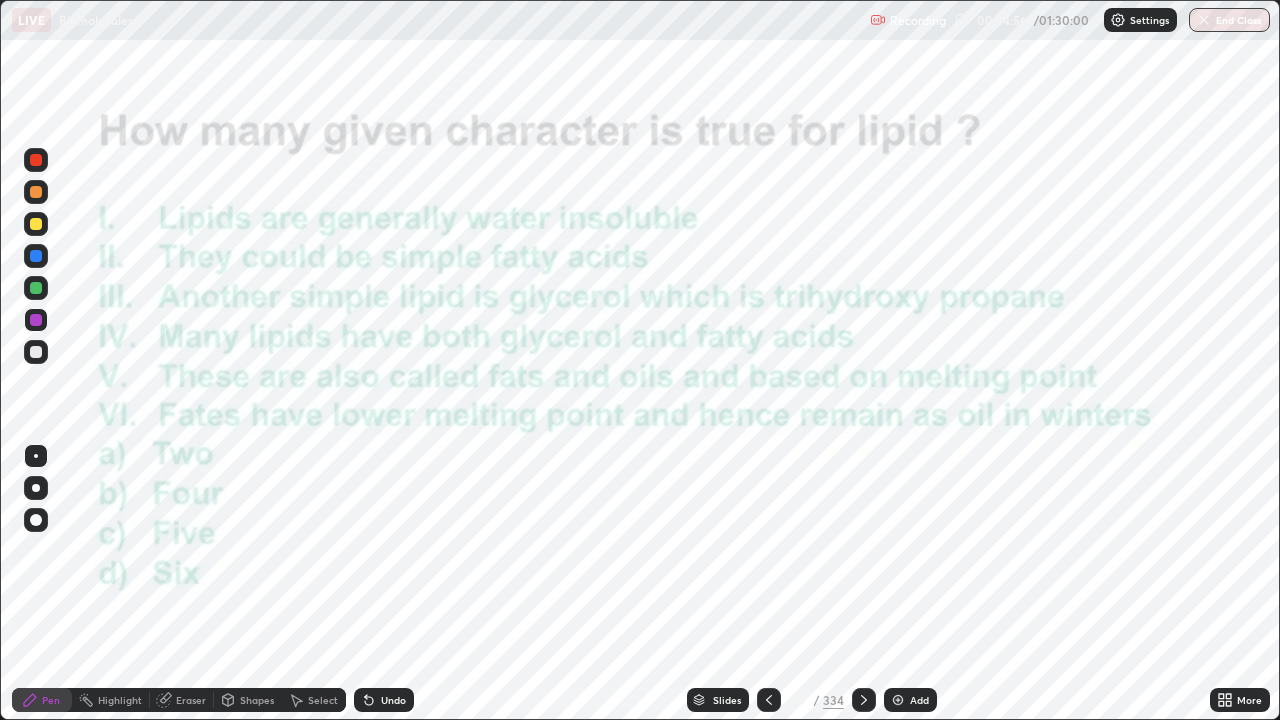 click 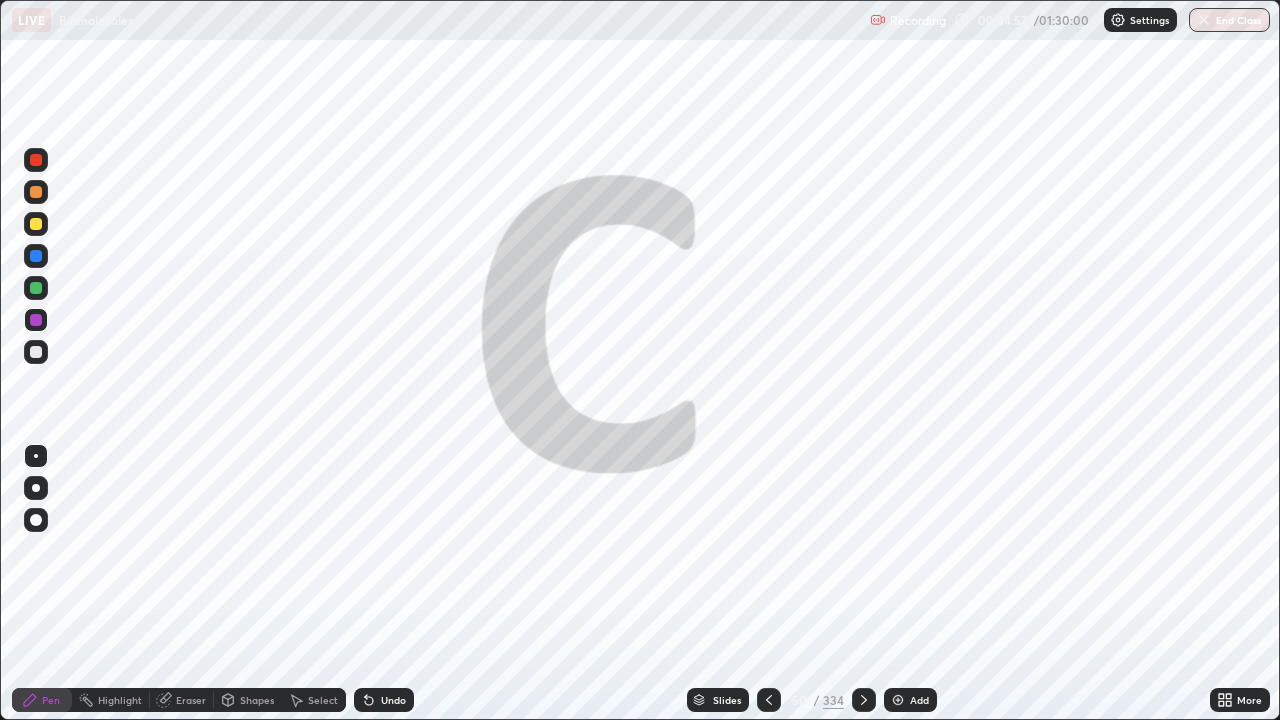 click 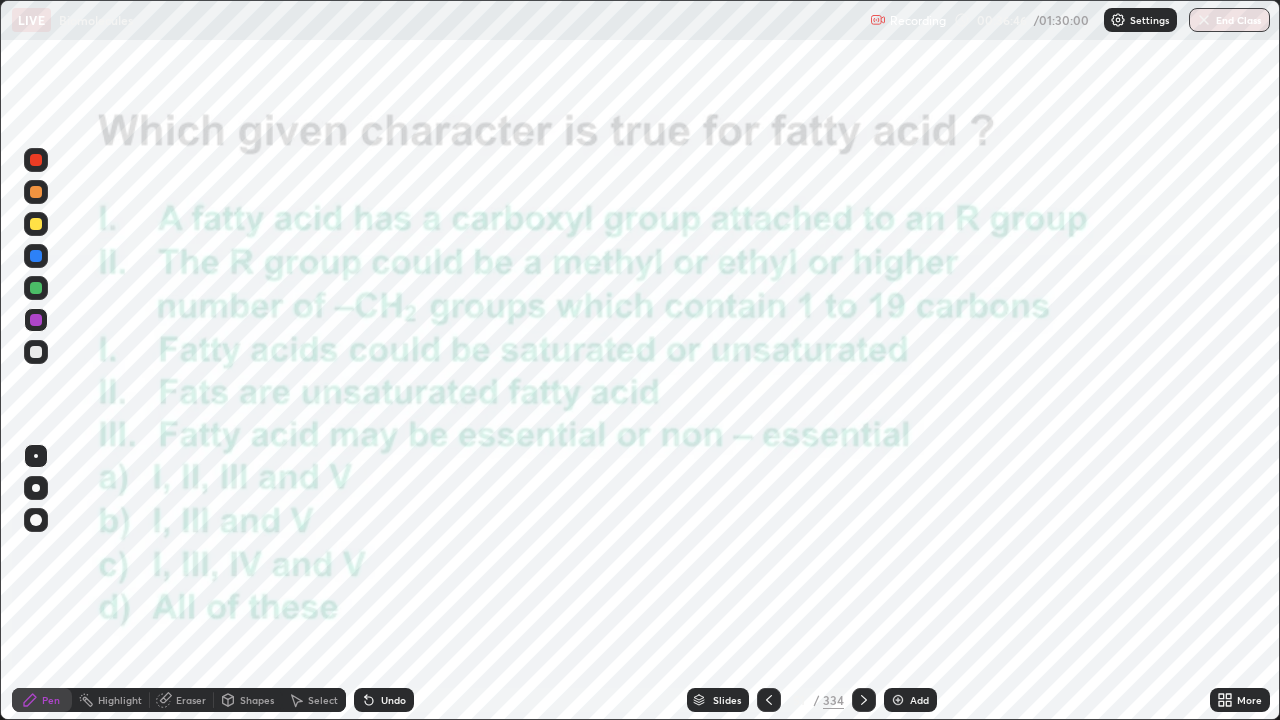 click 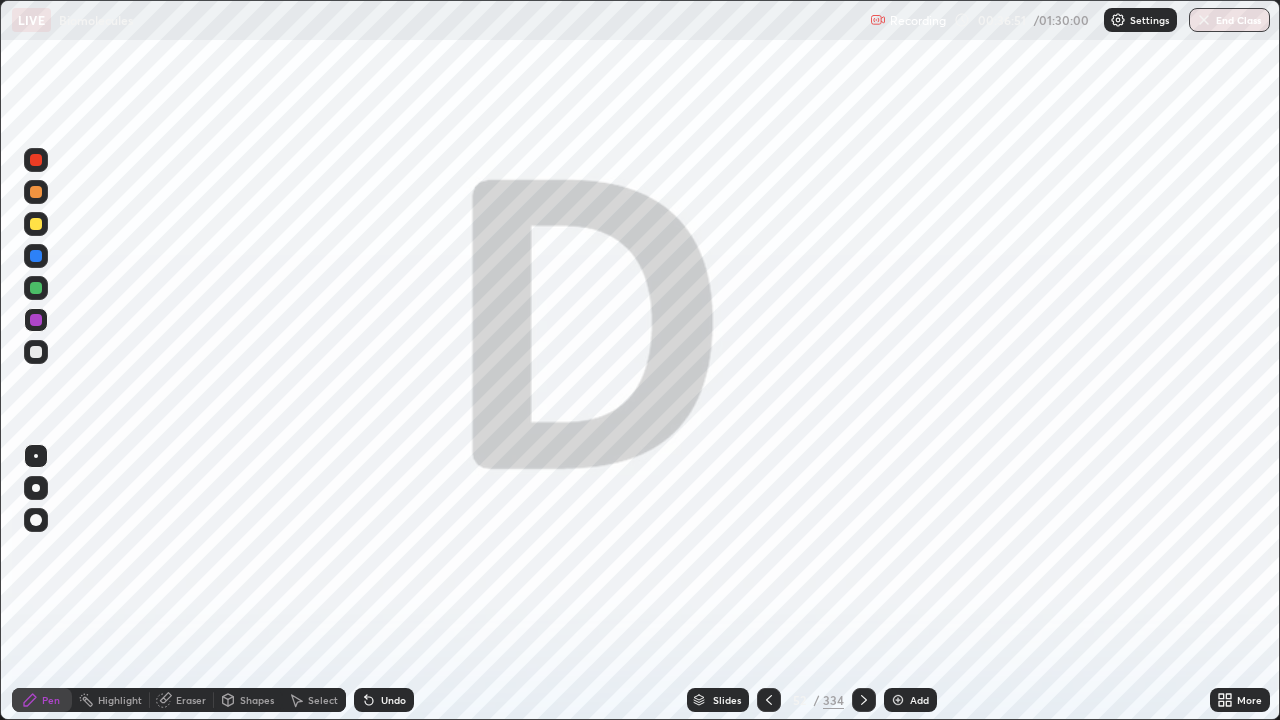click 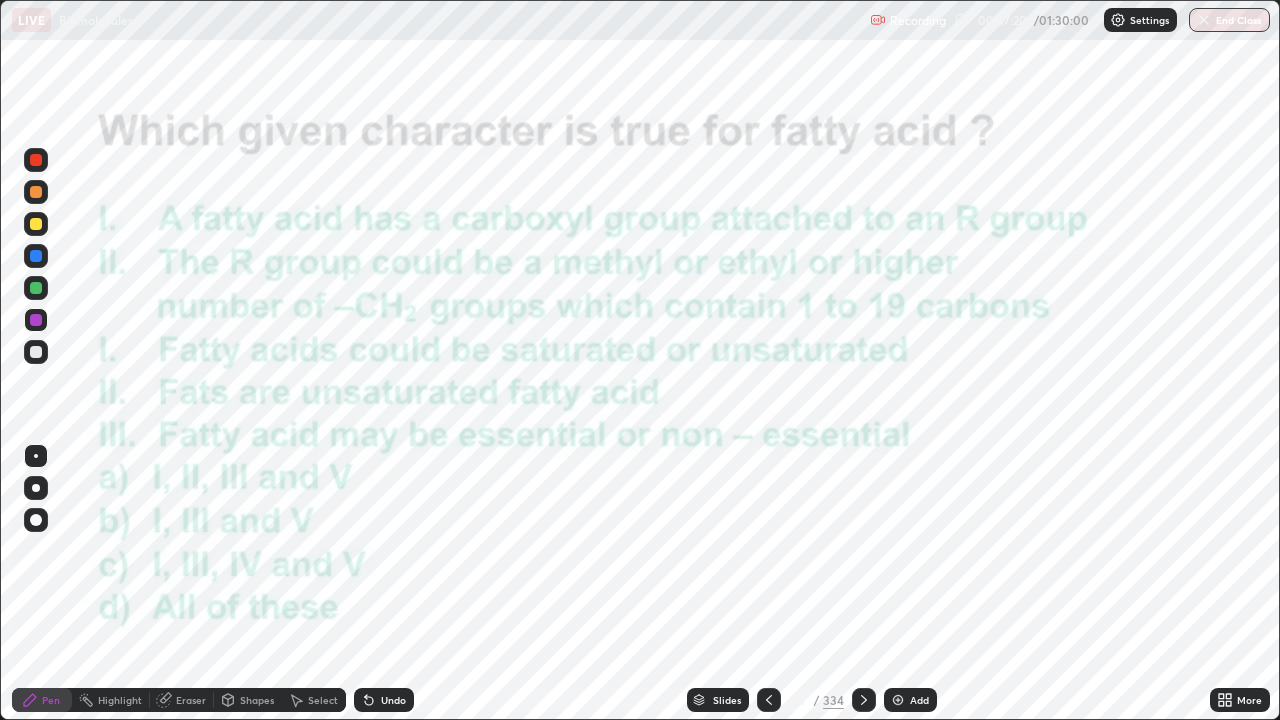 click 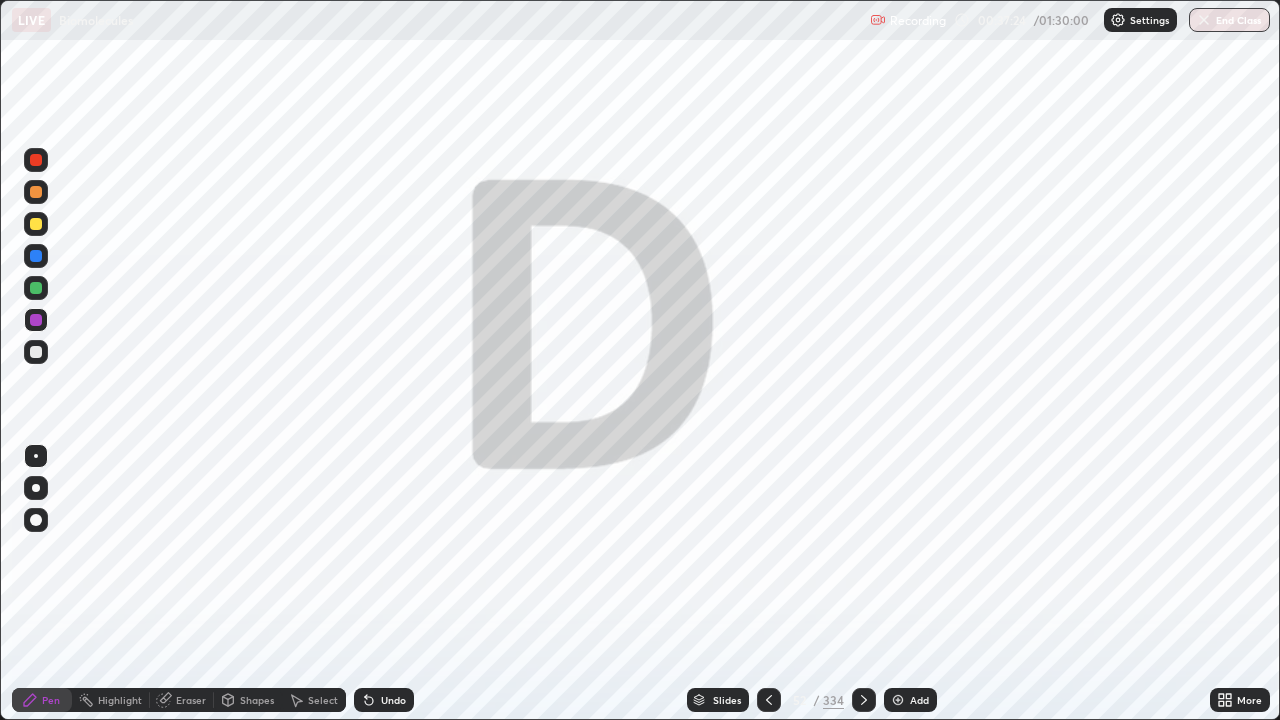 click at bounding box center [864, 700] 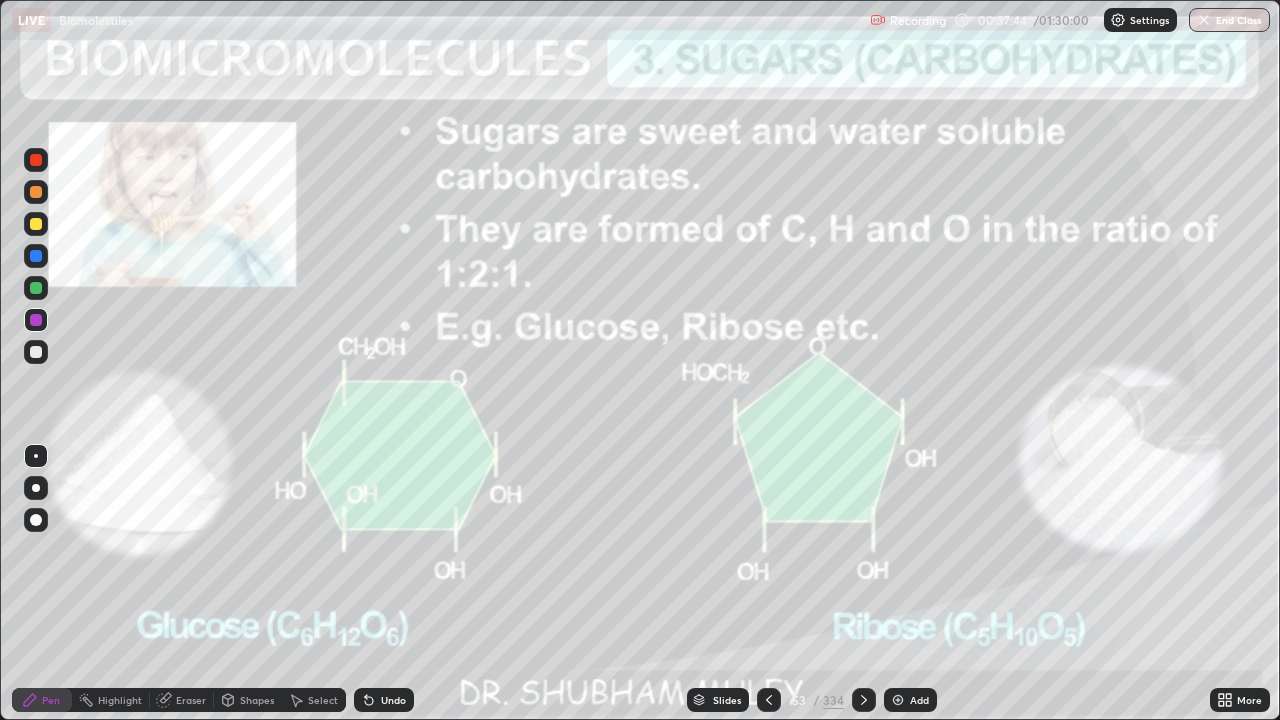 click 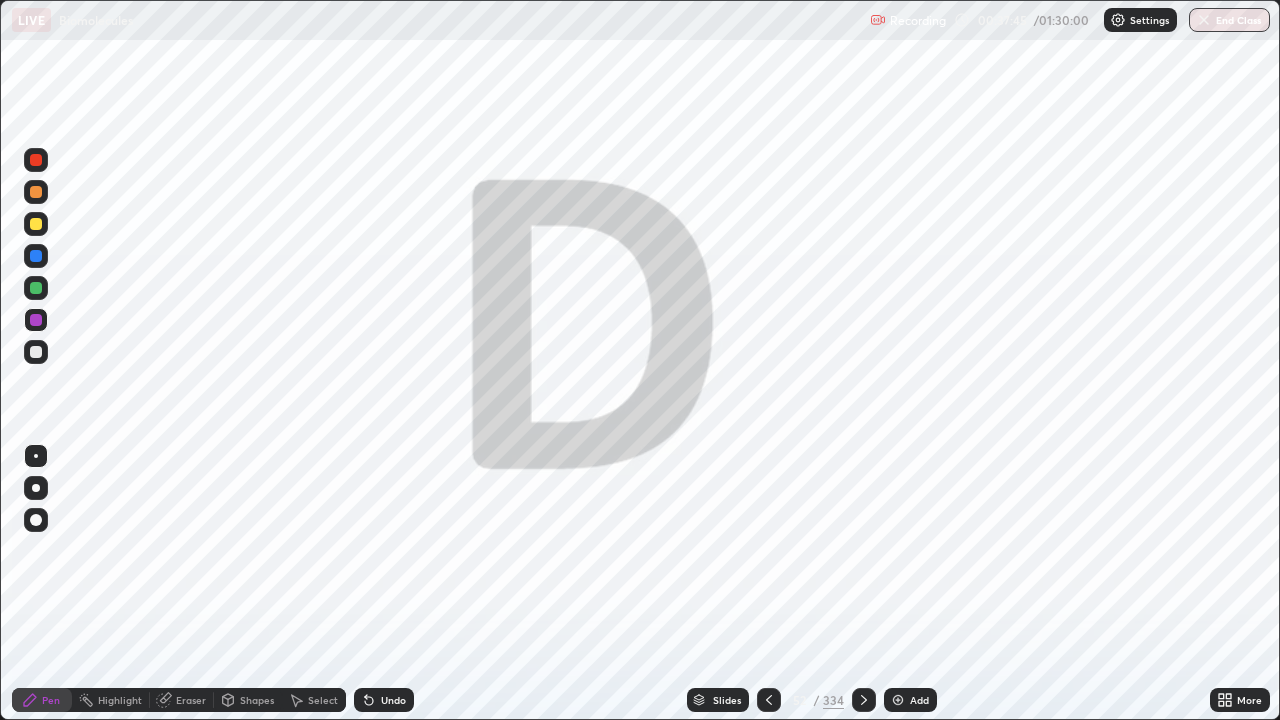 click 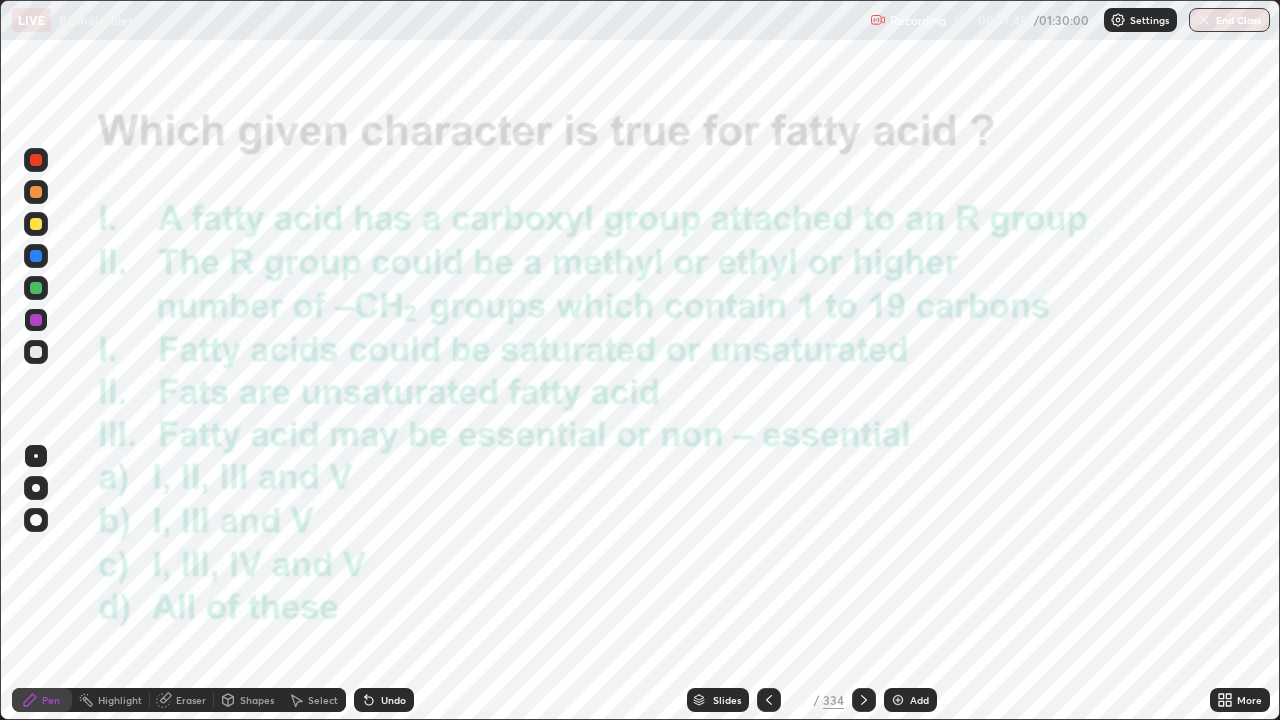 click 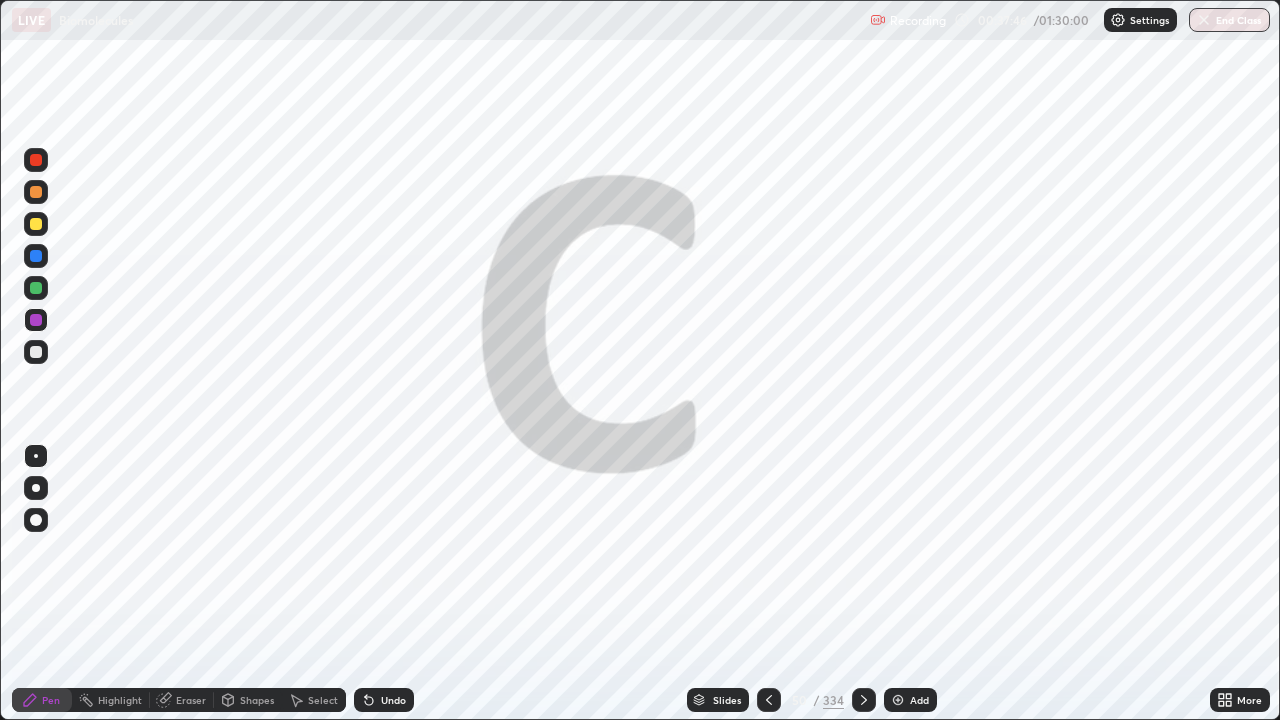 click on "Slides" at bounding box center [718, 700] 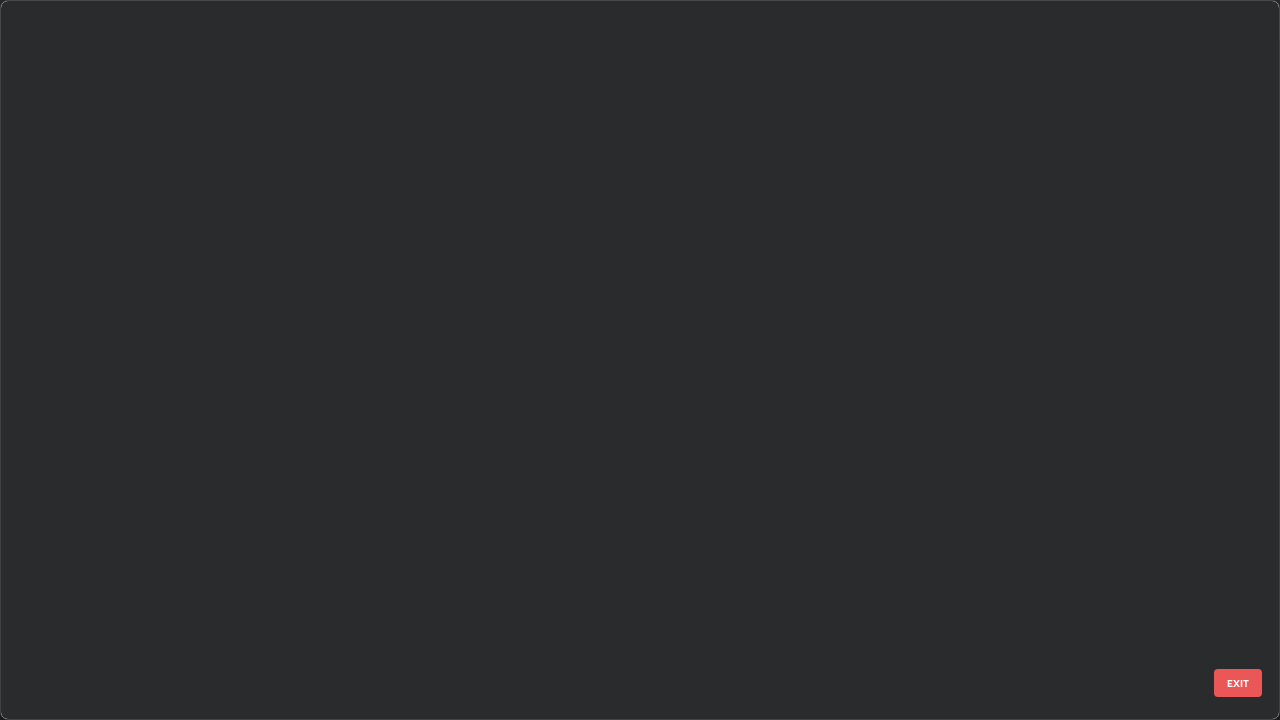 scroll, scrollTop: 3100, scrollLeft: 0, axis: vertical 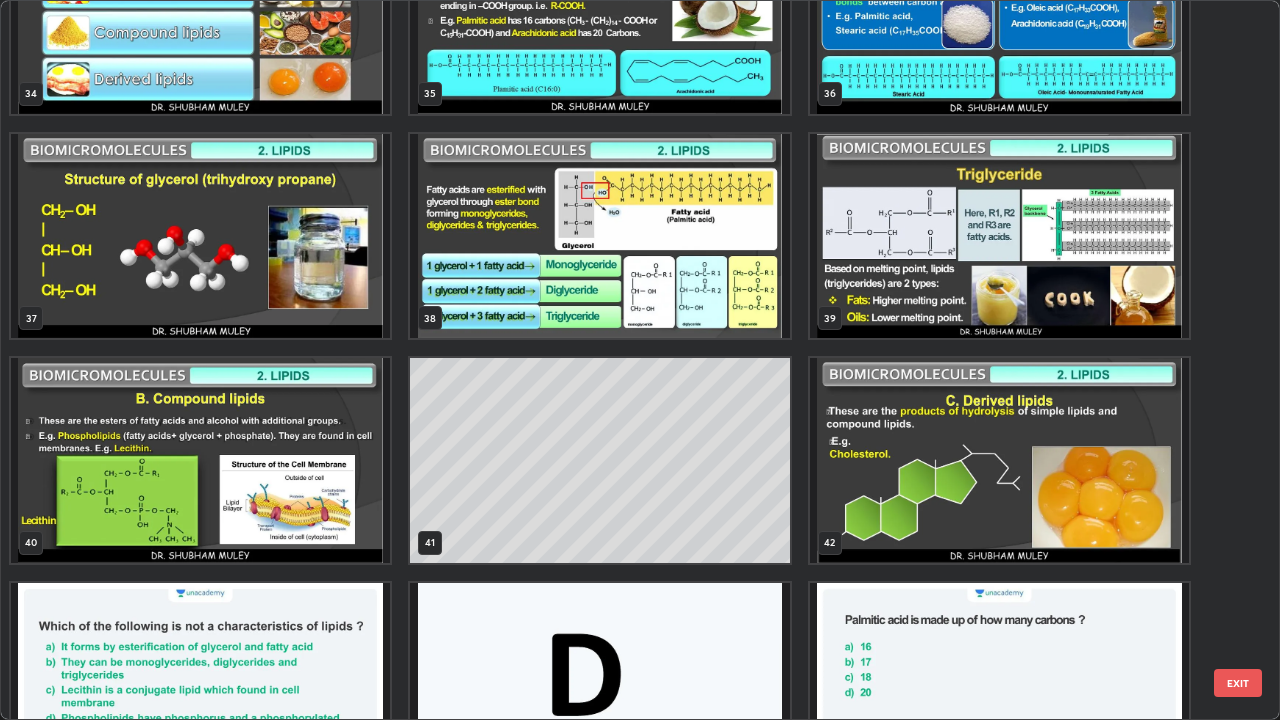 click at bounding box center [999, 236] 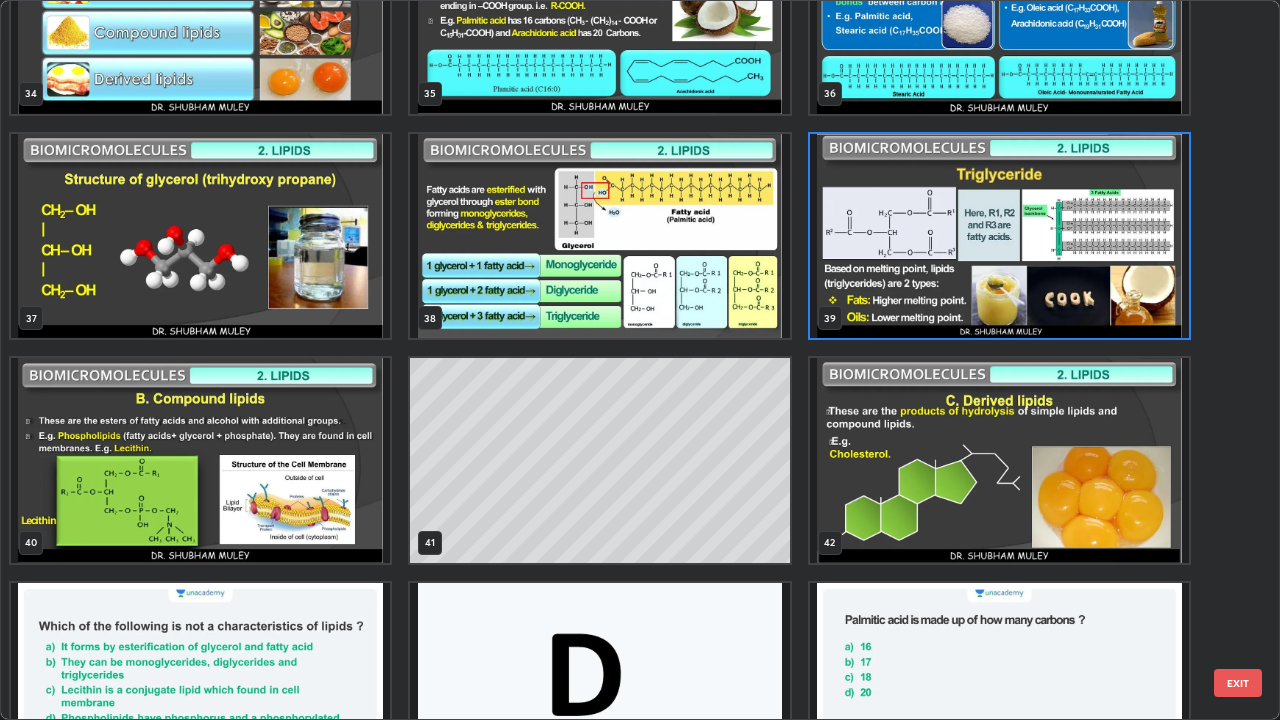 click at bounding box center (999, 236) 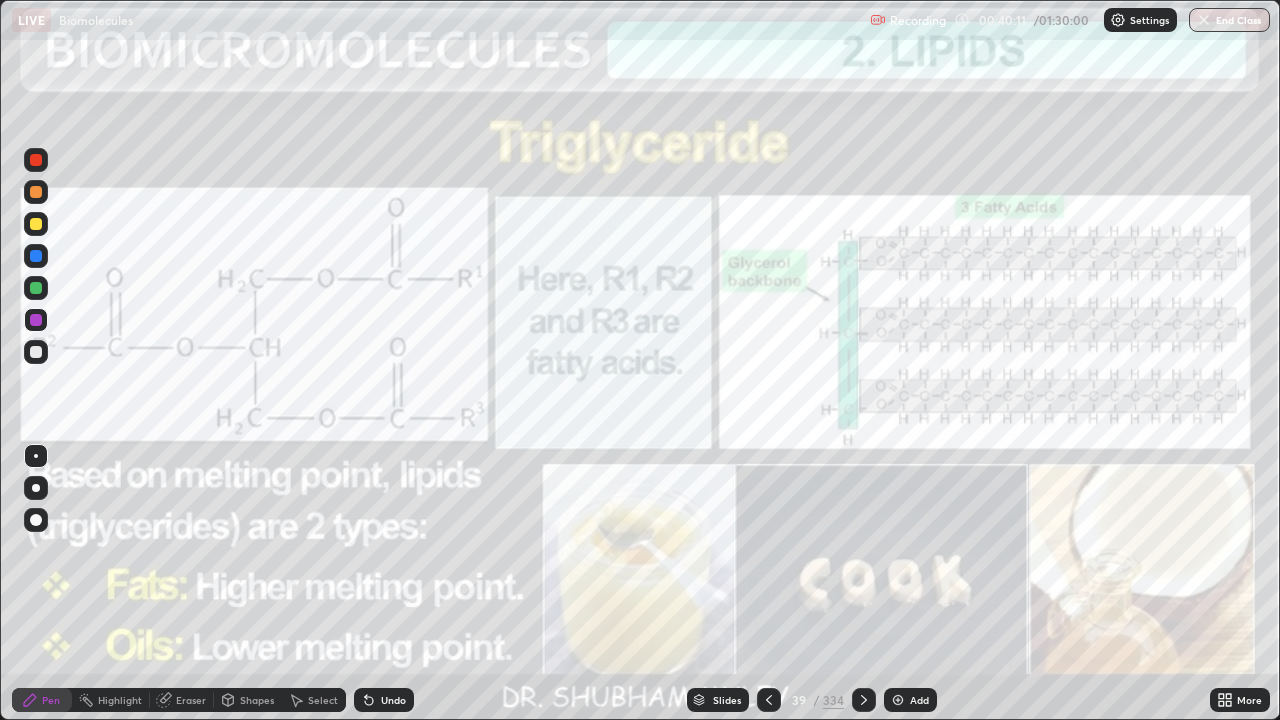 click 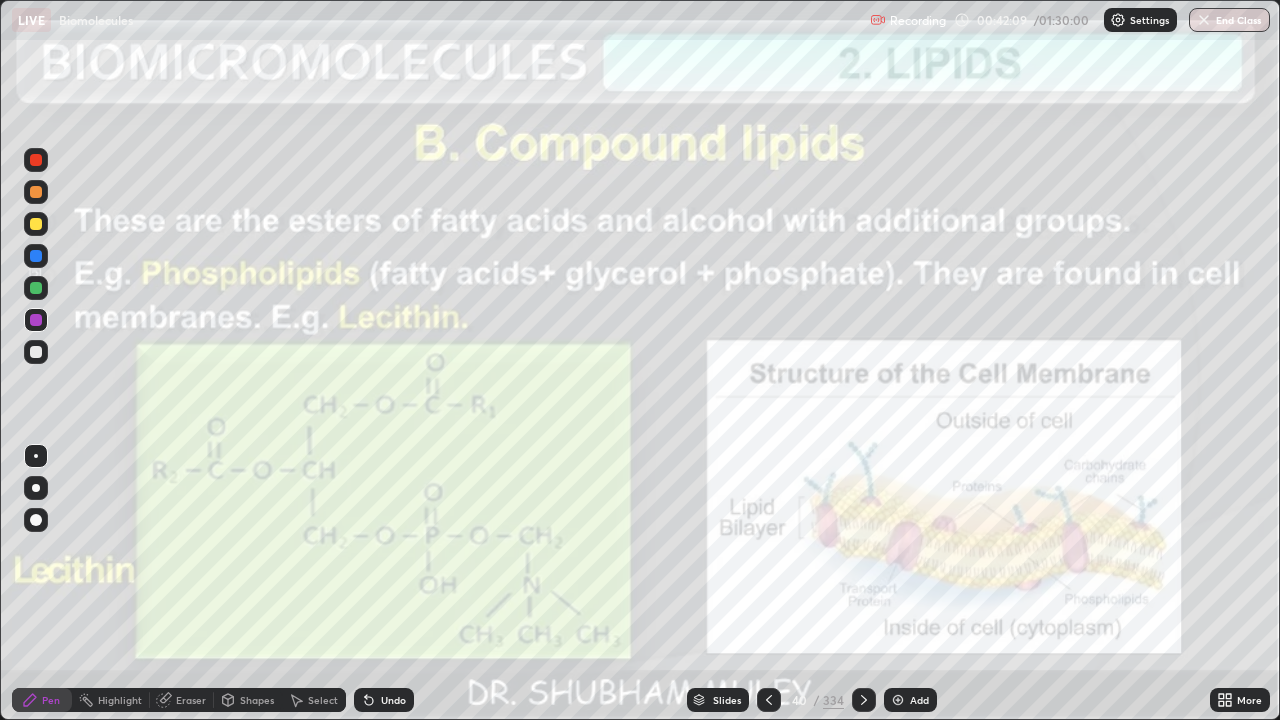 click at bounding box center (36, 160) 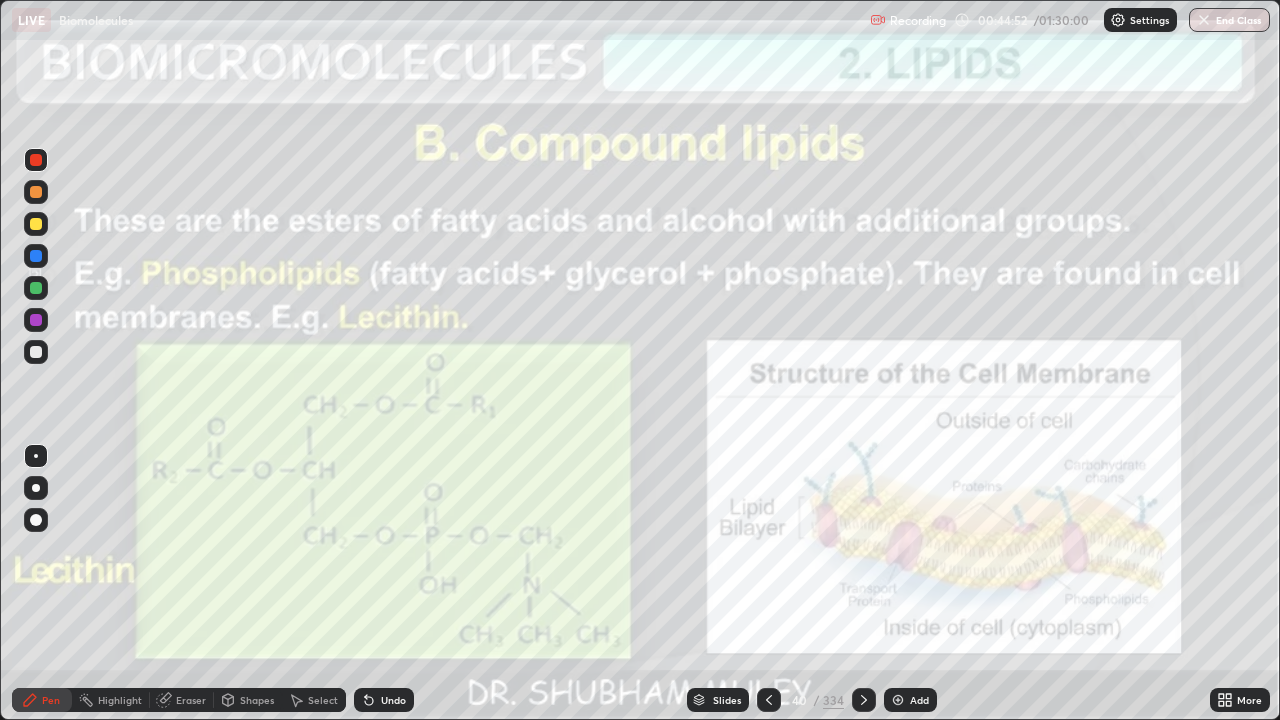 click 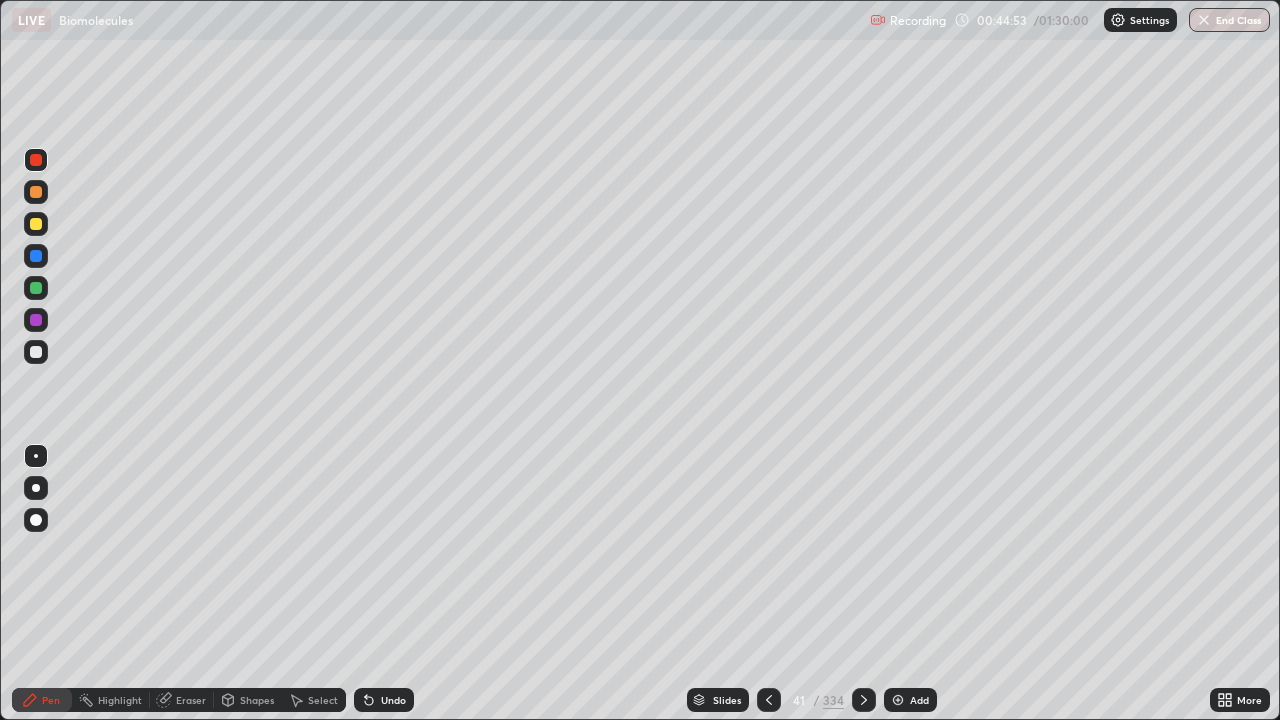 click 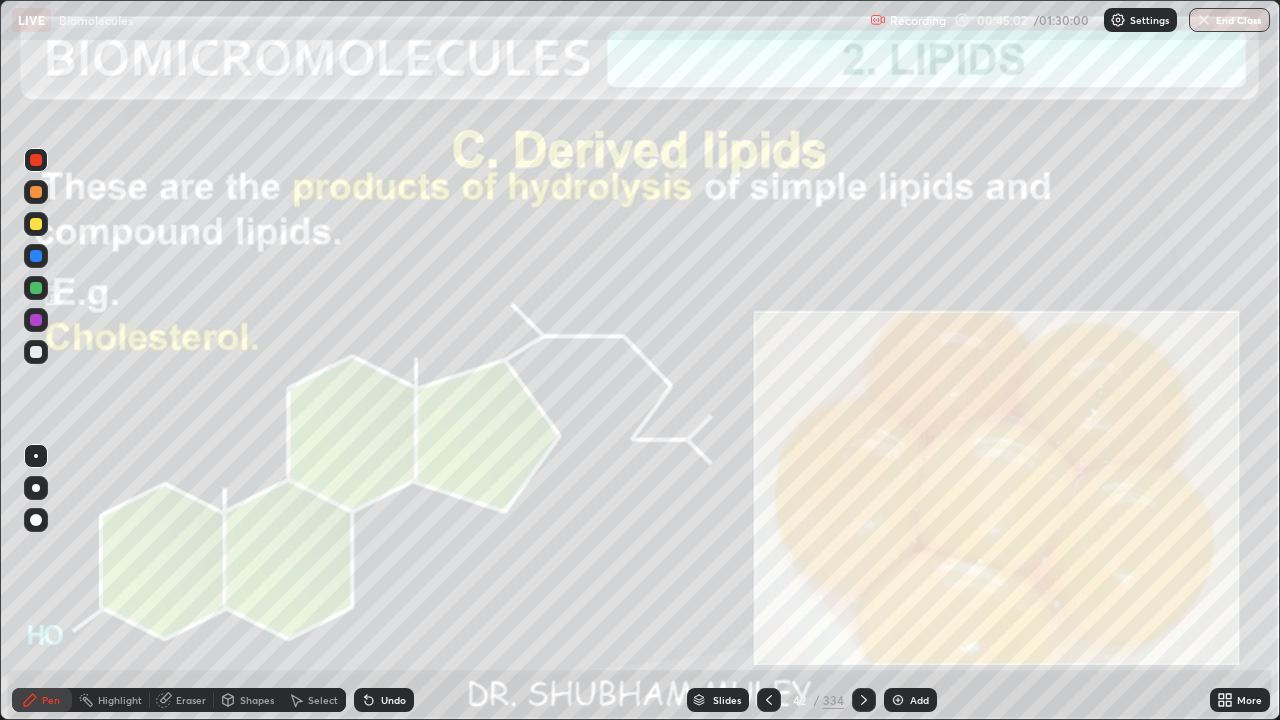click on "Eraser" at bounding box center (182, 700) 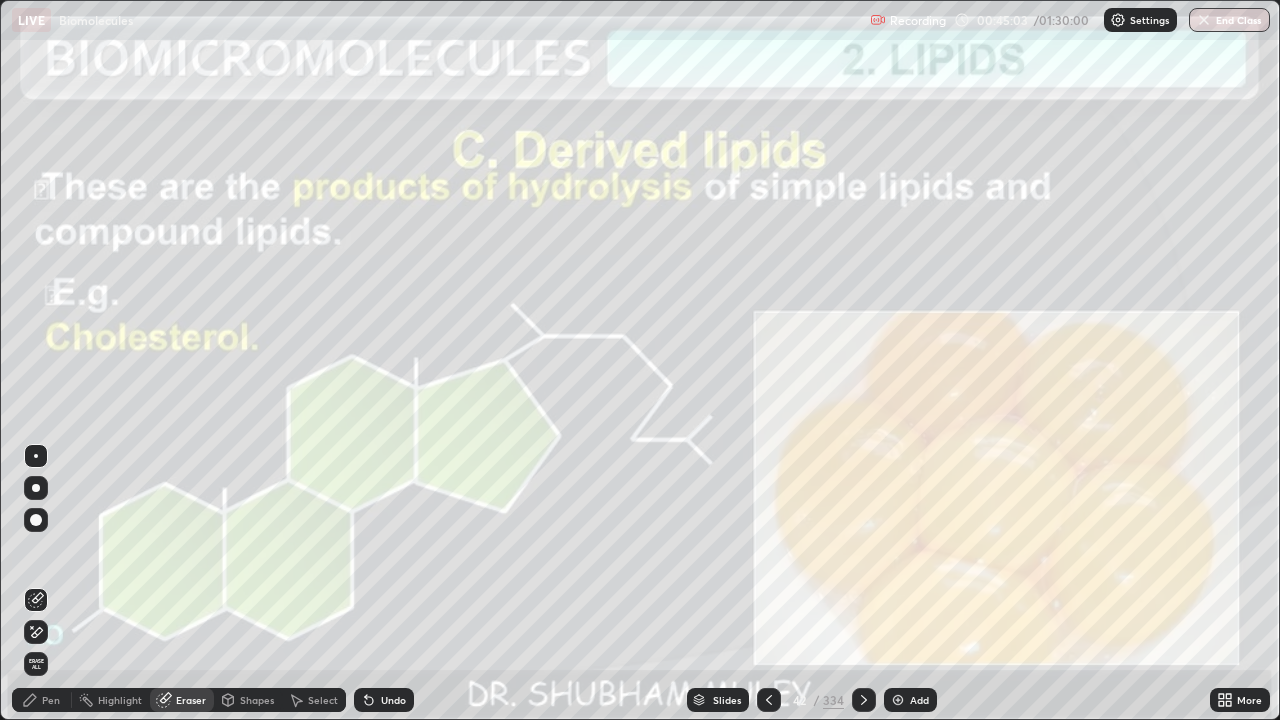 click on "Erase all" at bounding box center (36, 664) 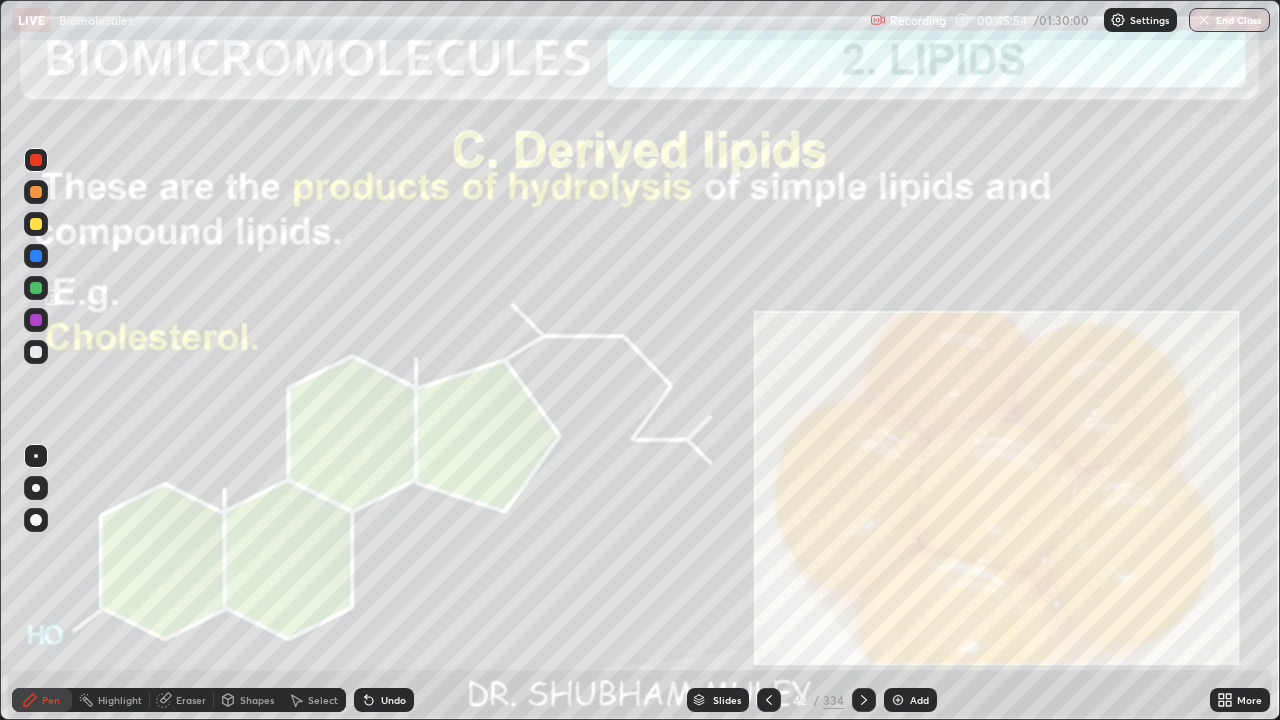 click on "Undo" at bounding box center (384, 700) 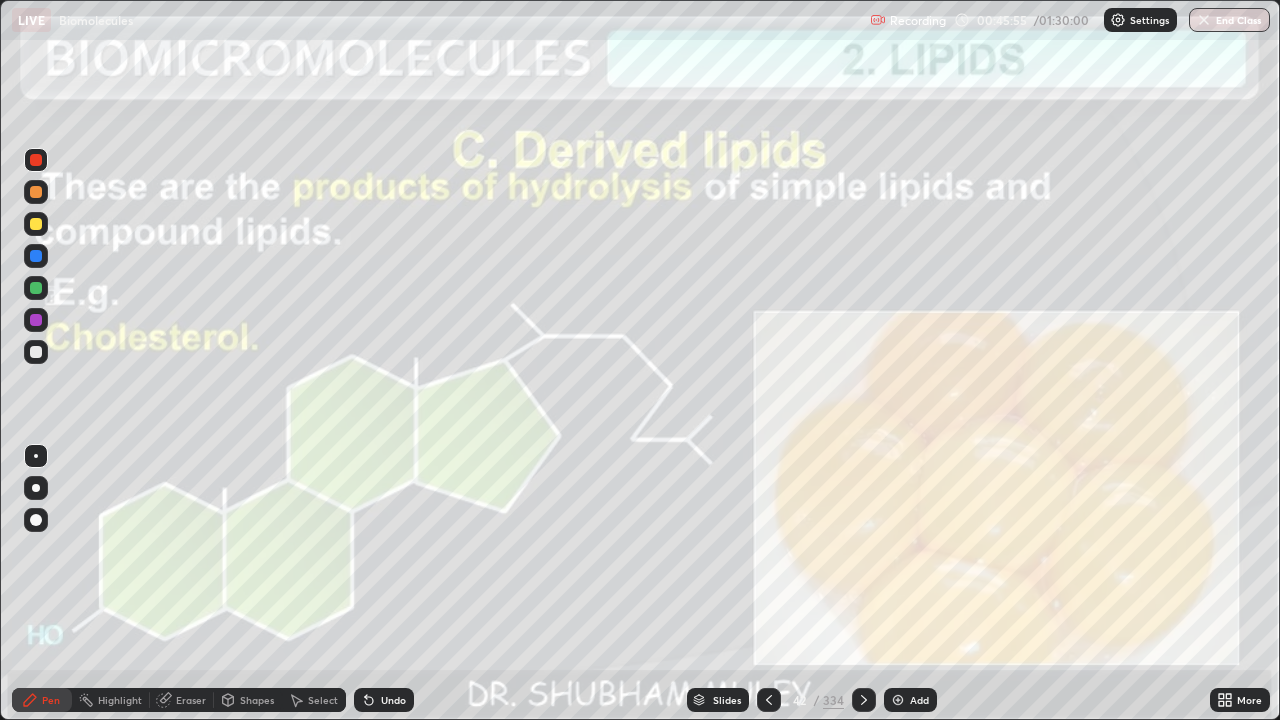 click on "Undo" at bounding box center (393, 700) 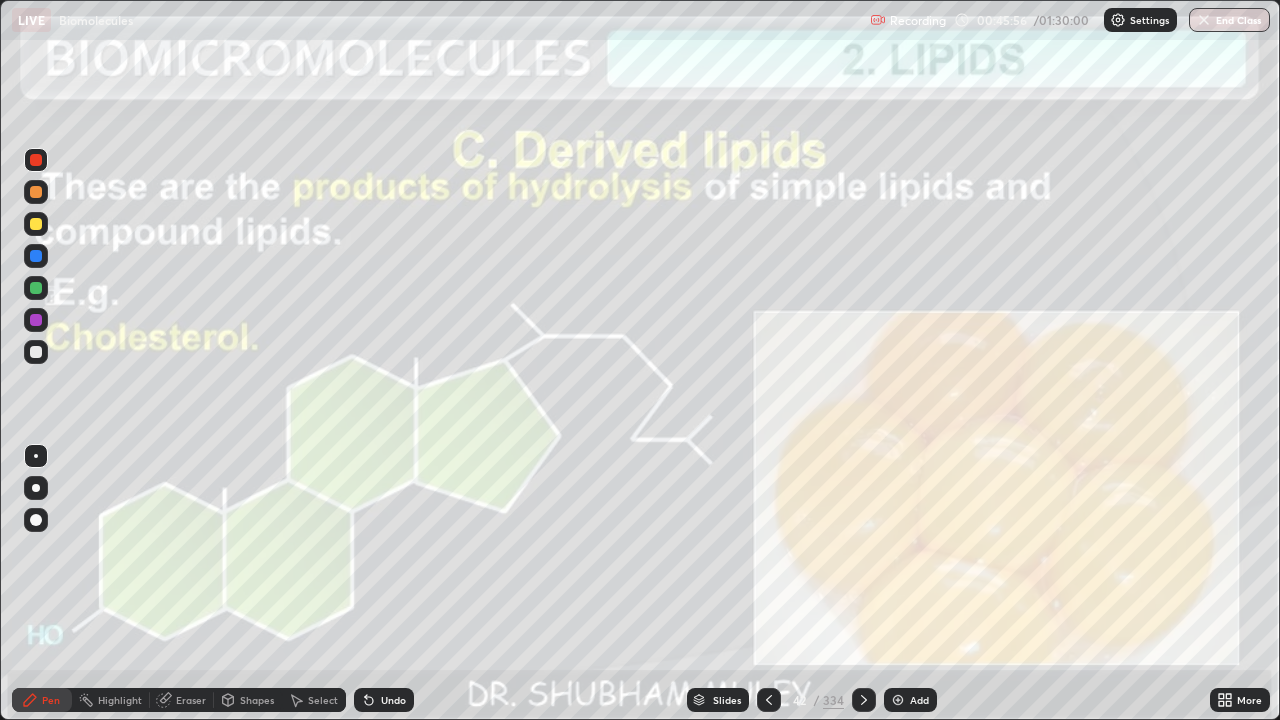 click on "Undo" at bounding box center [393, 700] 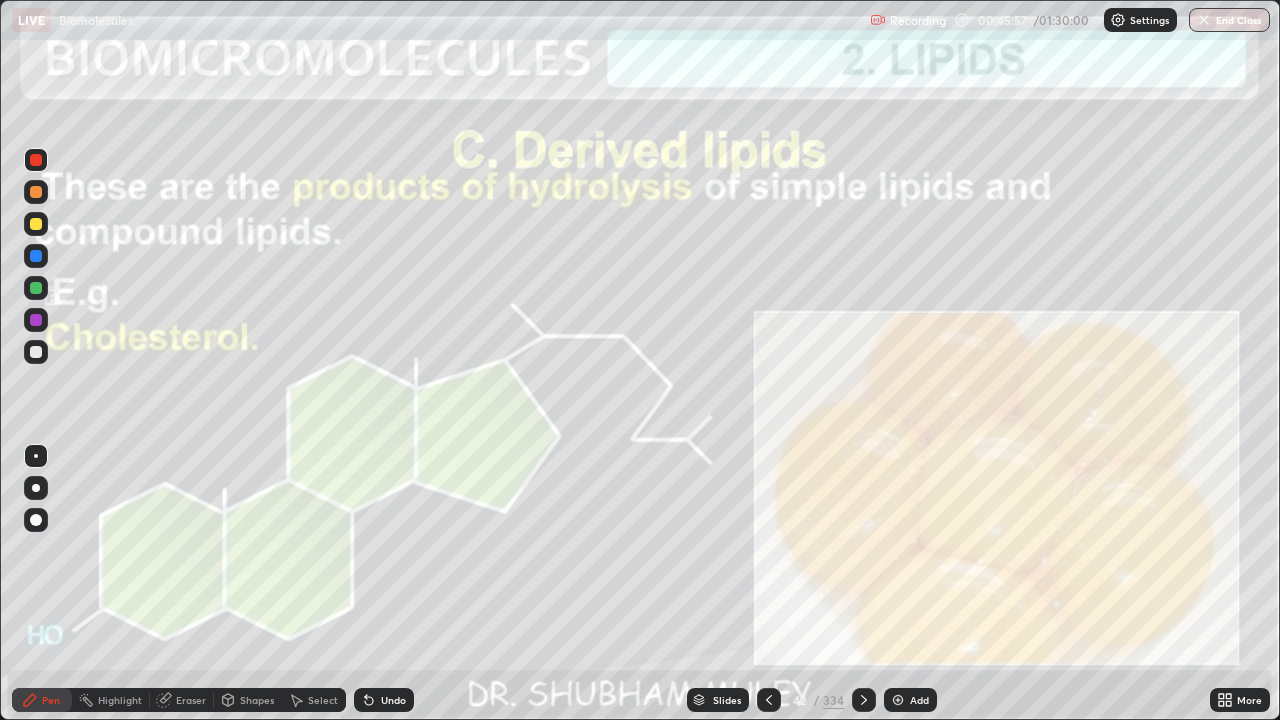 click on "Undo" at bounding box center (393, 700) 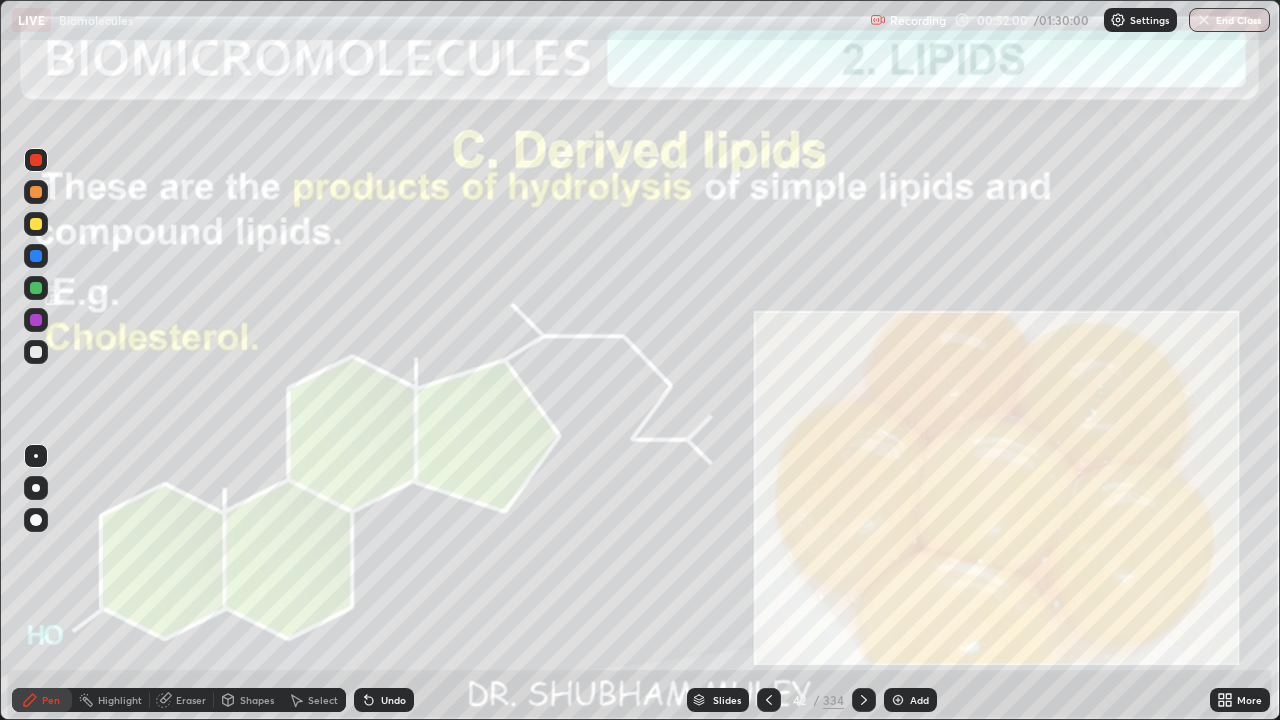 click 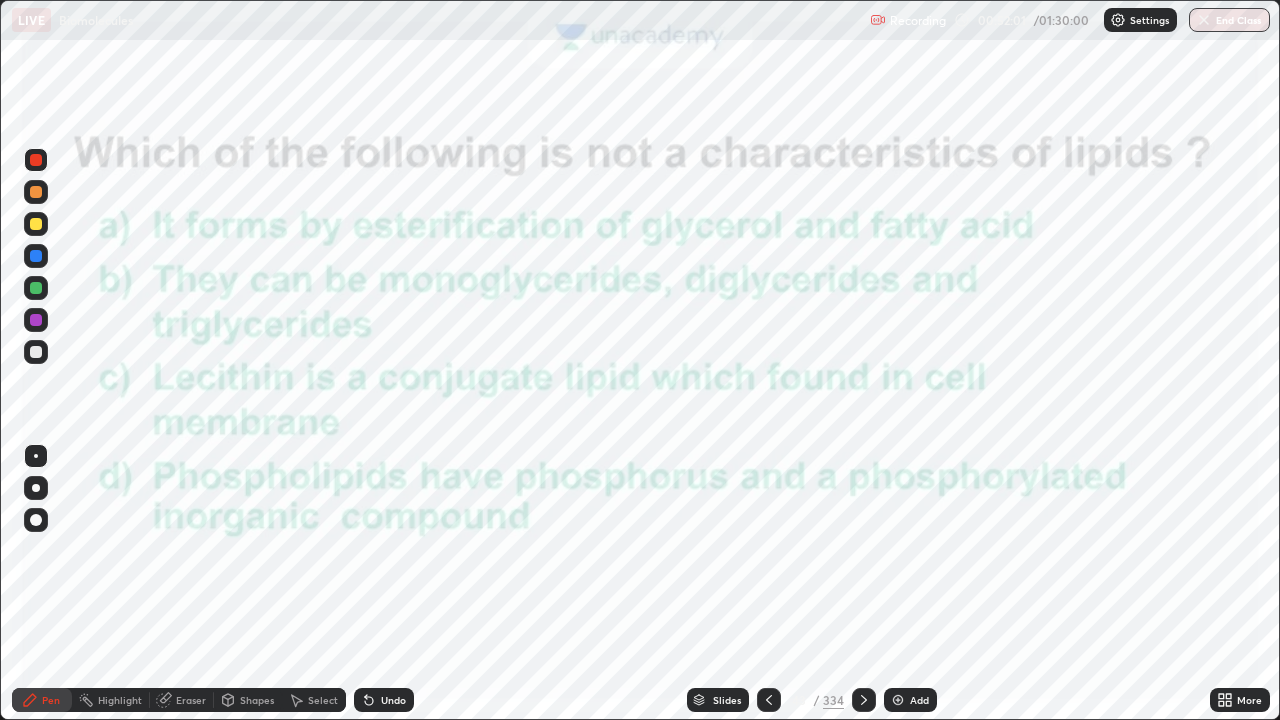 click on "Slides" at bounding box center (718, 700) 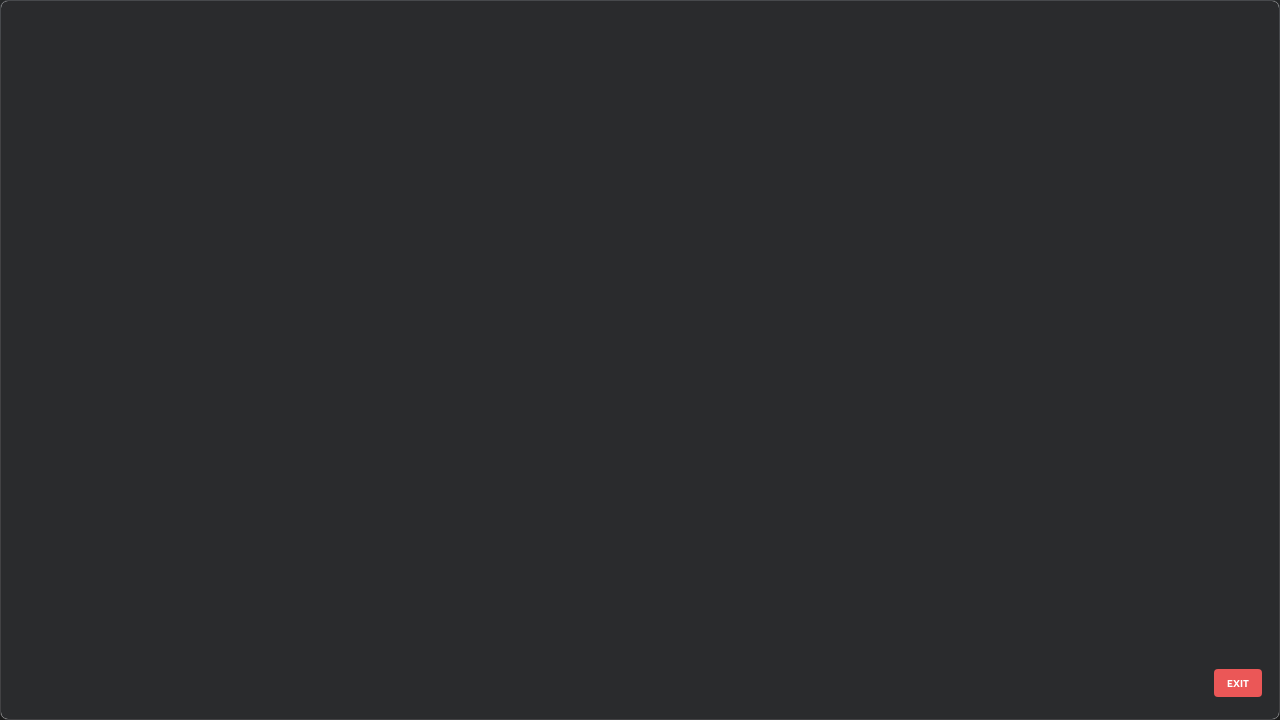 scroll, scrollTop: 2651, scrollLeft: 0, axis: vertical 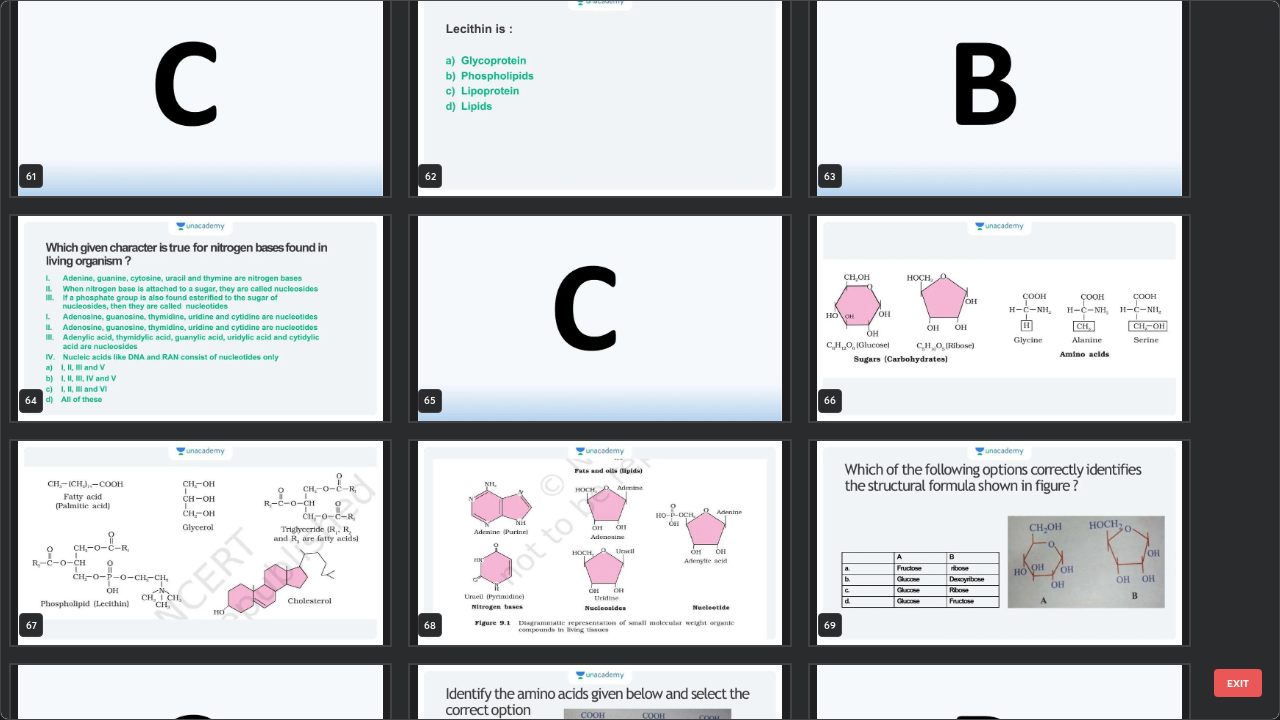 click at bounding box center (200, 543) 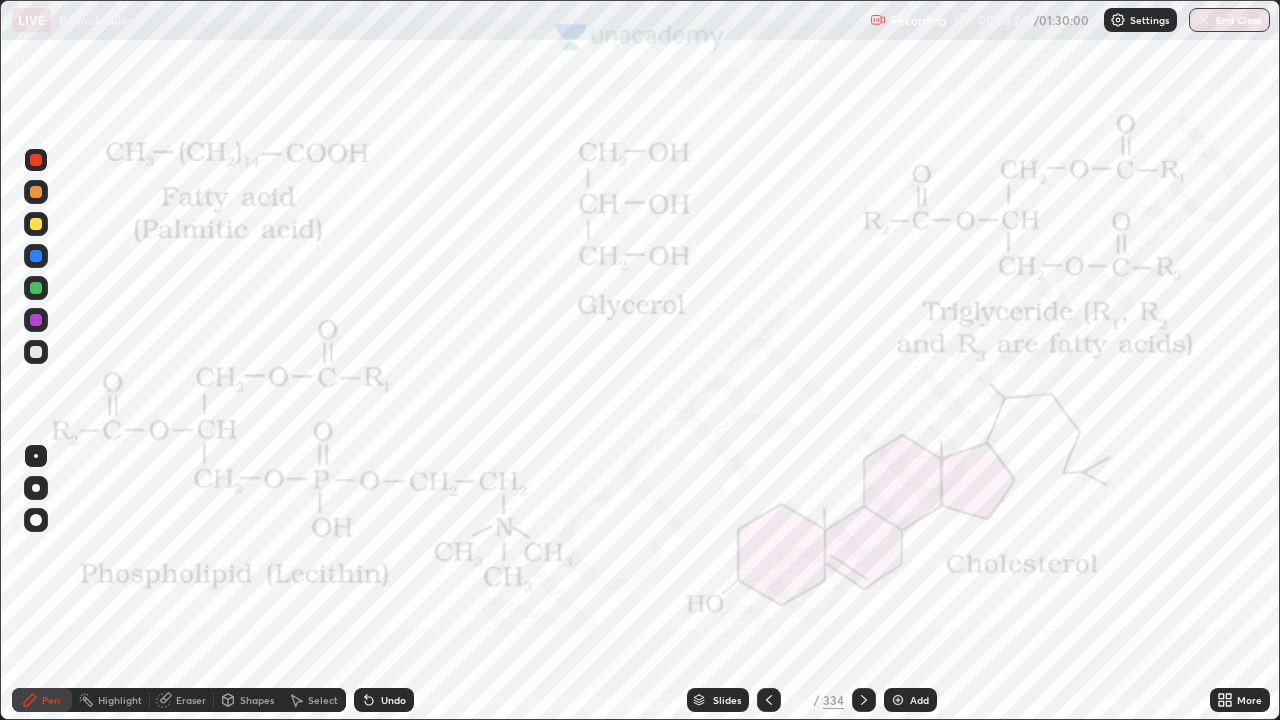 click 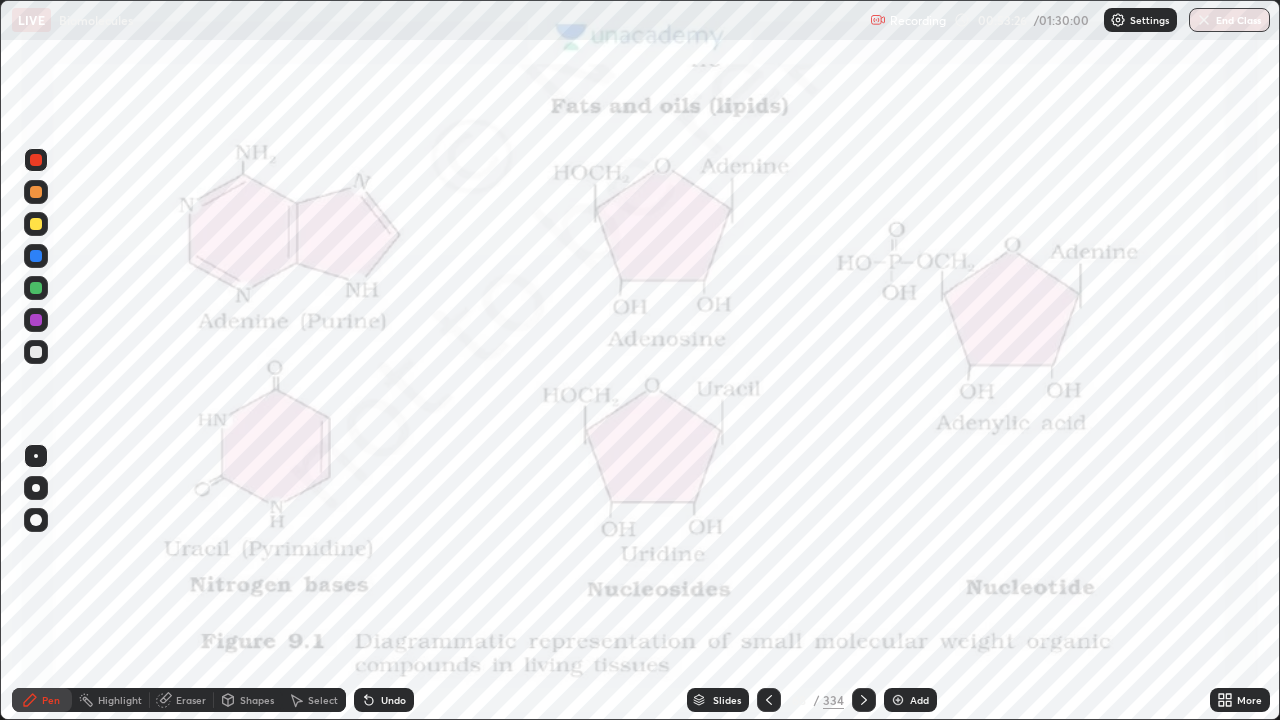 click 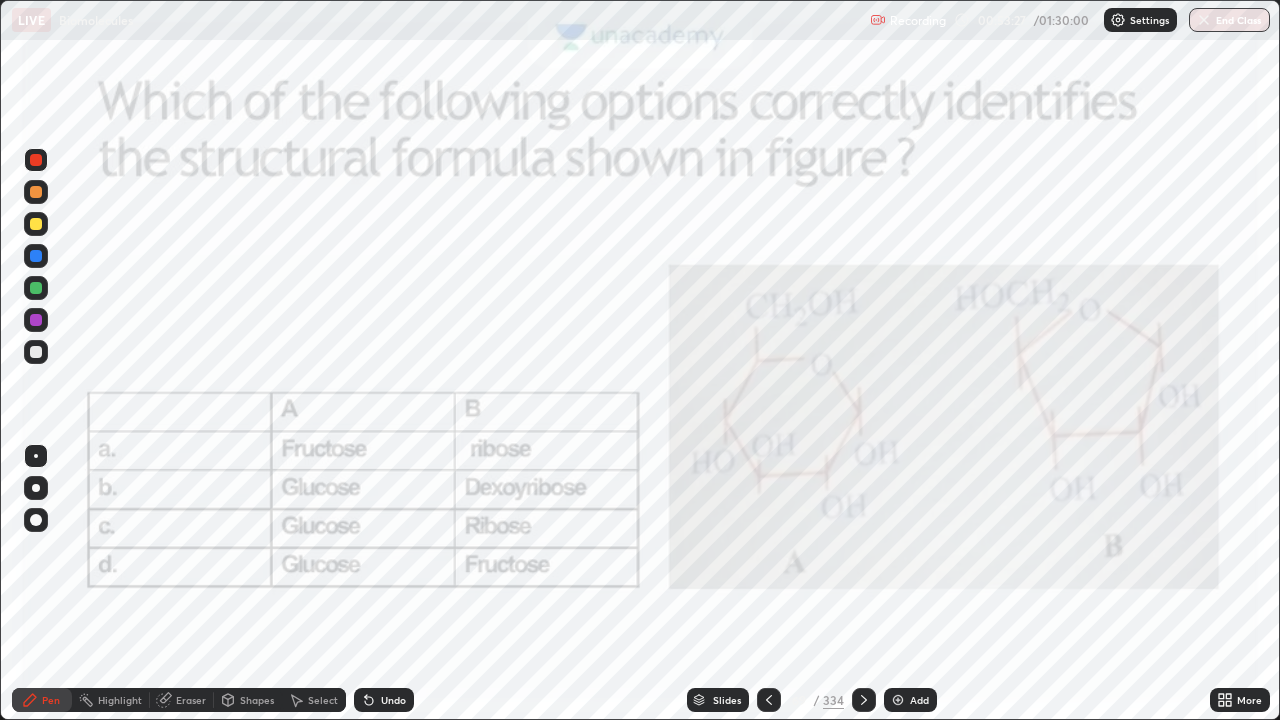 click on "Slides" at bounding box center (727, 700) 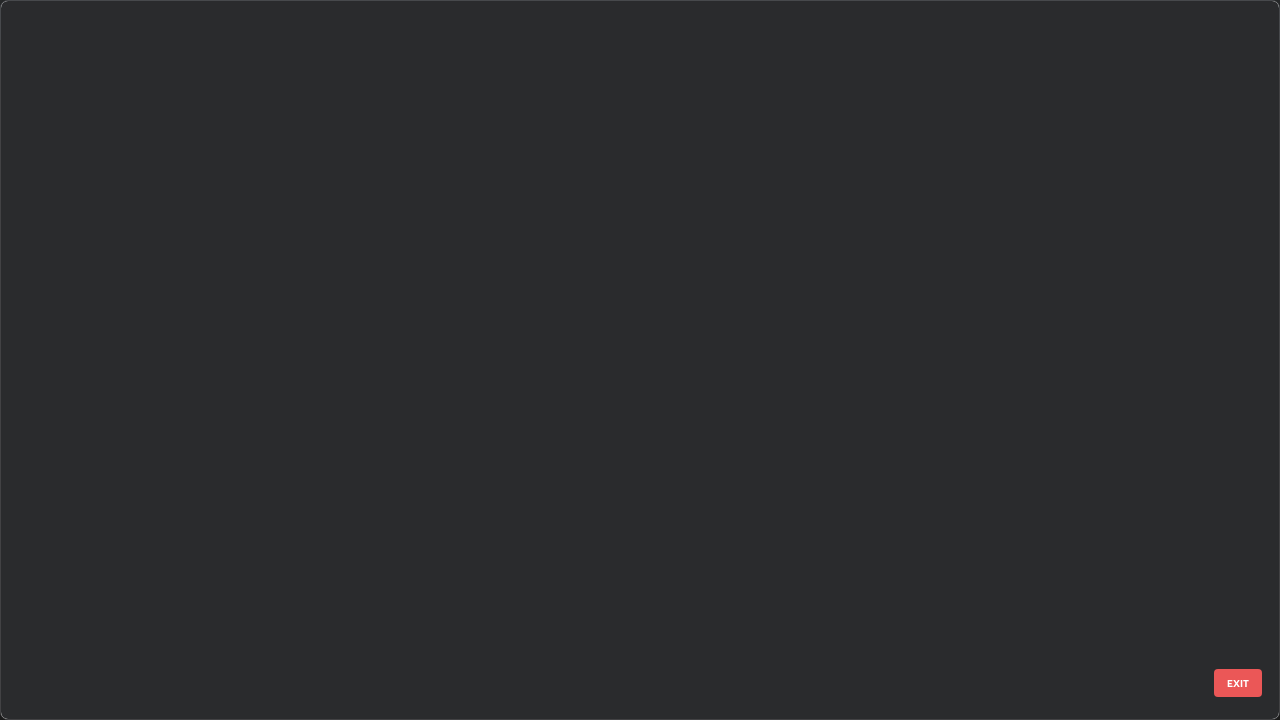 scroll, scrollTop: 4448, scrollLeft: 0, axis: vertical 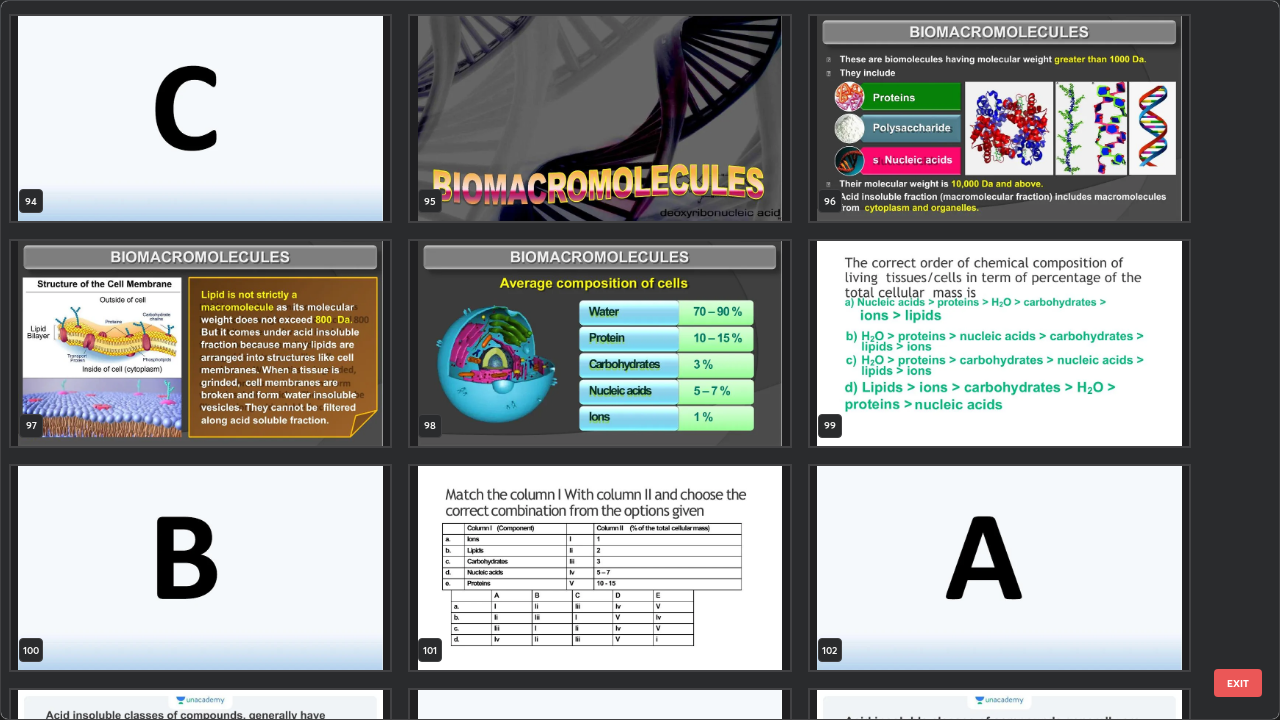 click at bounding box center (599, 118) 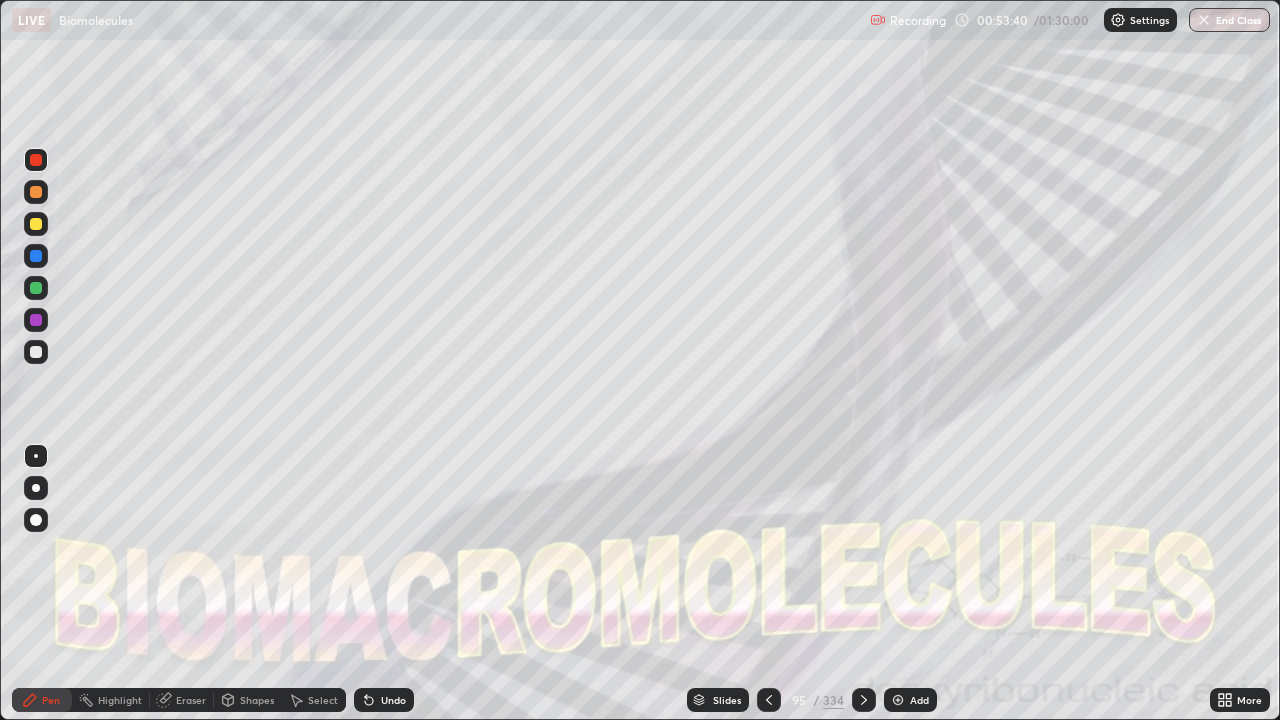 click 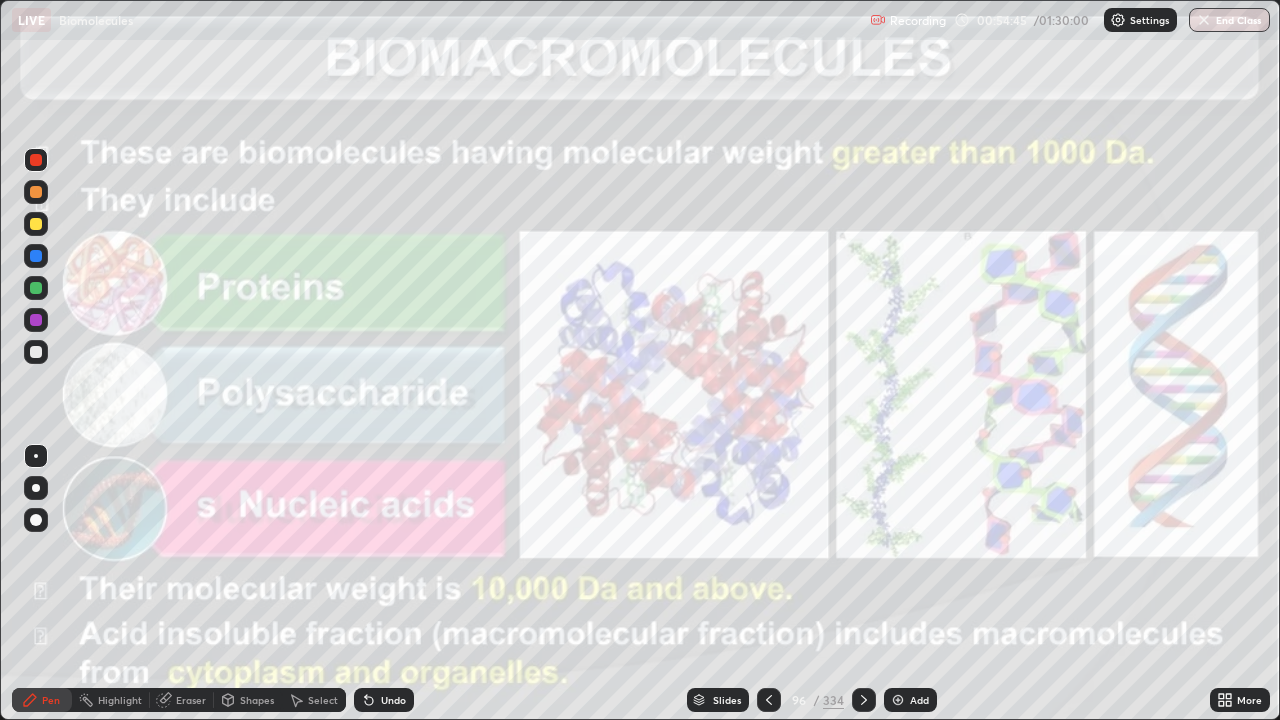 click 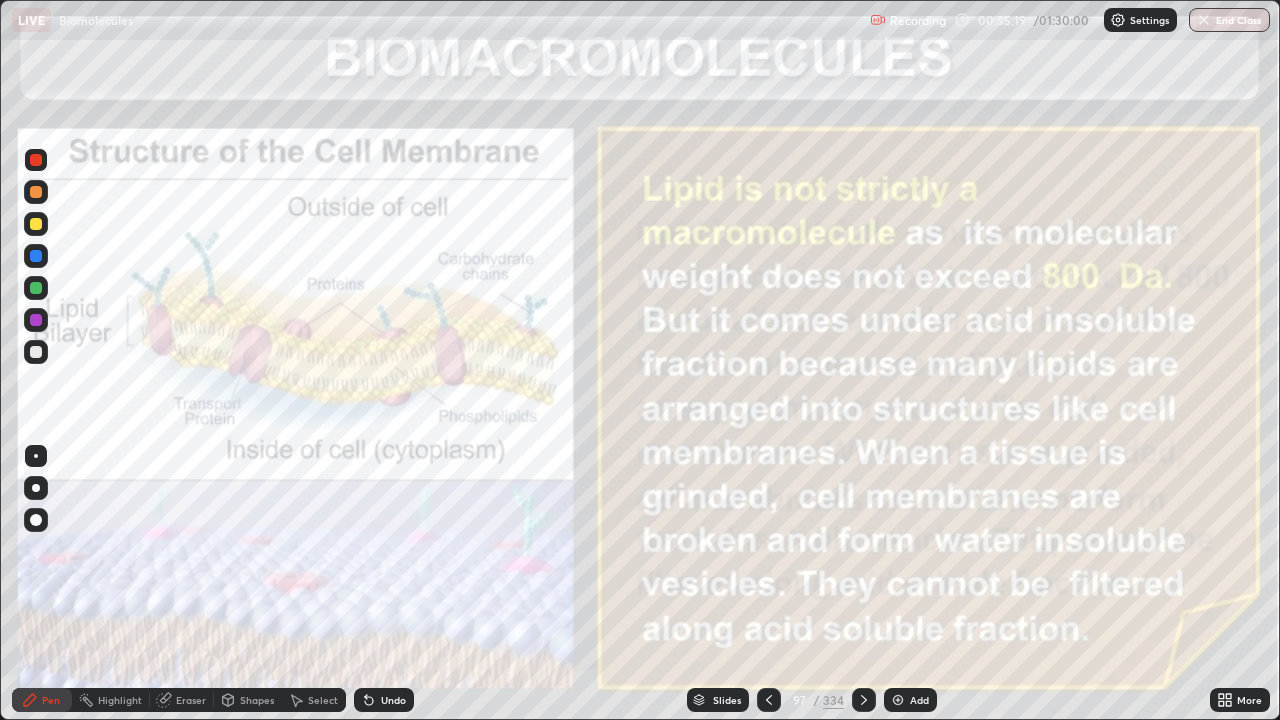 click at bounding box center (864, 700) 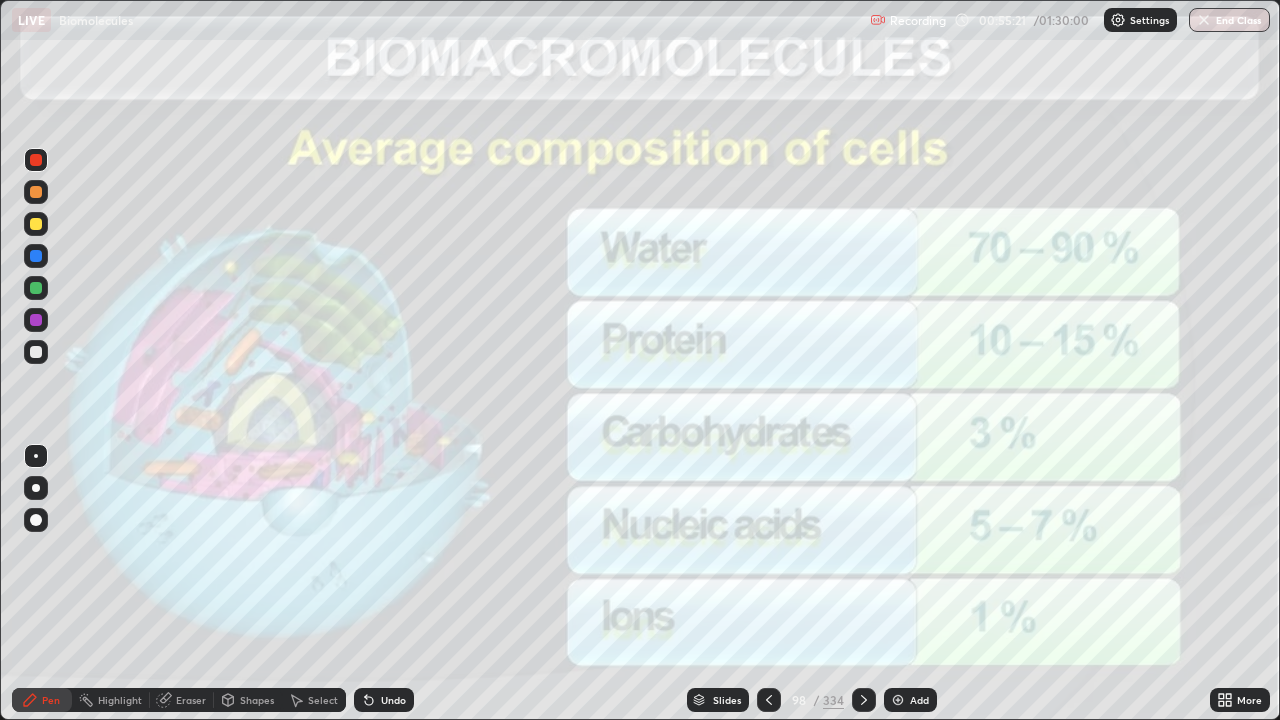 click at bounding box center [769, 700] 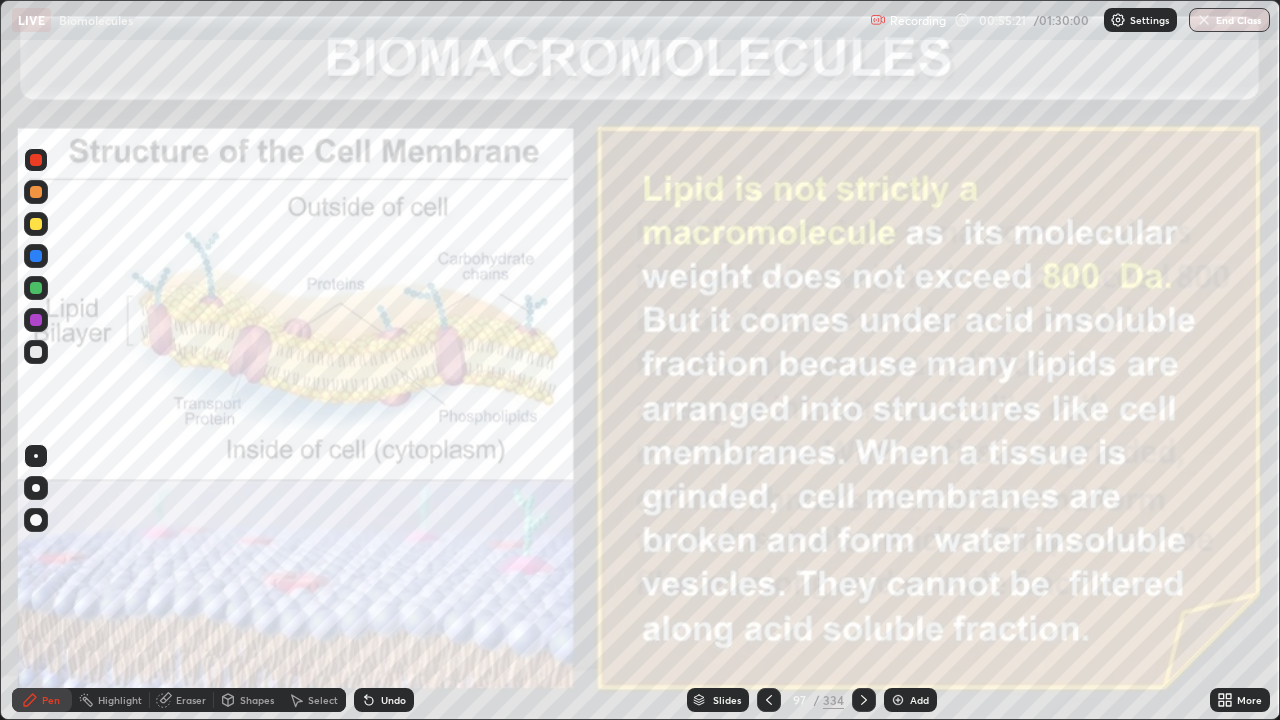 click at bounding box center (864, 700) 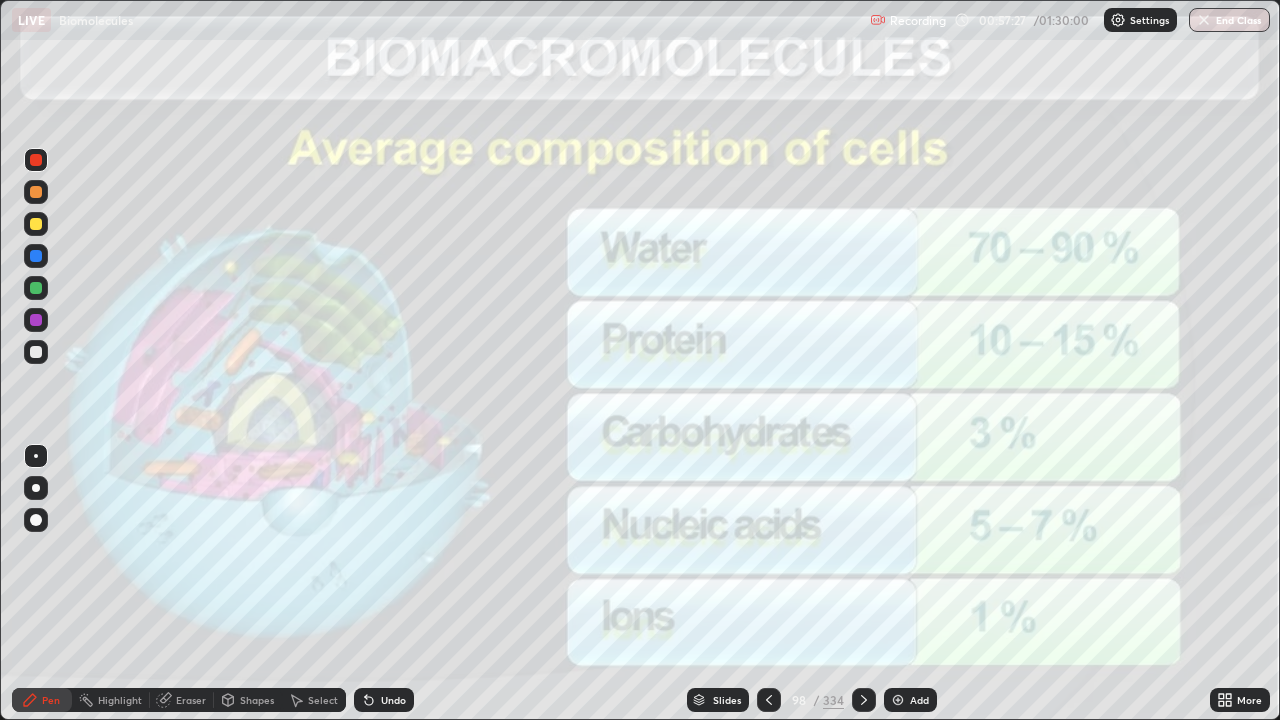 click at bounding box center [864, 700] 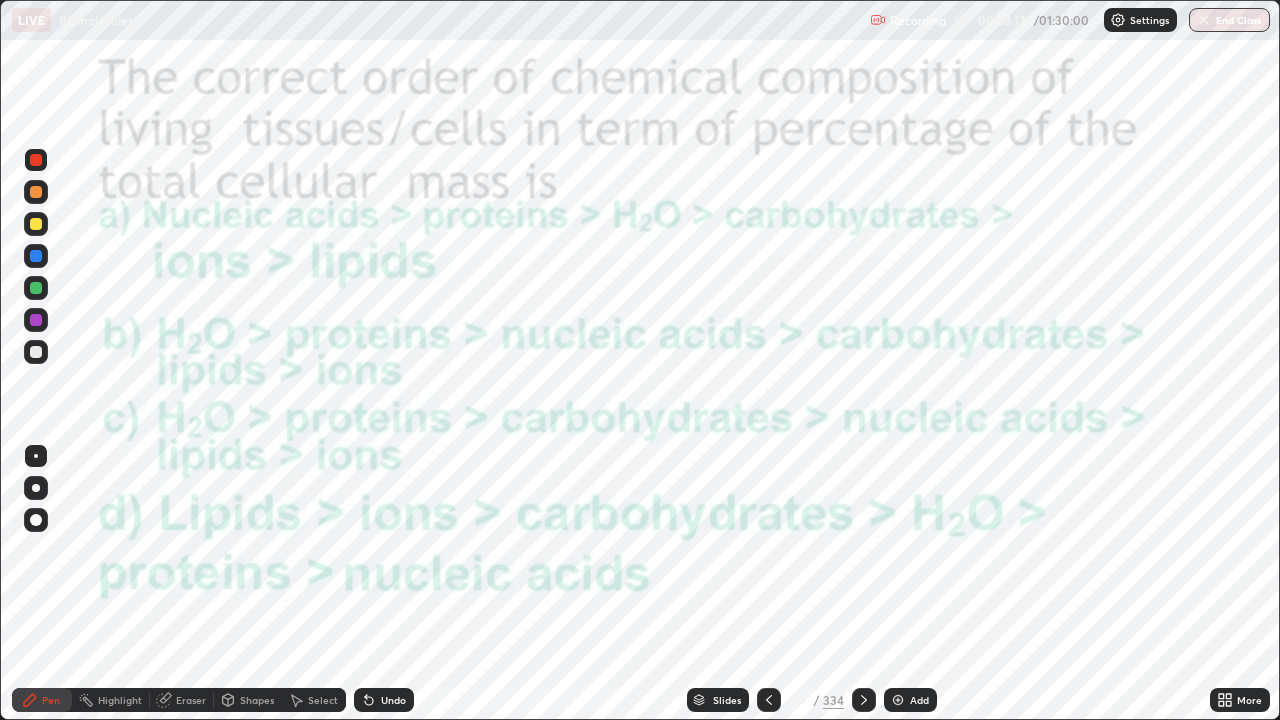 click 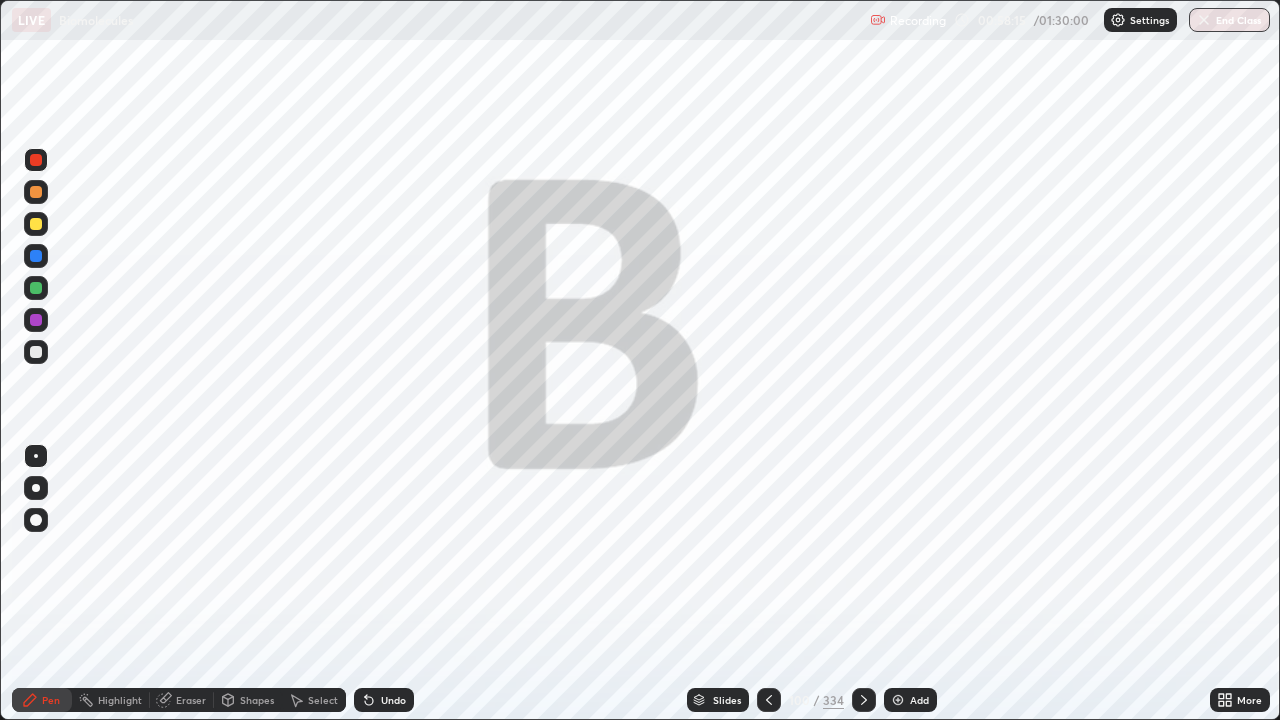 click 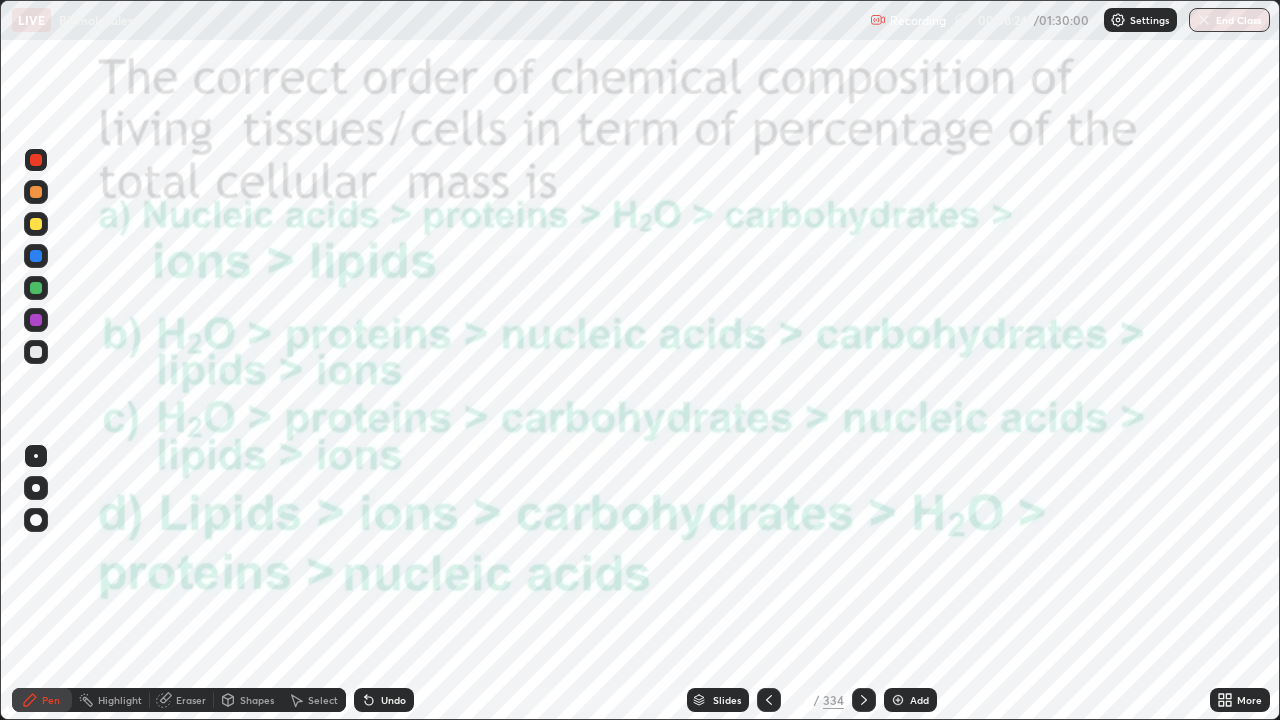 click at bounding box center [864, 700] 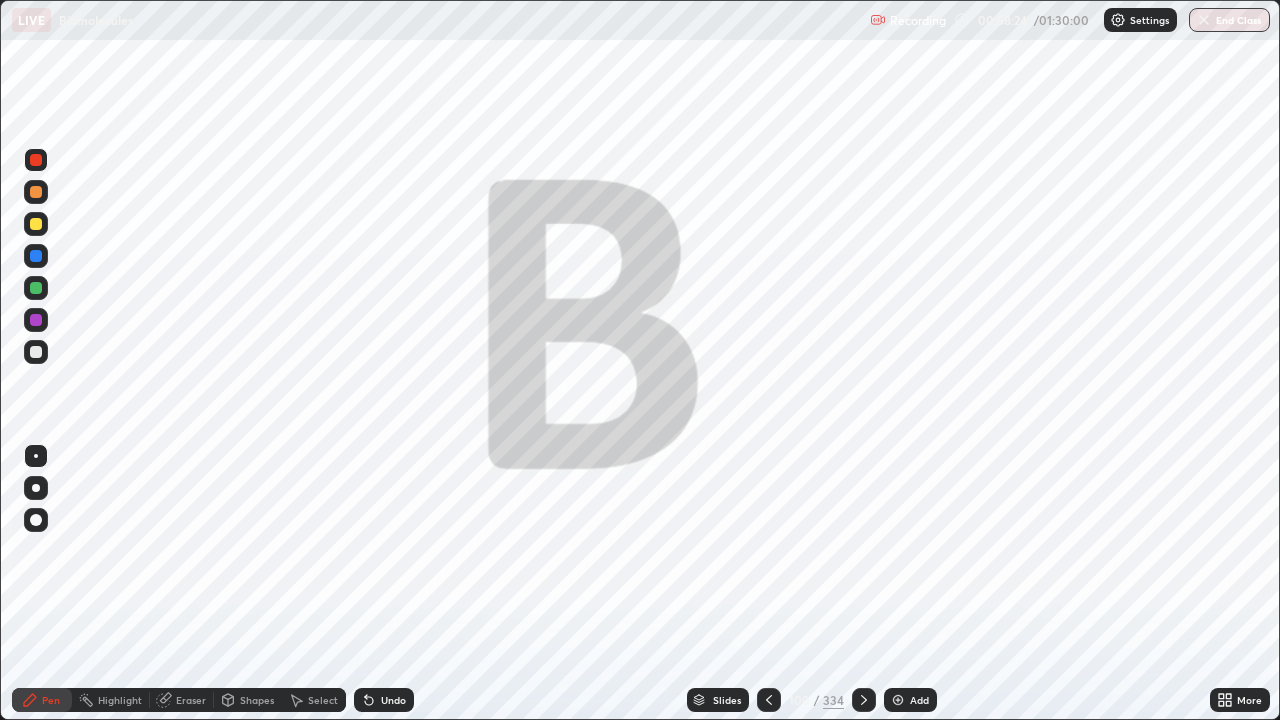 click 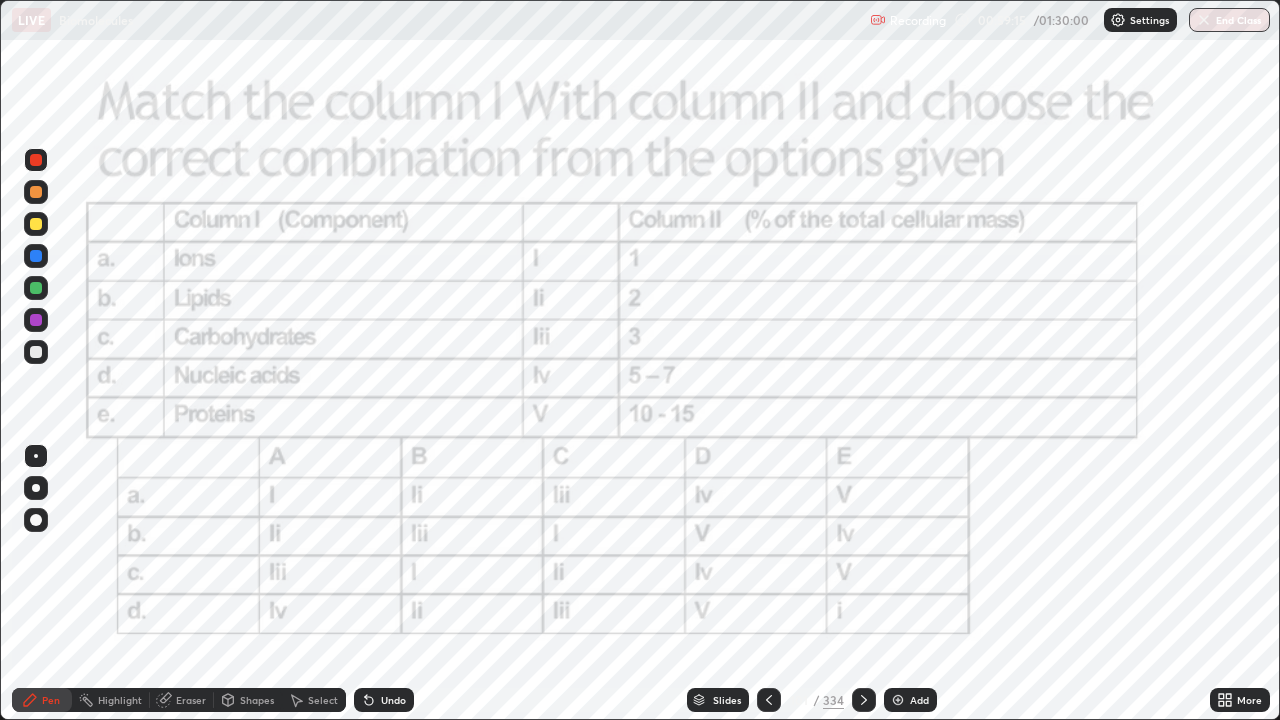 click 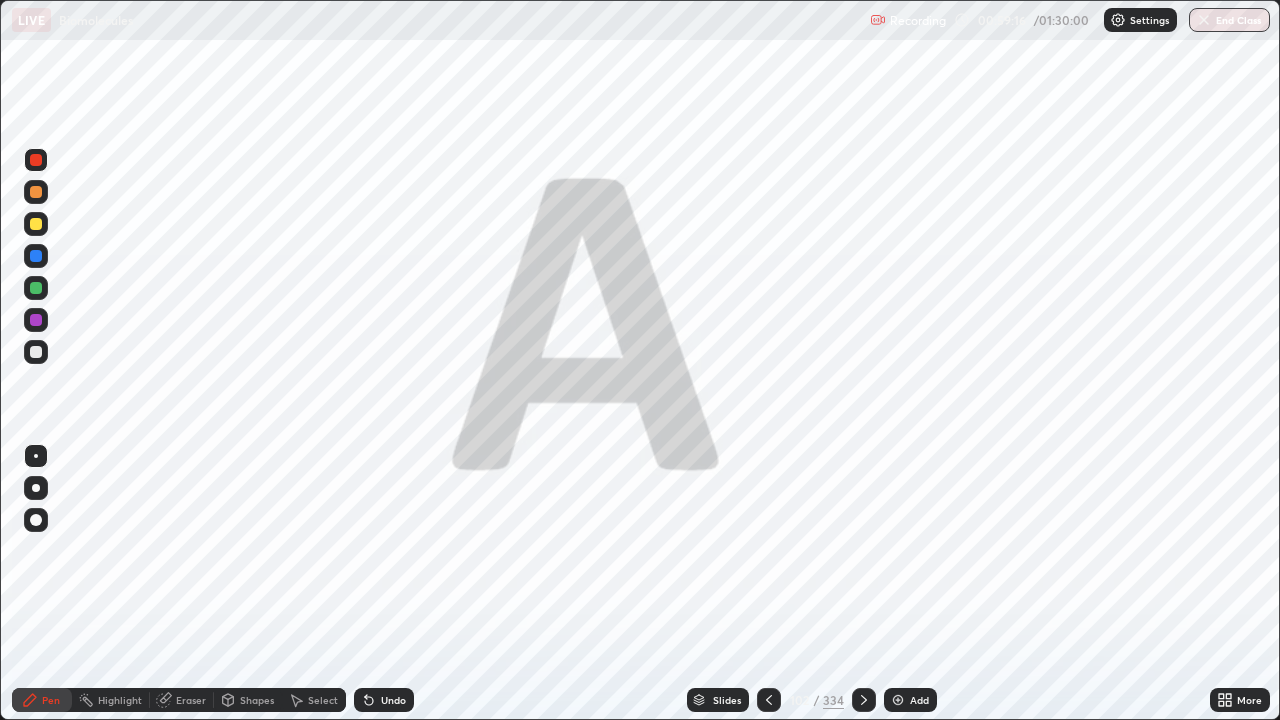 click at bounding box center [864, 700] 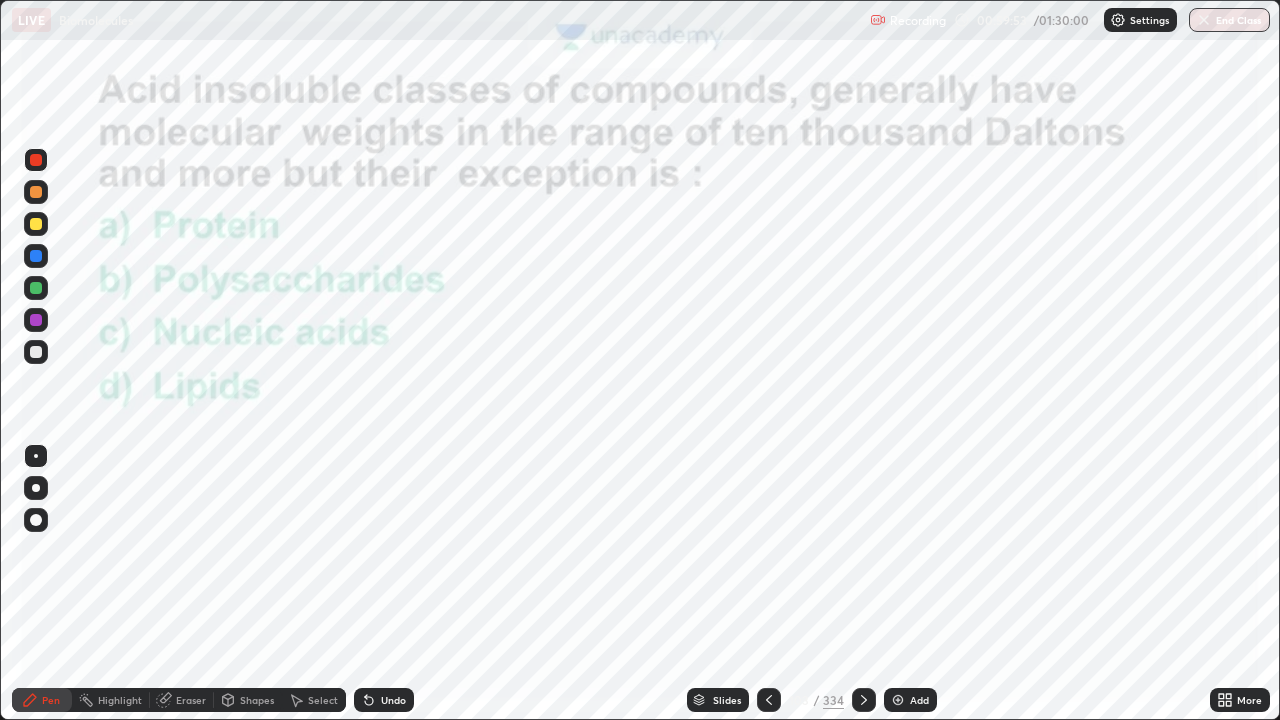 click at bounding box center (864, 700) 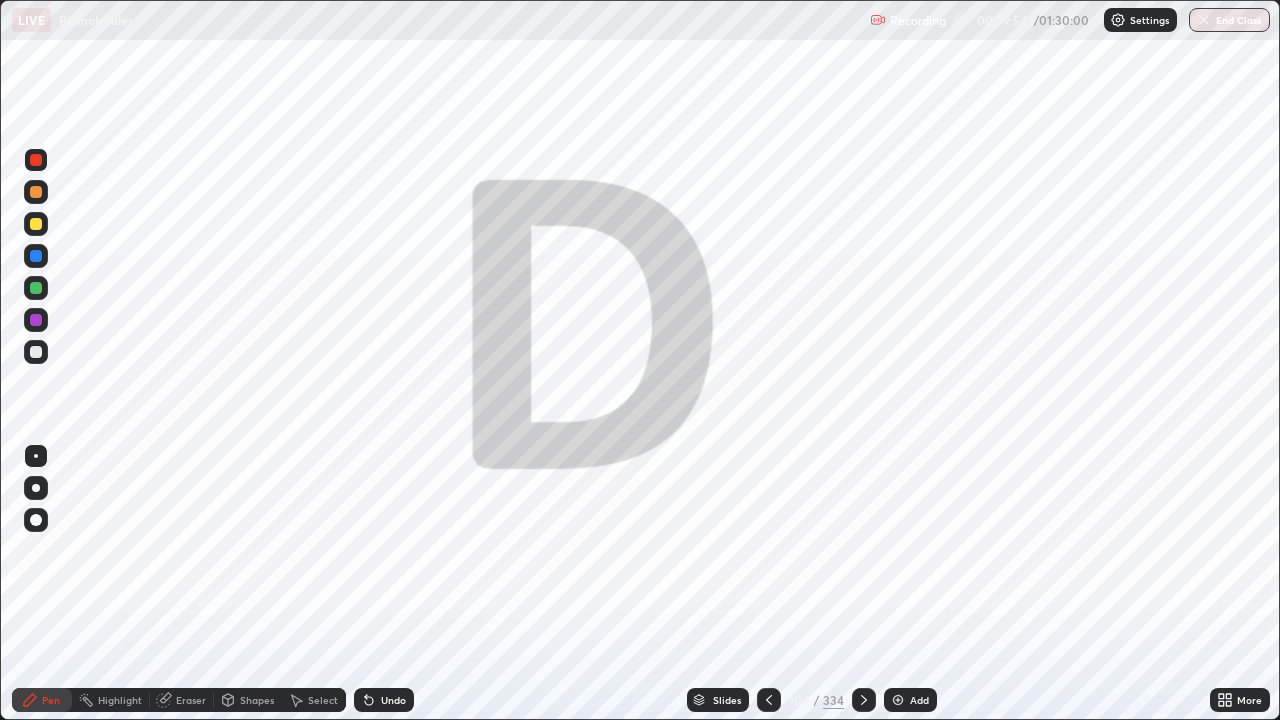 click at bounding box center [864, 700] 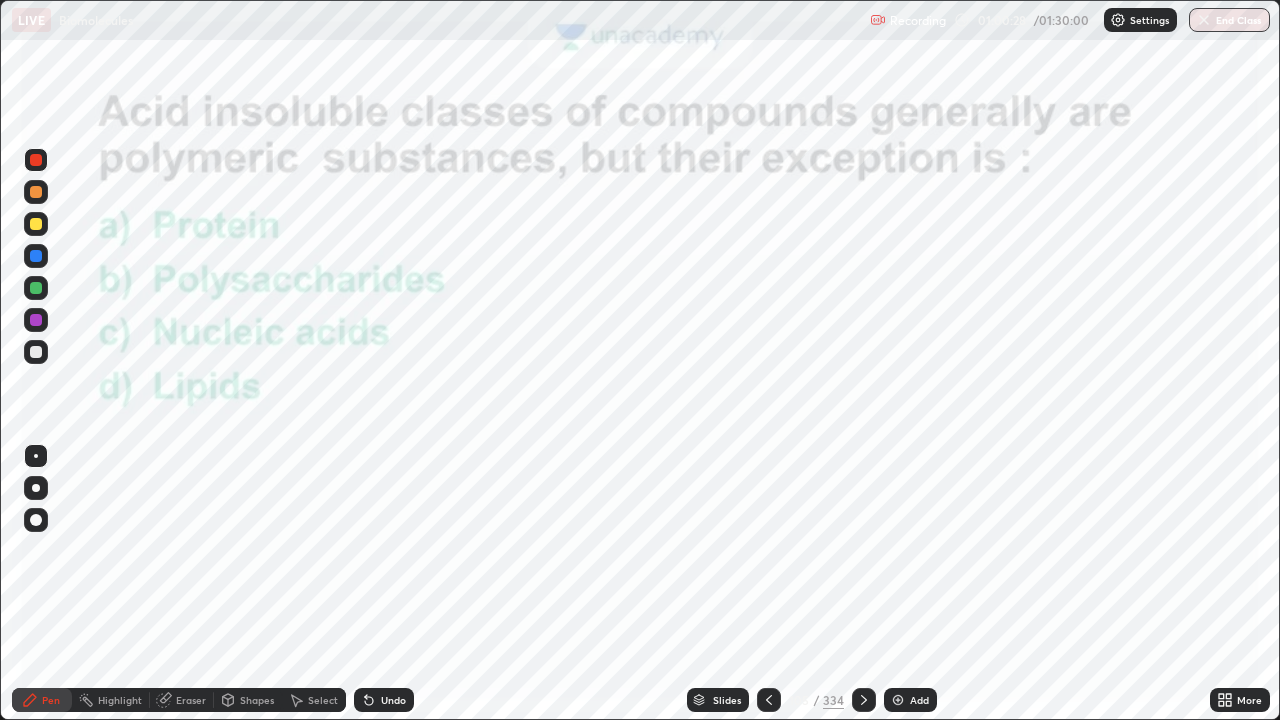 click at bounding box center [864, 700] 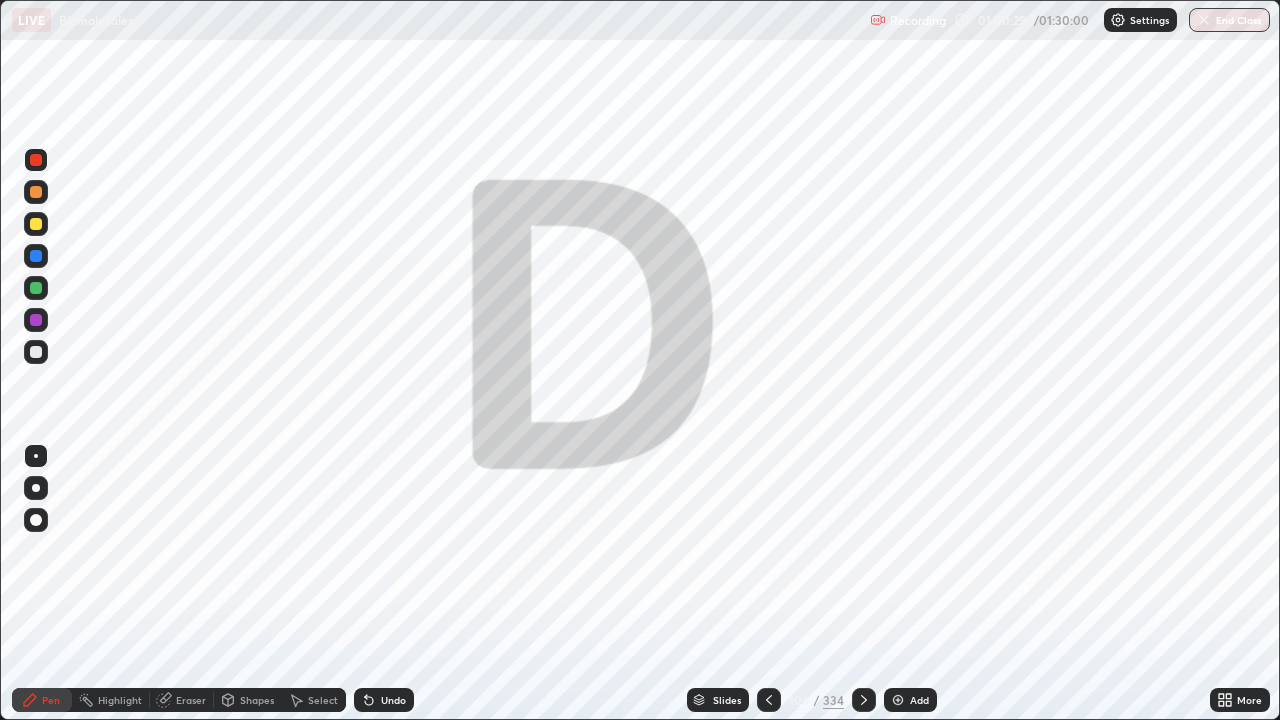 click at bounding box center (864, 700) 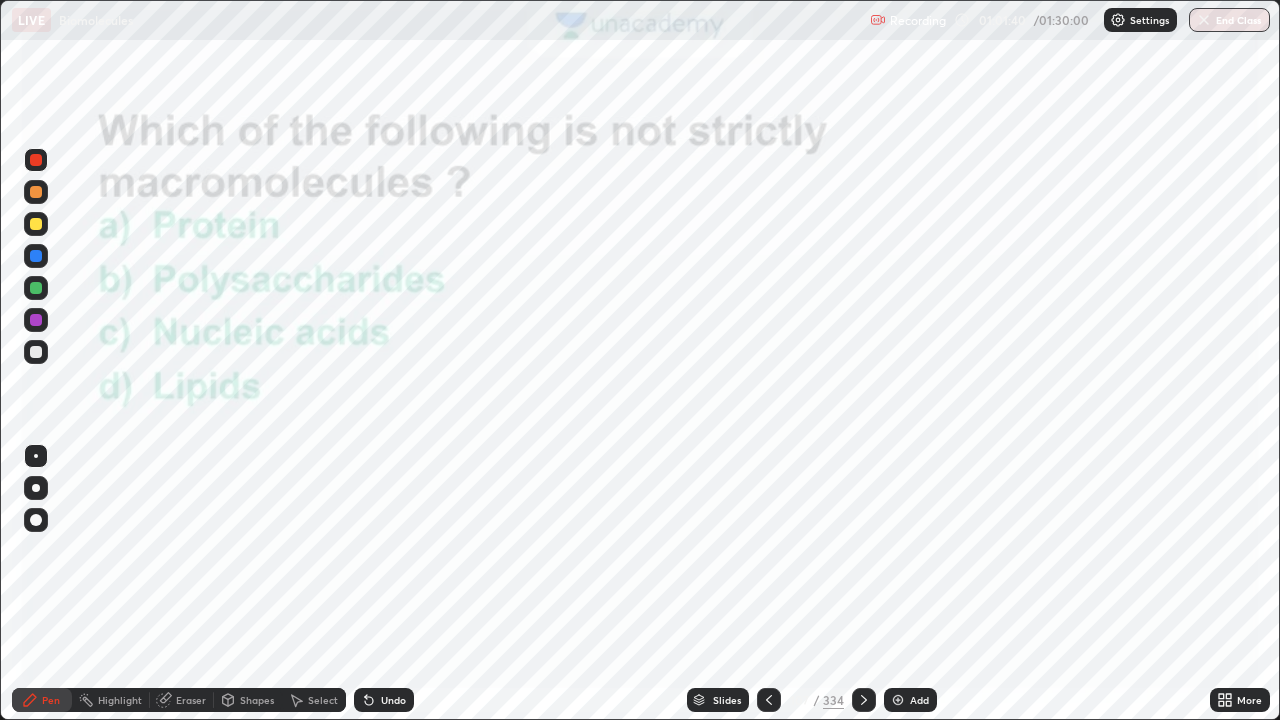 click at bounding box center [864, 700] 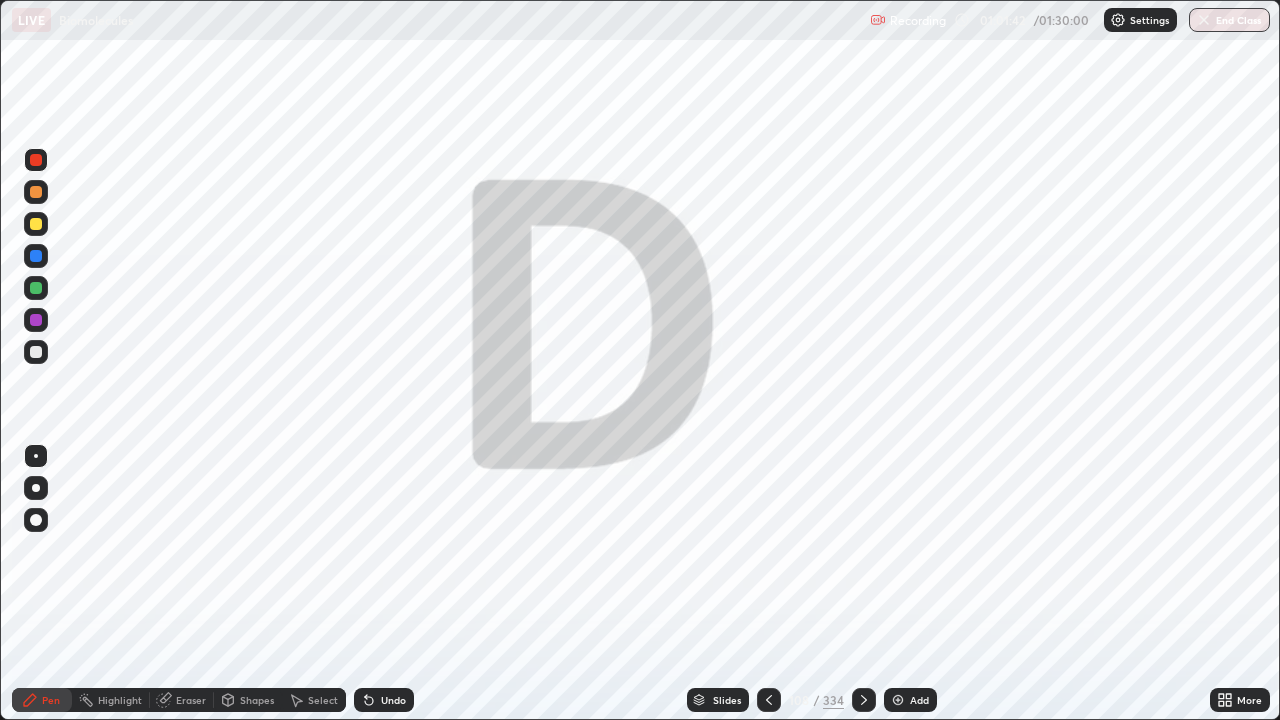 click 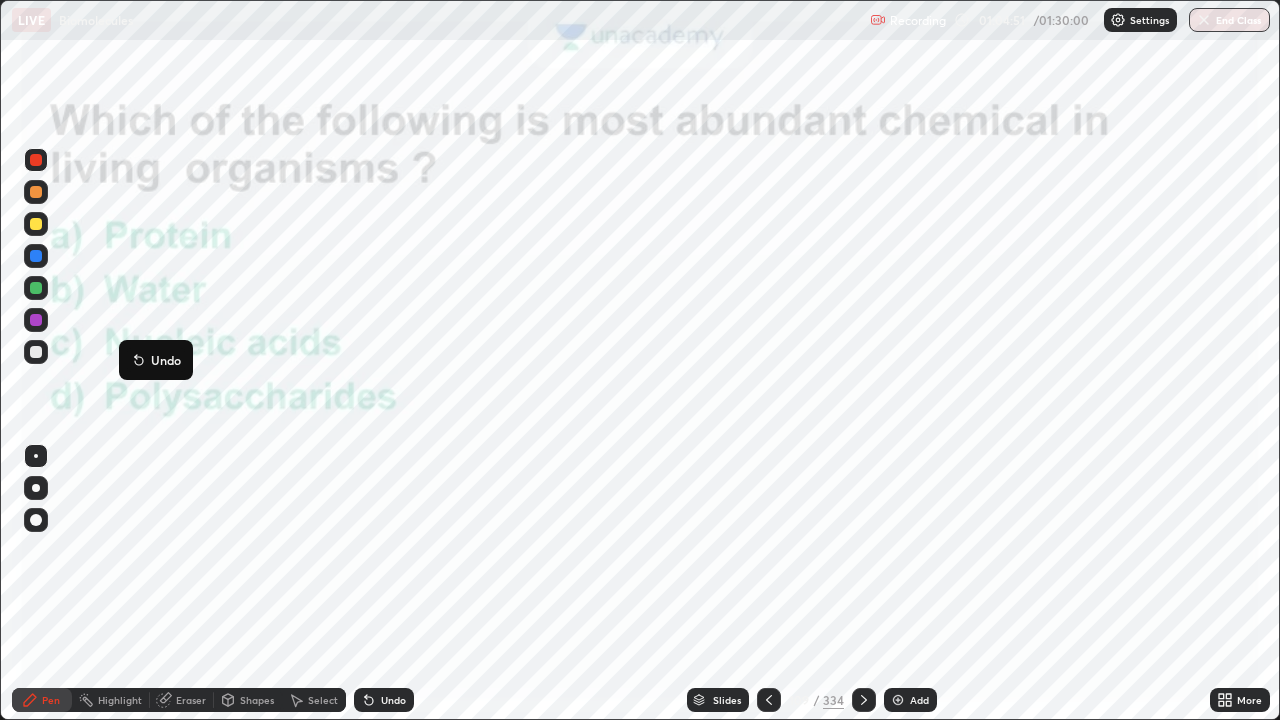 click 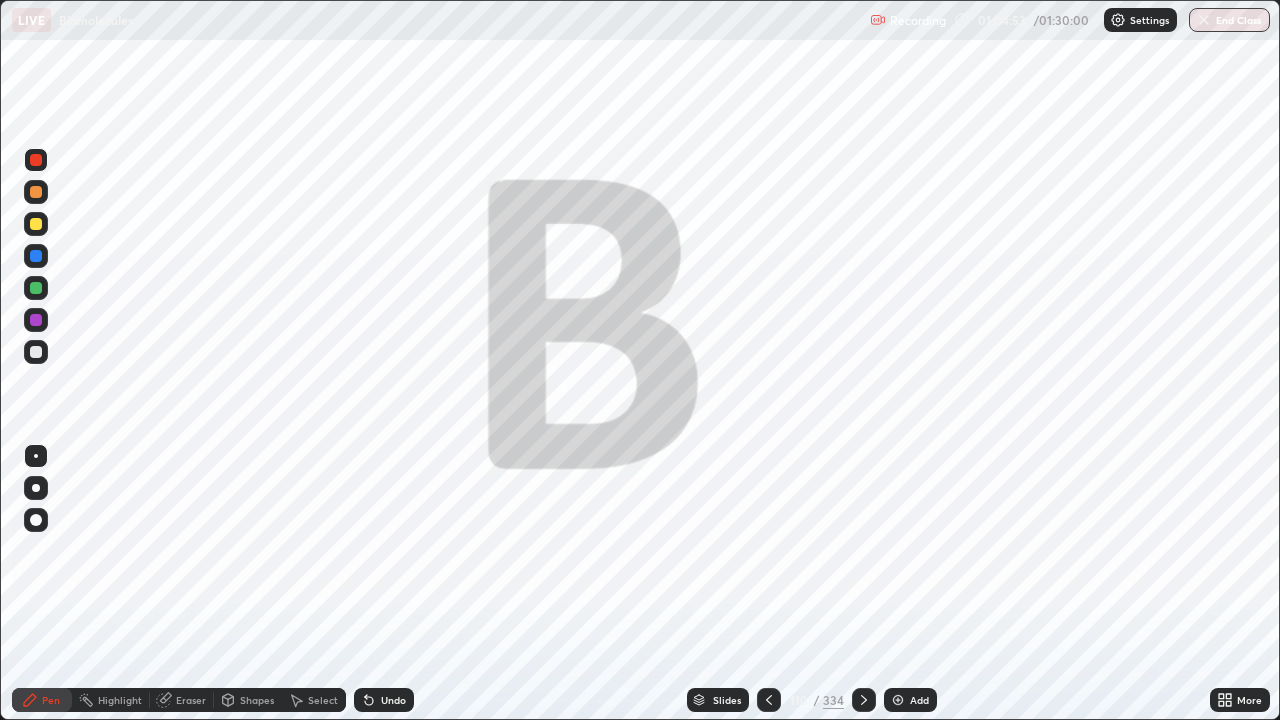 click at bounding box center [864, 700] 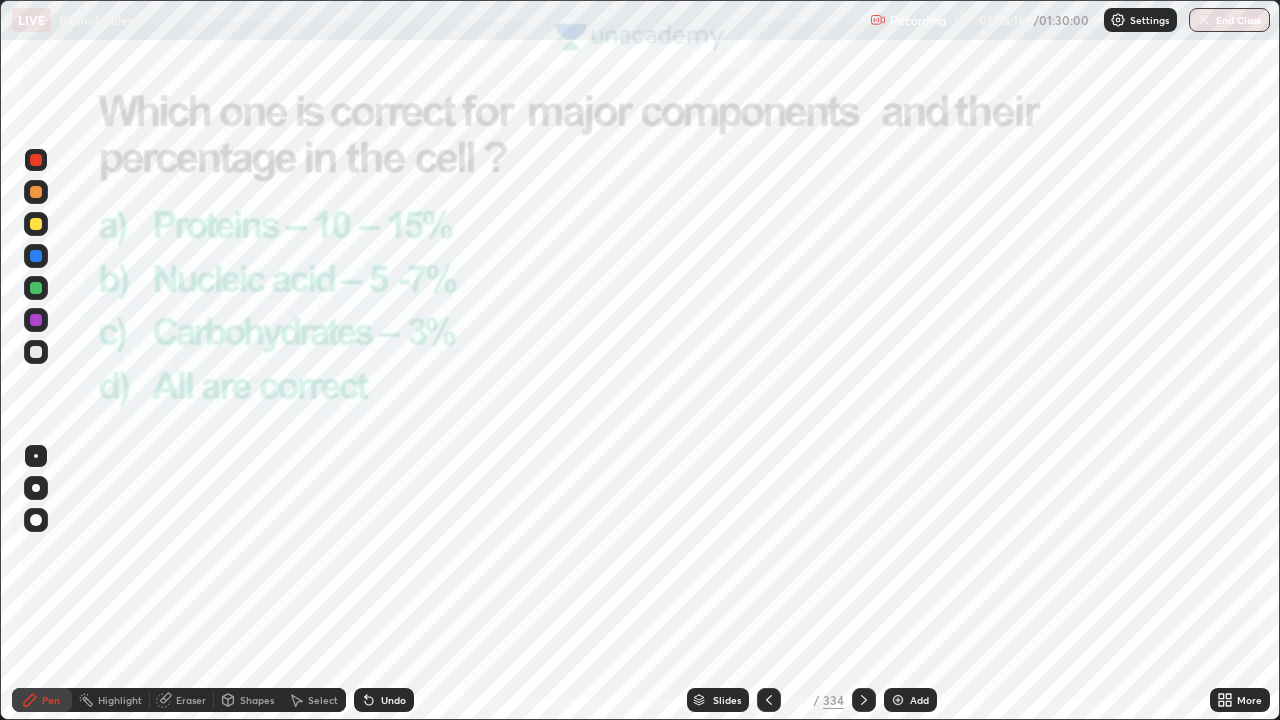 click 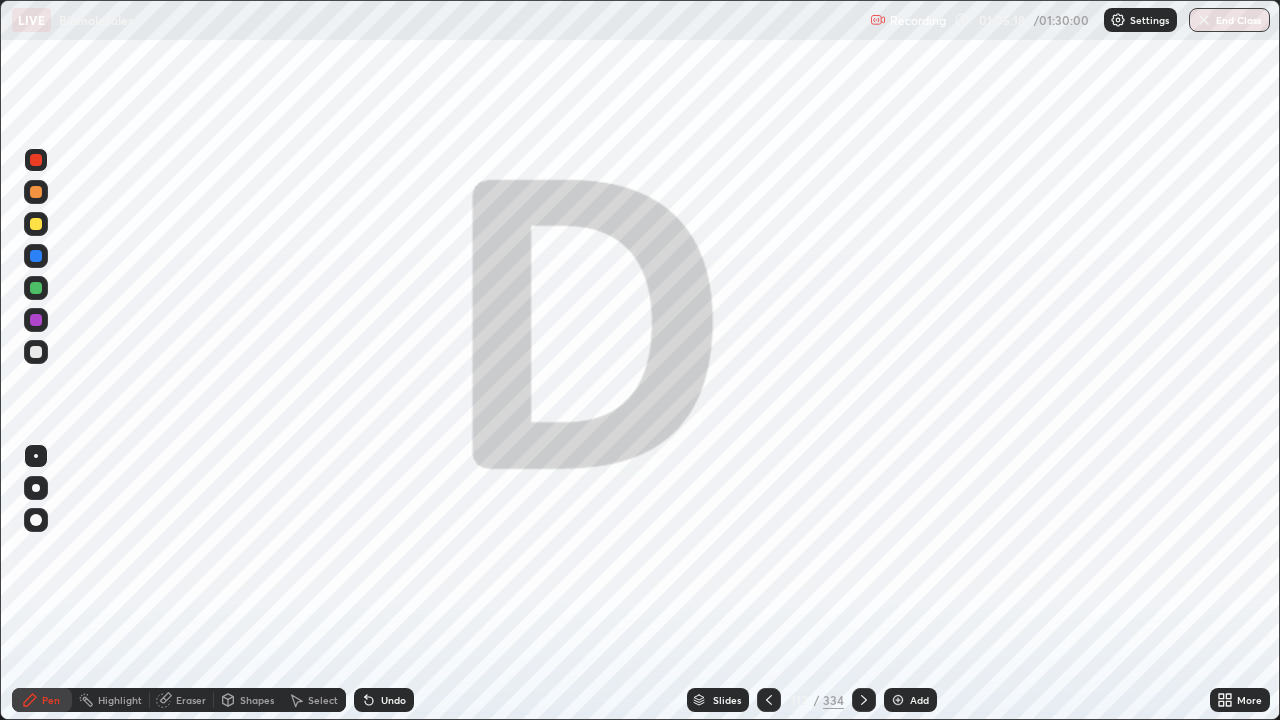 click at bounding box center (769, 700) 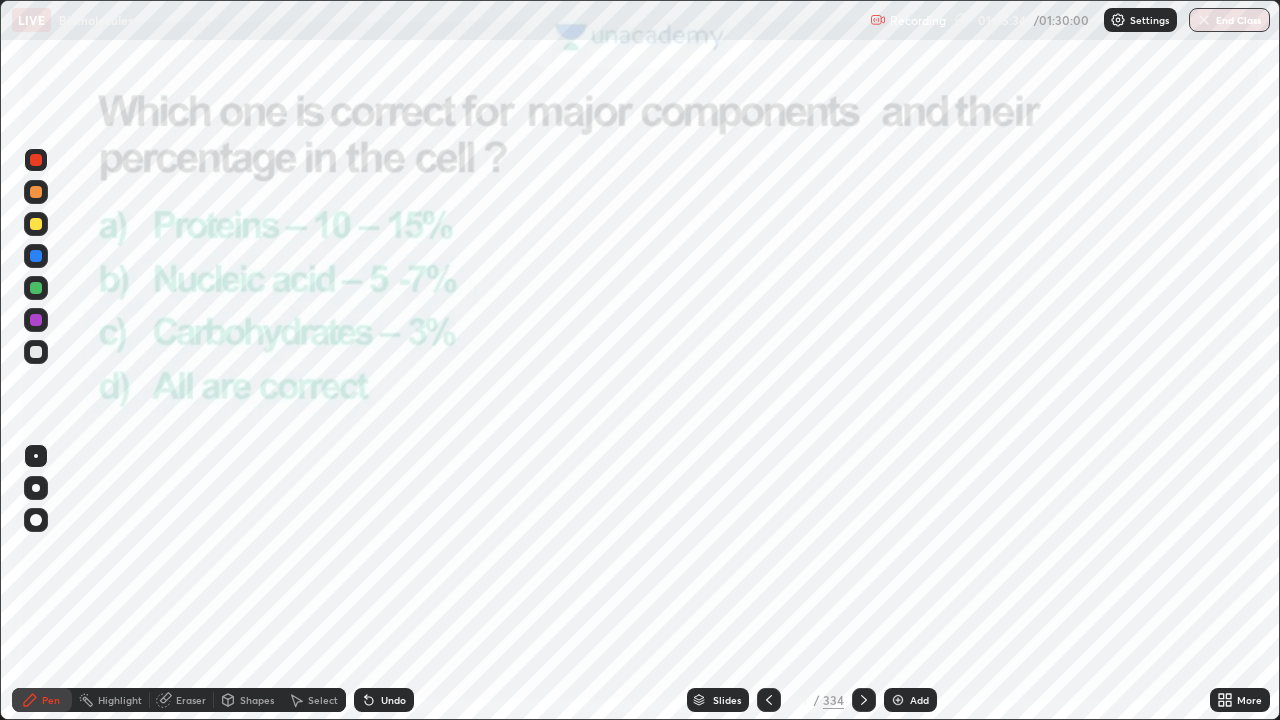 click on "334" at bounding box center (833, 700) 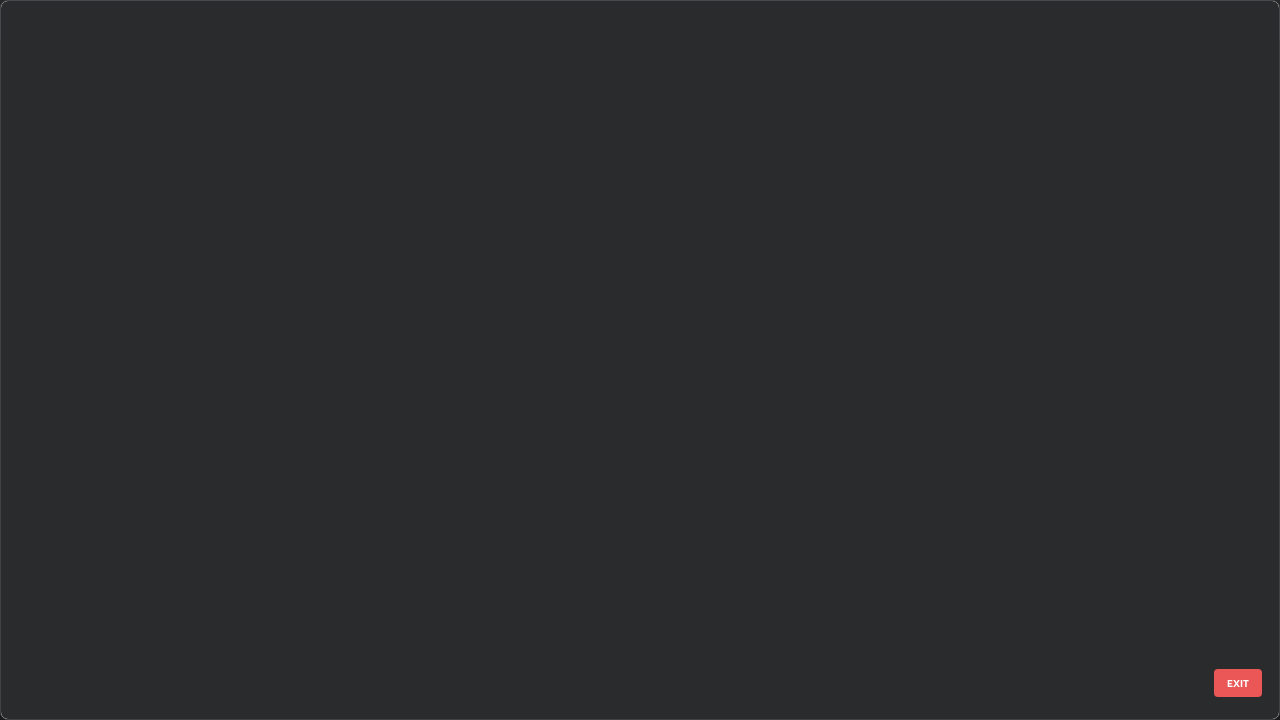 scroll, scrollTop: 7593, scrollLeft: 0, axis: vertical 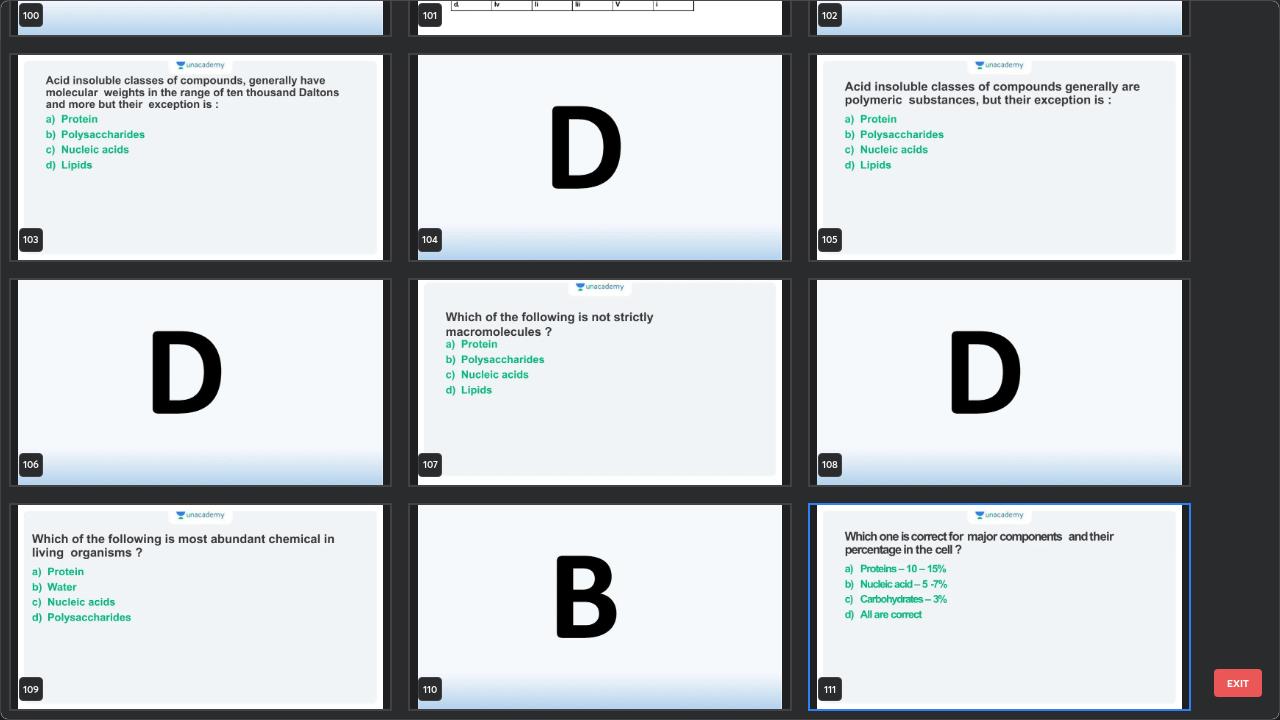 click at bounding box center (999, 607) 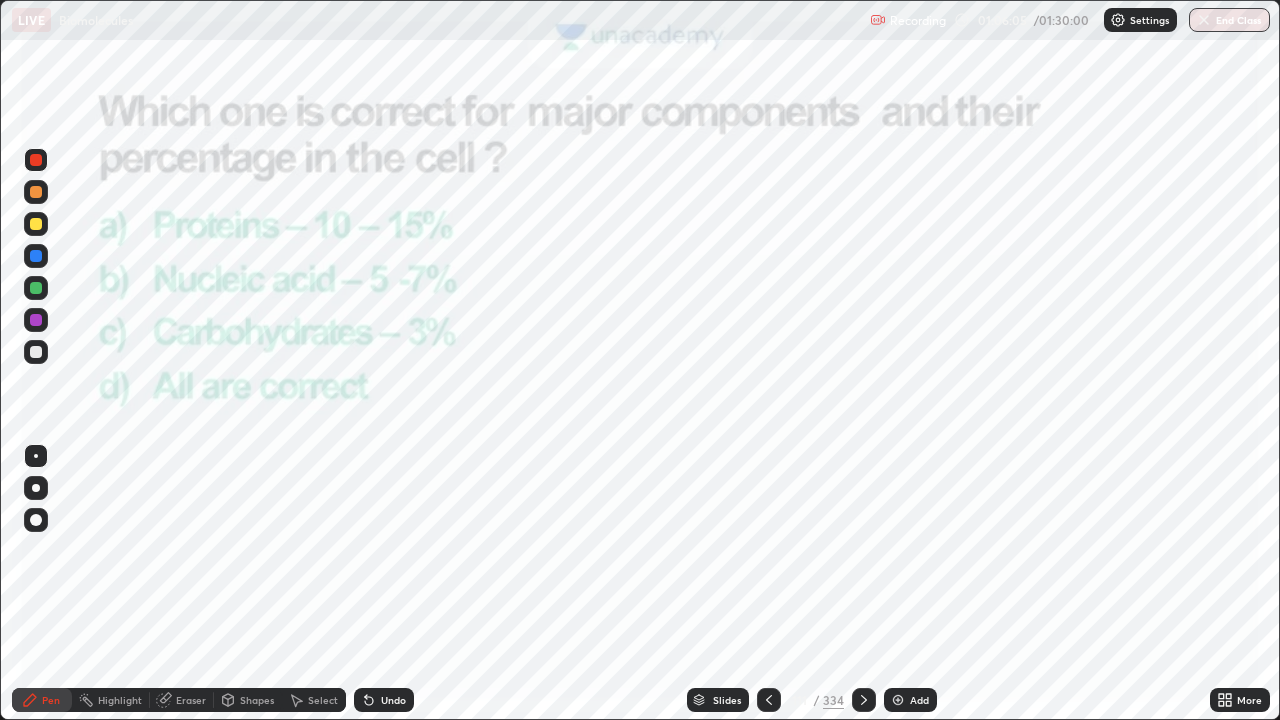 click at bounding box center [864, 700] 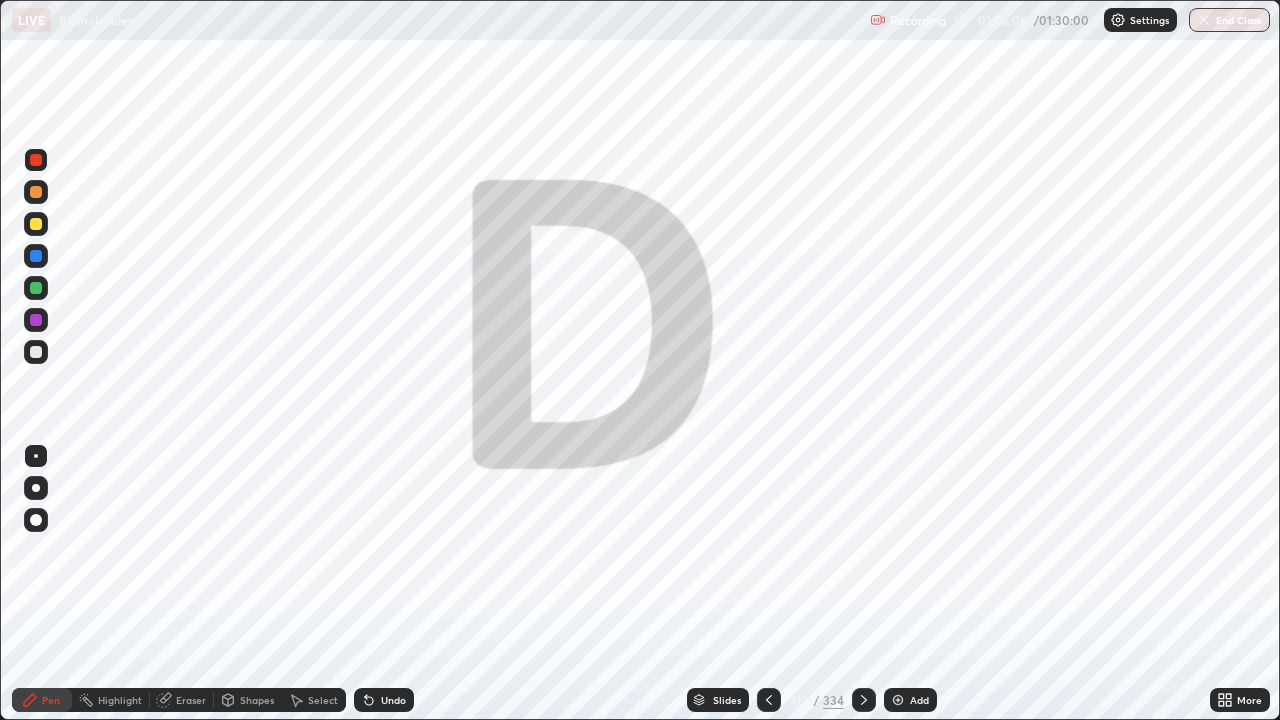 click 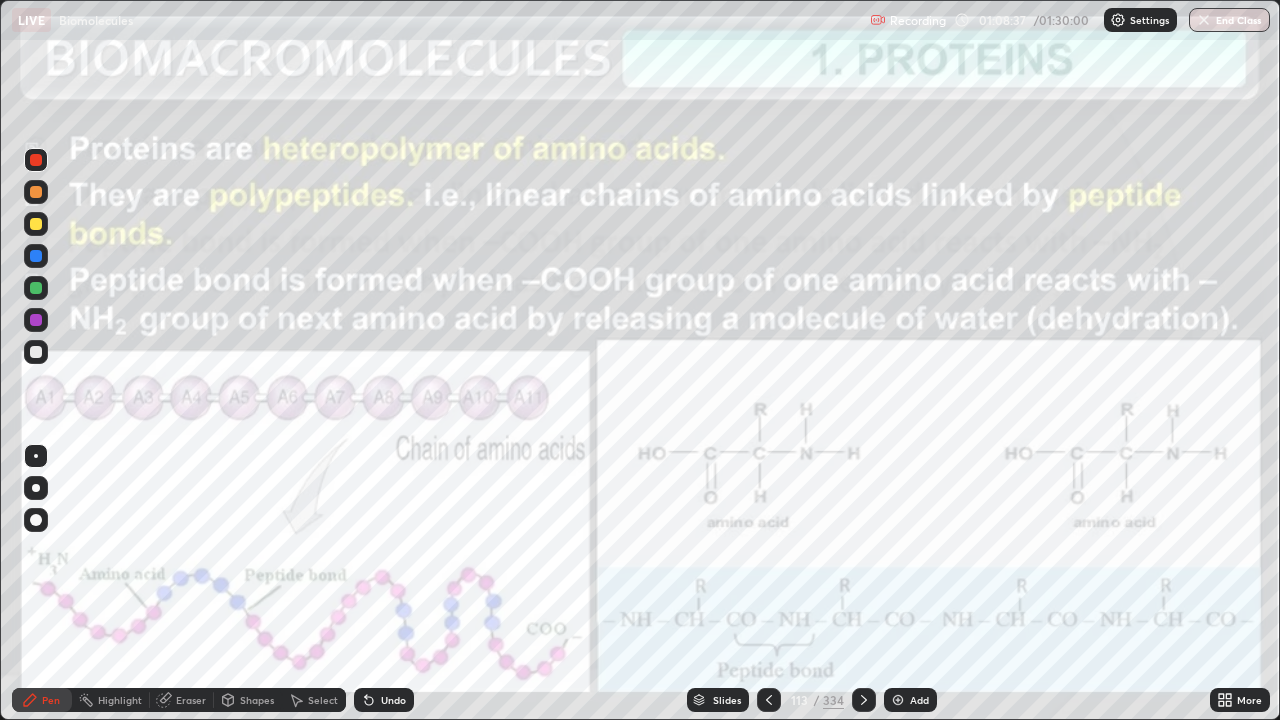 click on "Add" at bounding box center [919, 700] 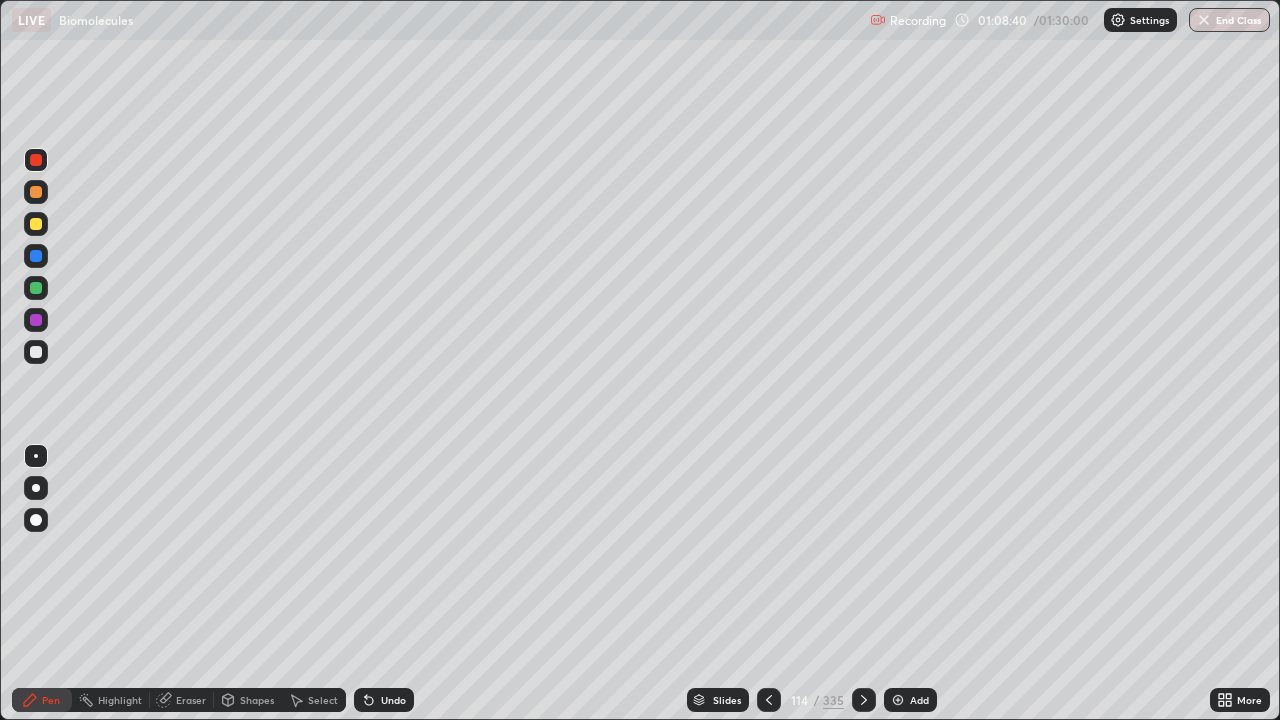 click 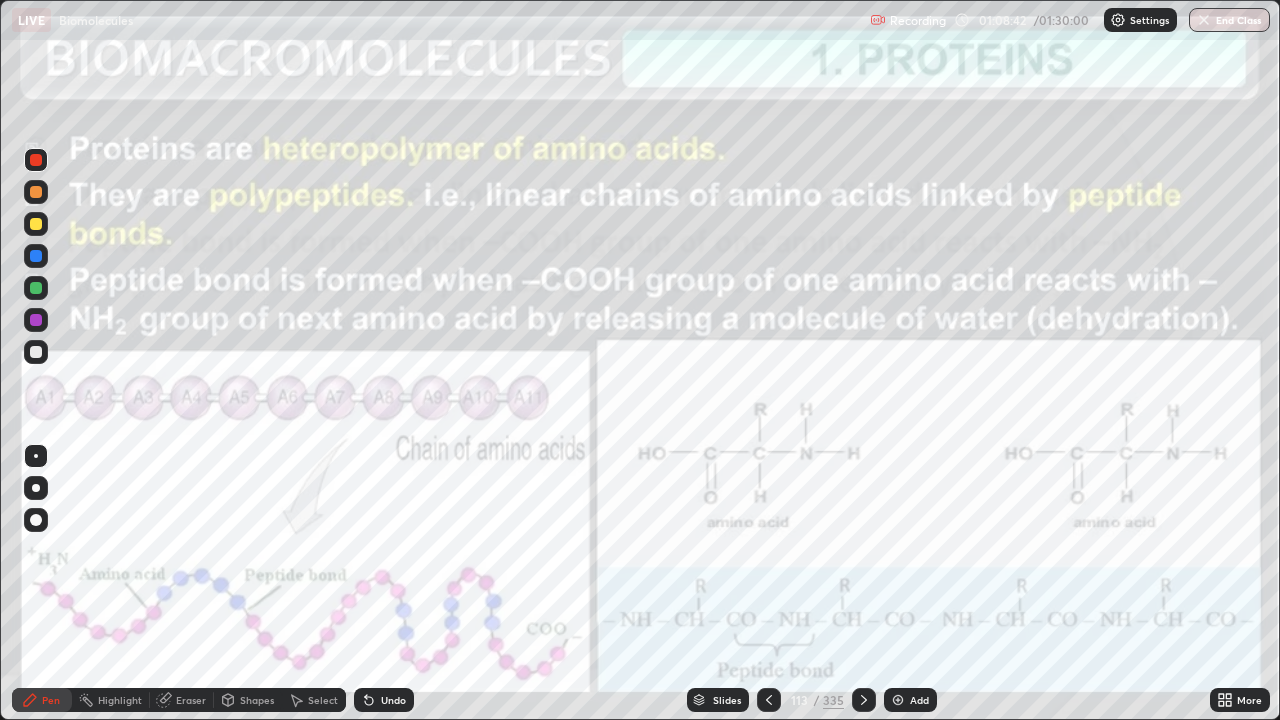 click at bounding box center (898, 700) 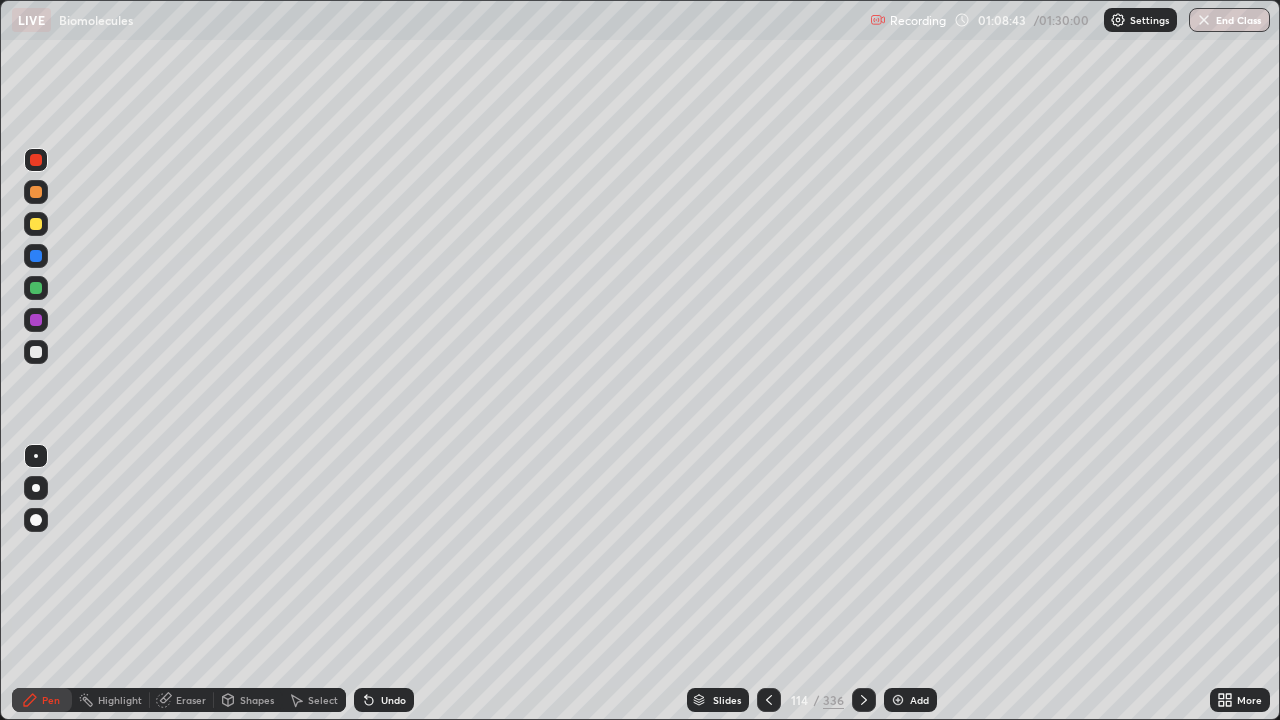 click at bounding box center [36, 520] 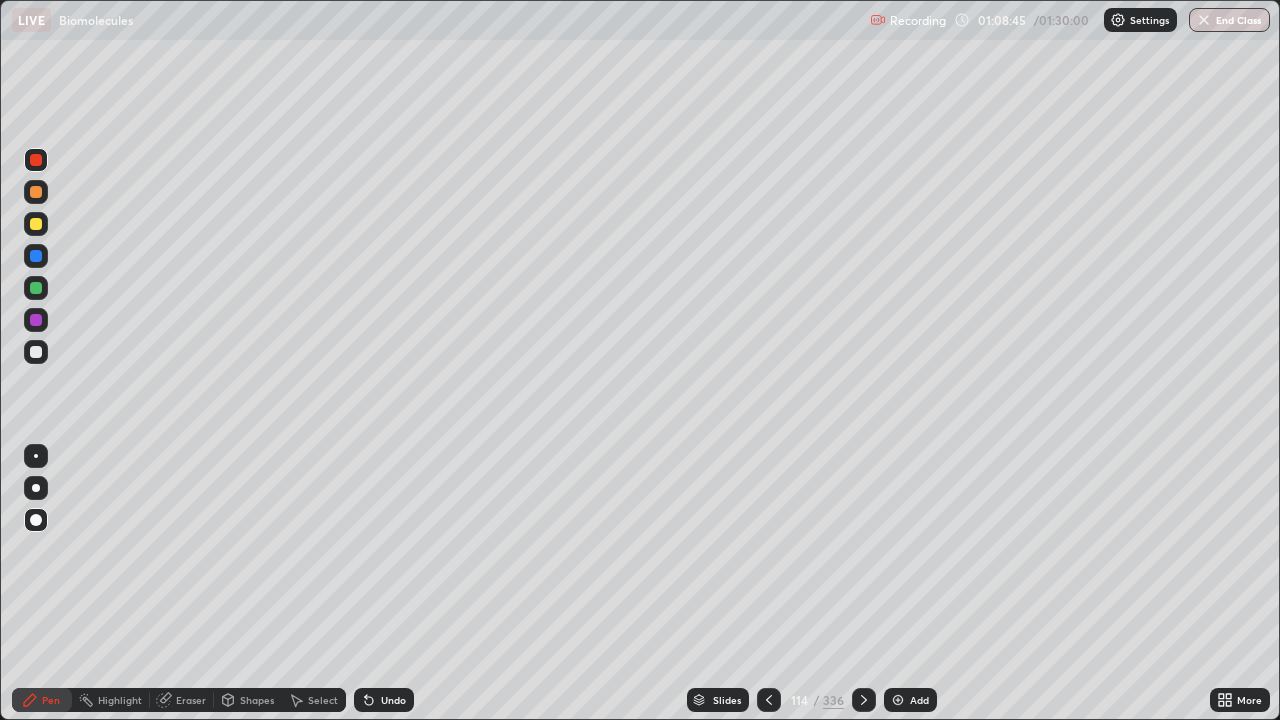 click at bounding box center (36, 224) 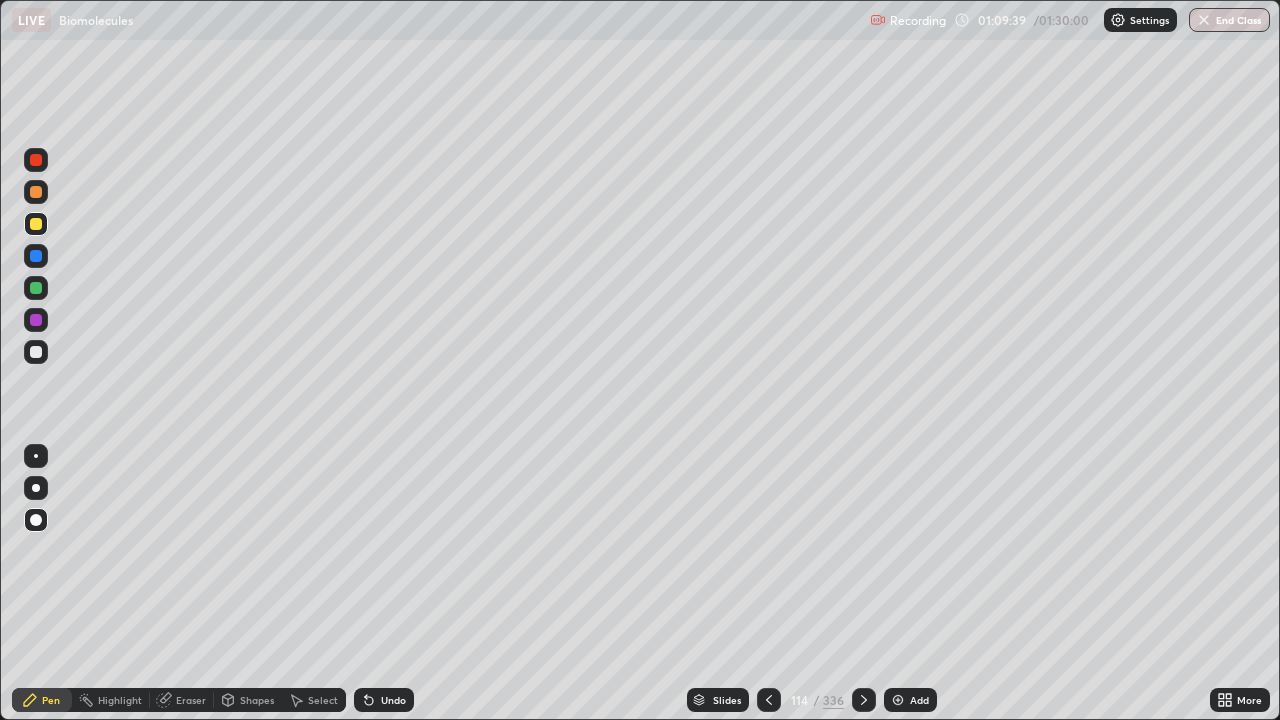 click at bounding box center (36, 352) 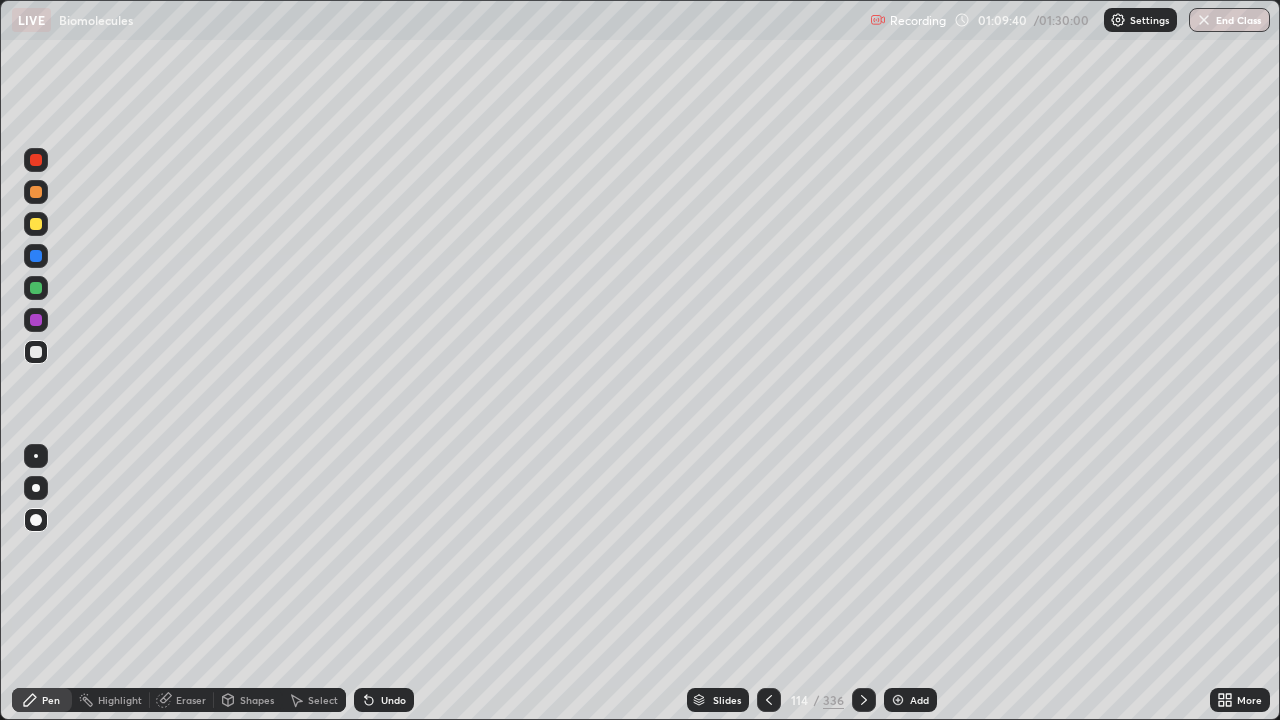 click at bounding box center [36, 192] 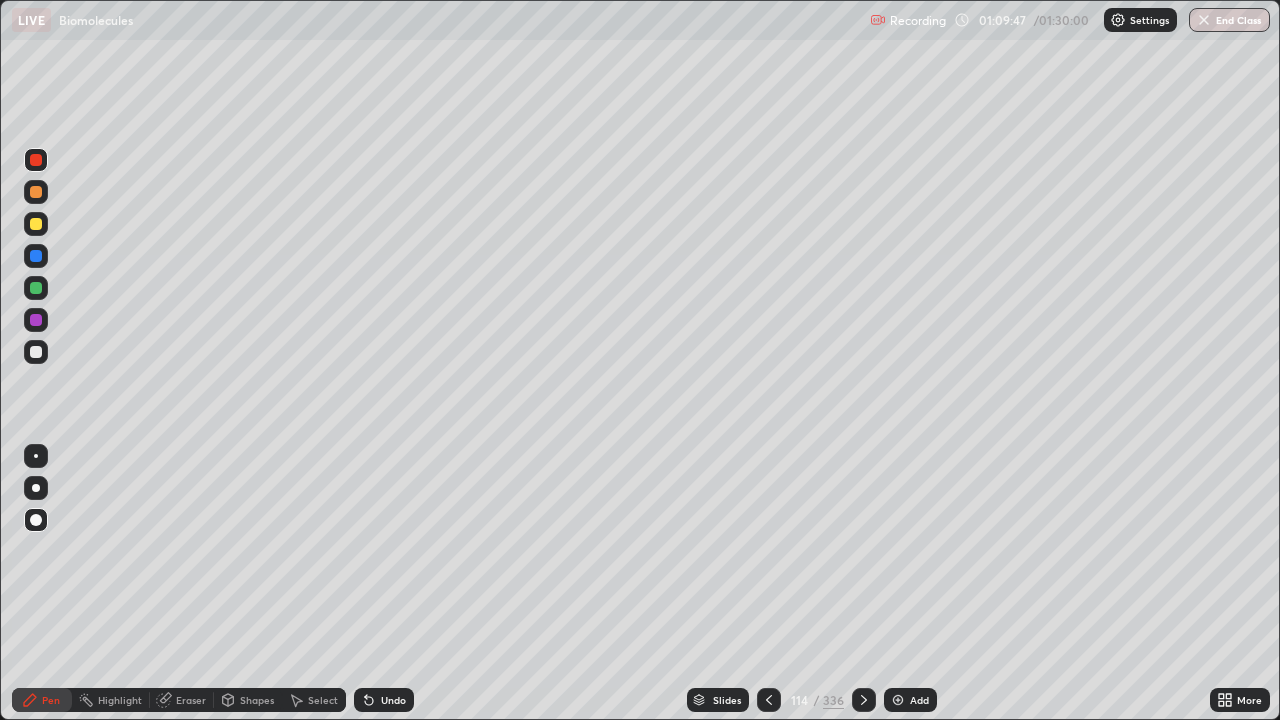 click on "Eraser" at bounding box center [191, 700] 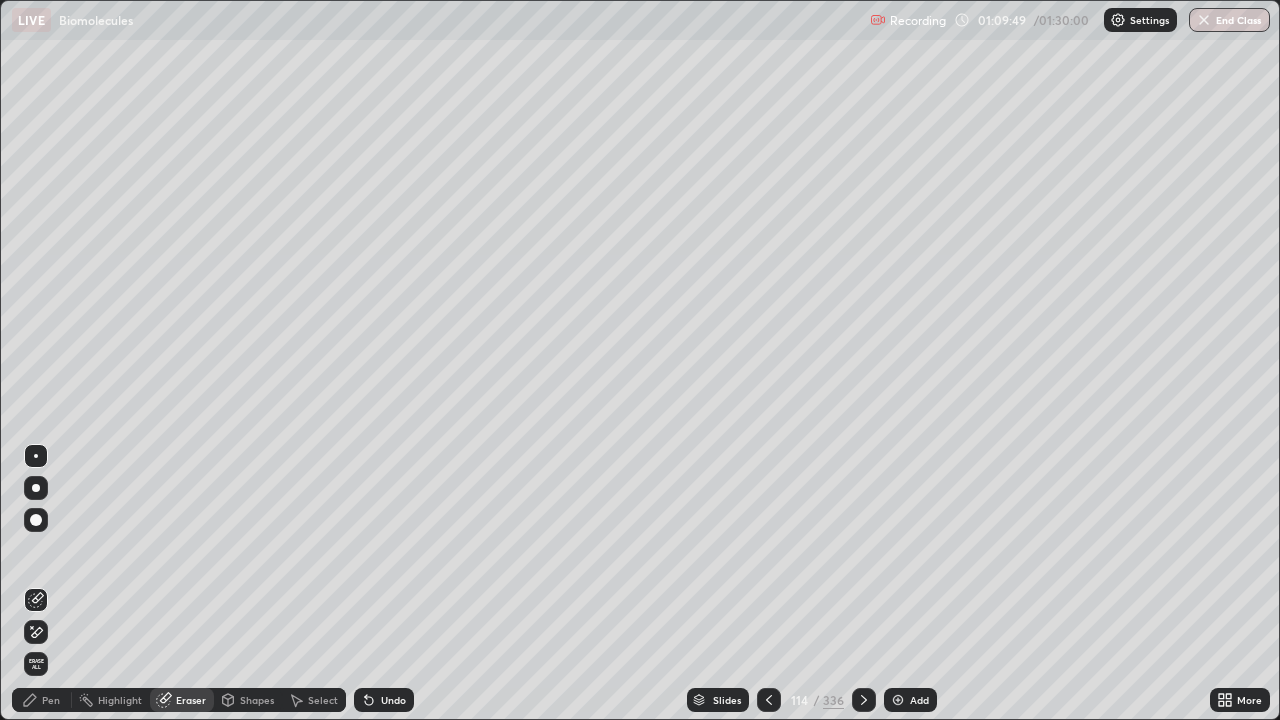 click on "Pen" at bounding box center (51, 700) 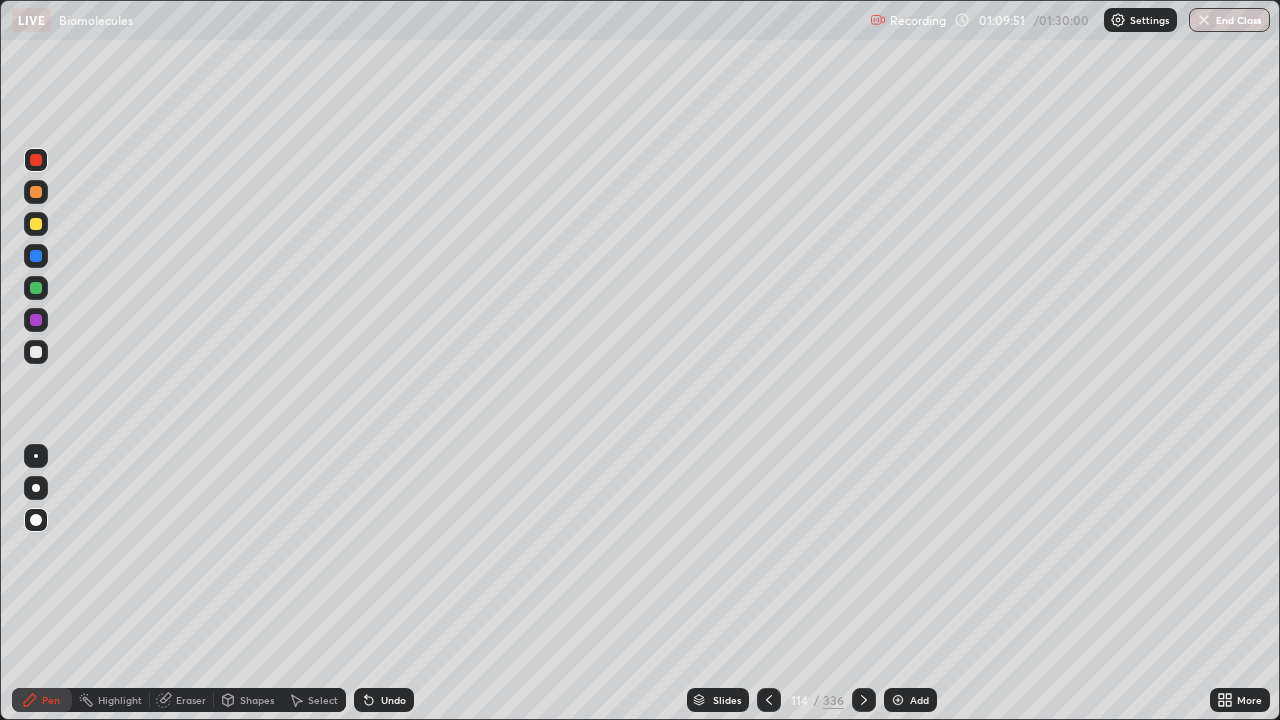 click at bounding box center (36, 224) 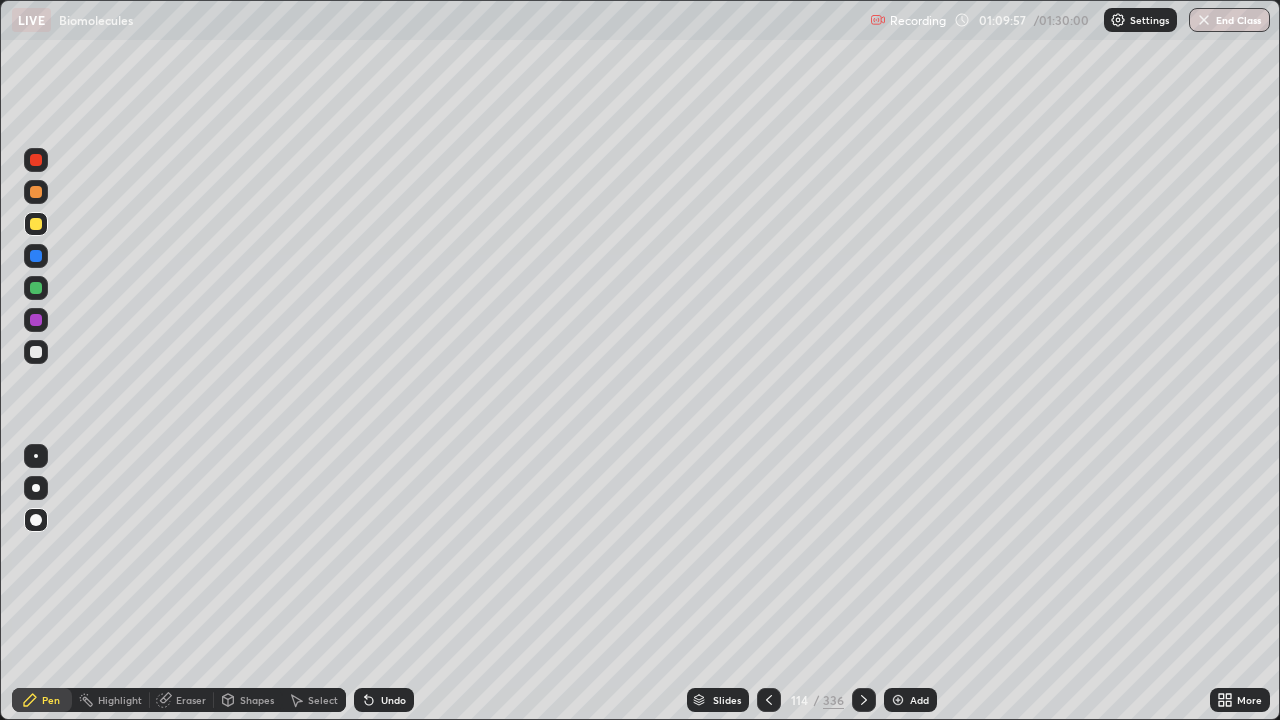 click at bounding box center [36, 160] 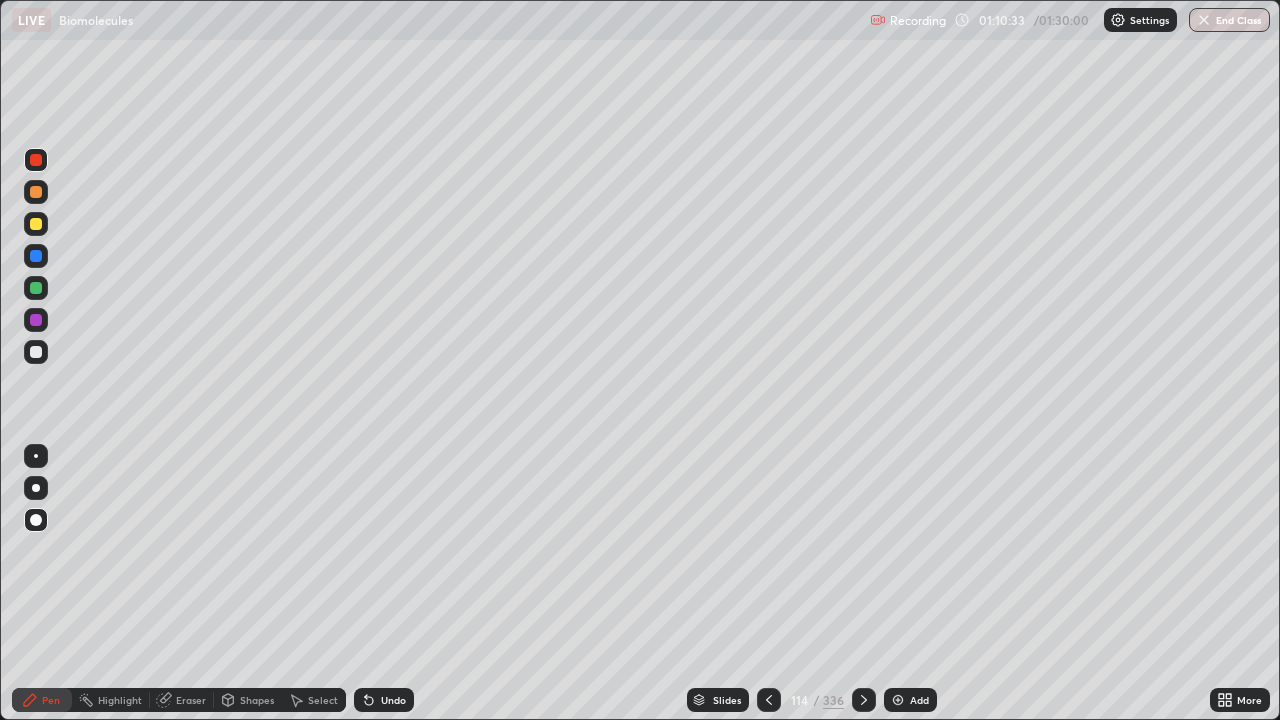 click at bounding box center [36, 224] 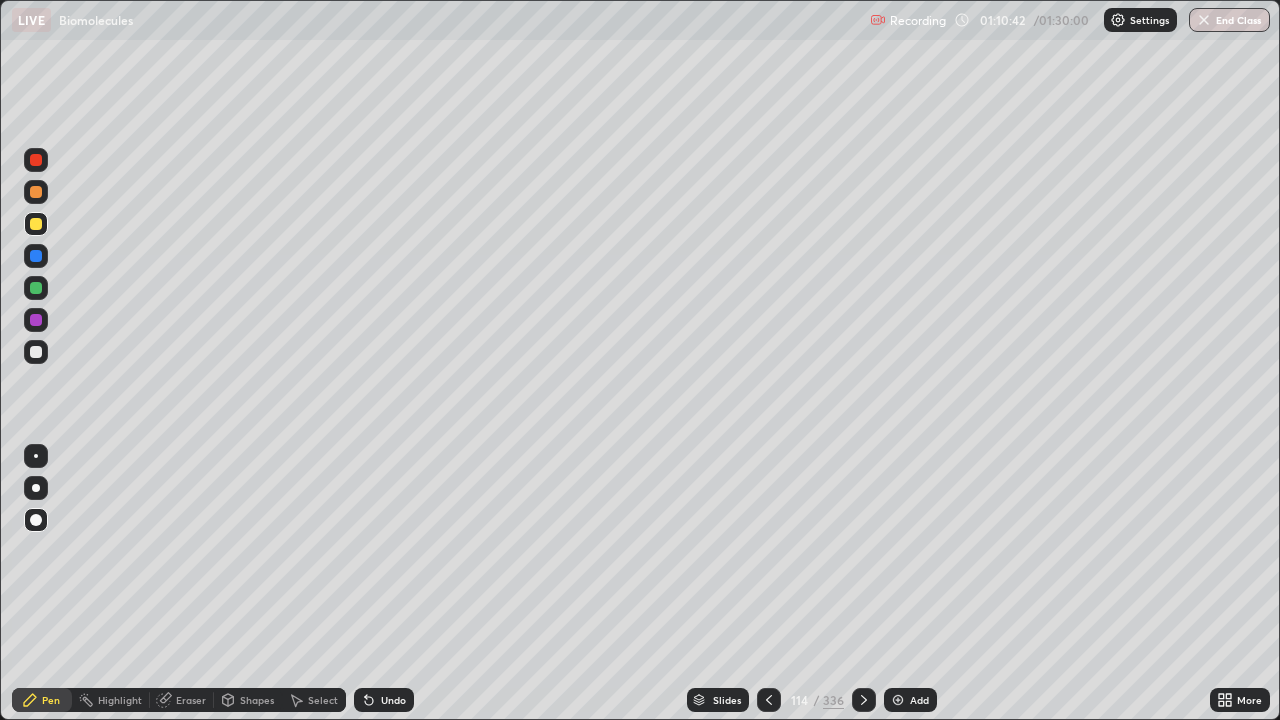 click on "Undo" at bounding box center (384, 700) 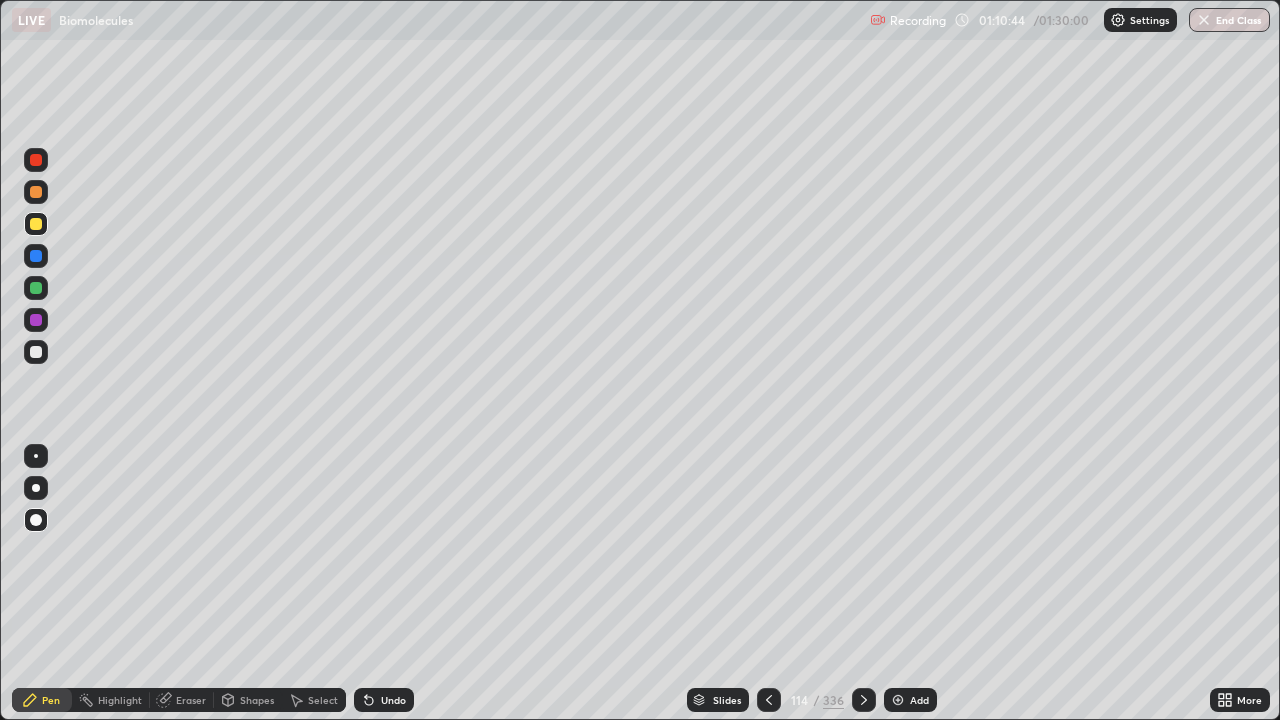 click on "Undo" at bounding box center (393, 700) 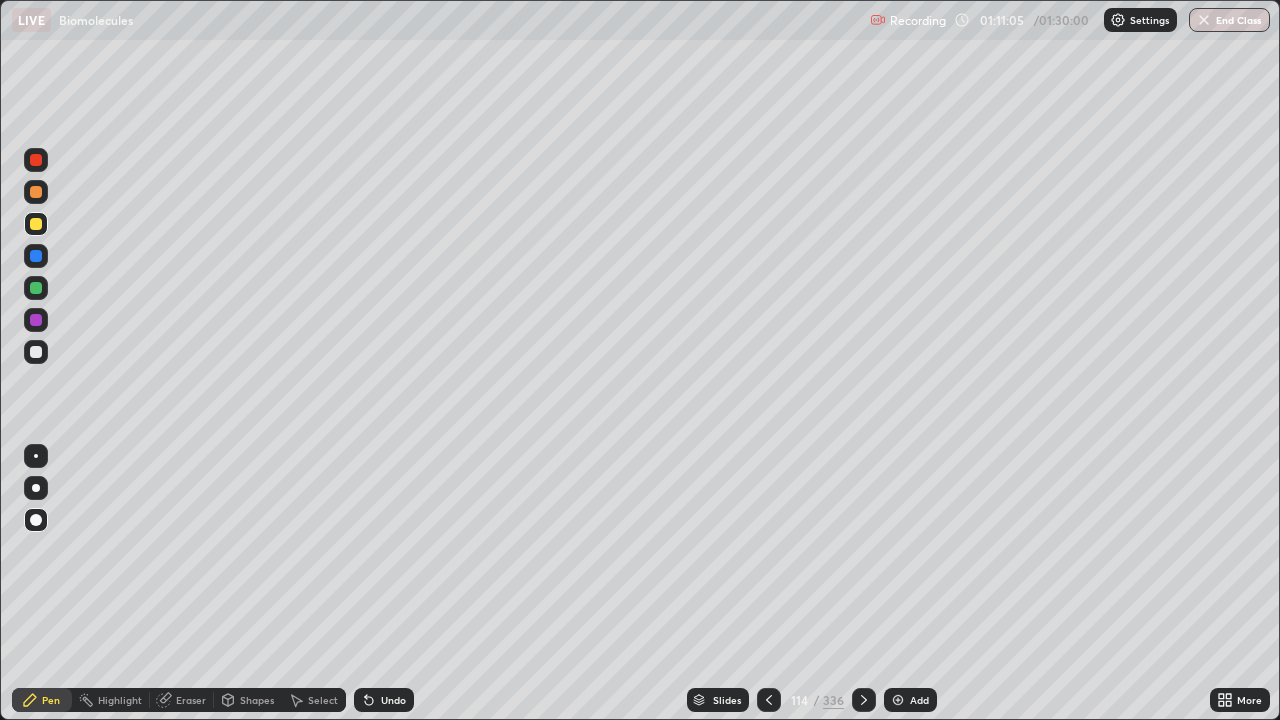 click at bounding box center [36, 160] 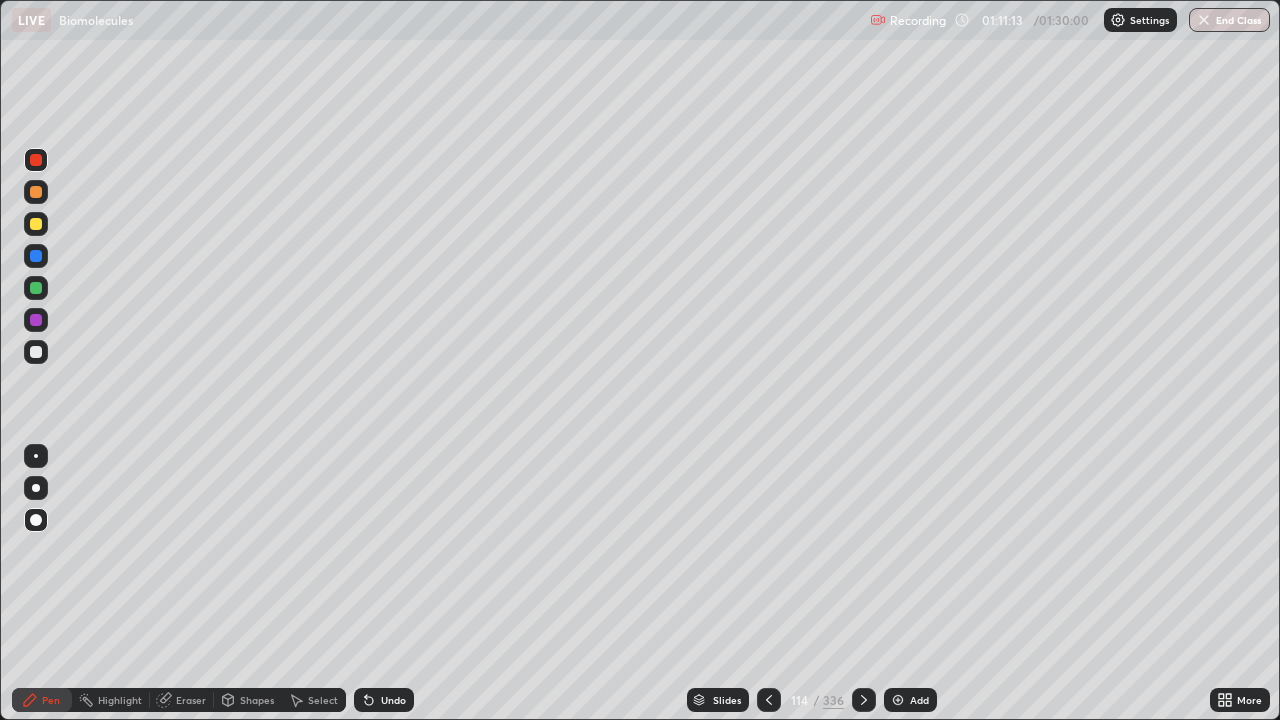 click at bounding box center [36, 224] 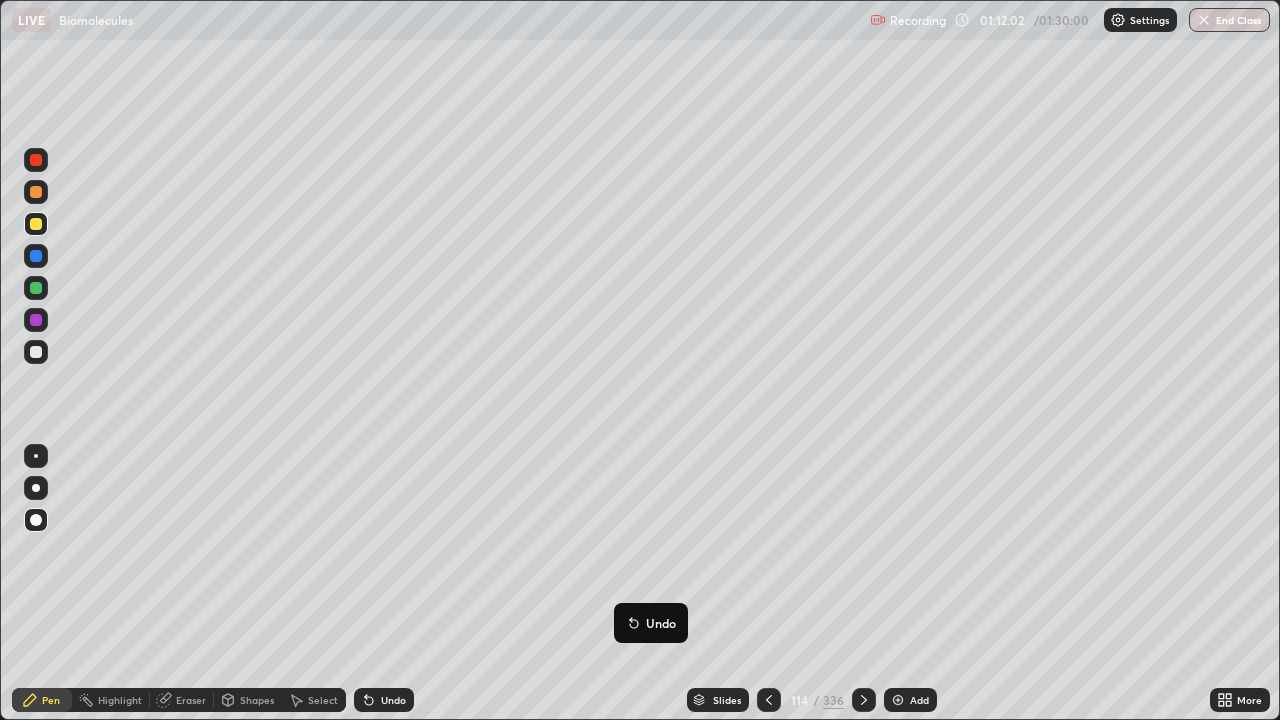 click 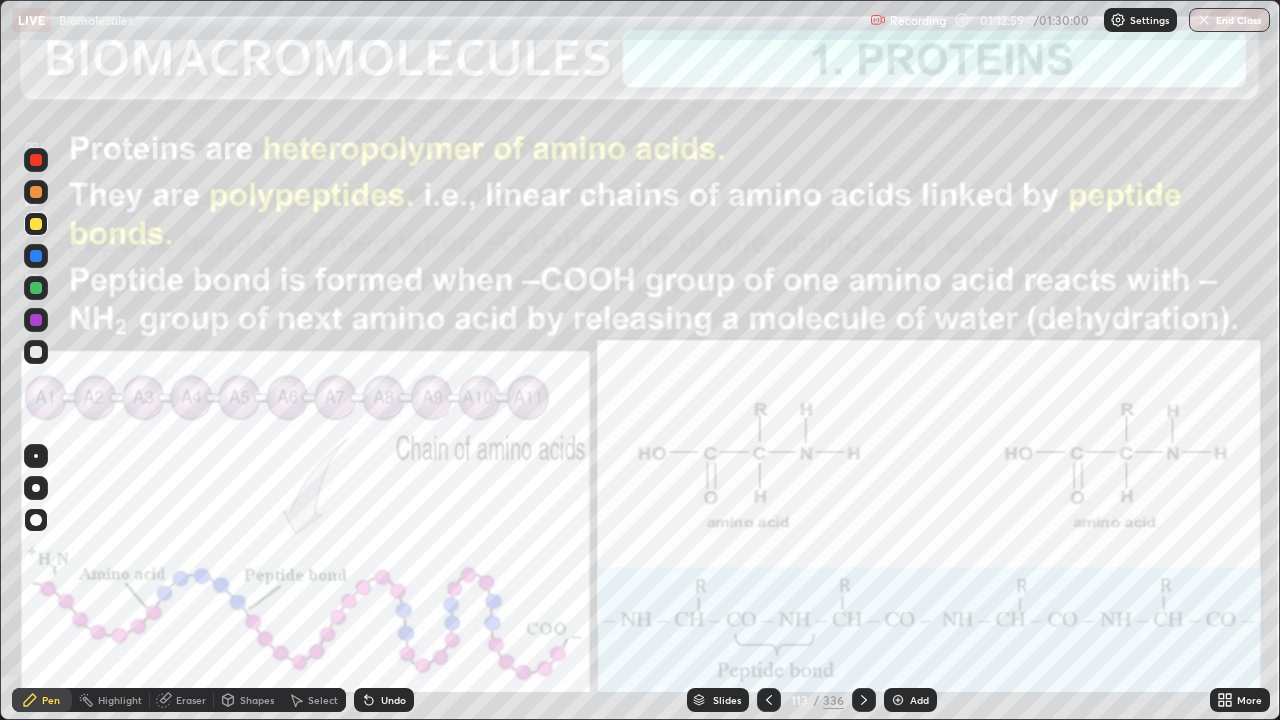 click 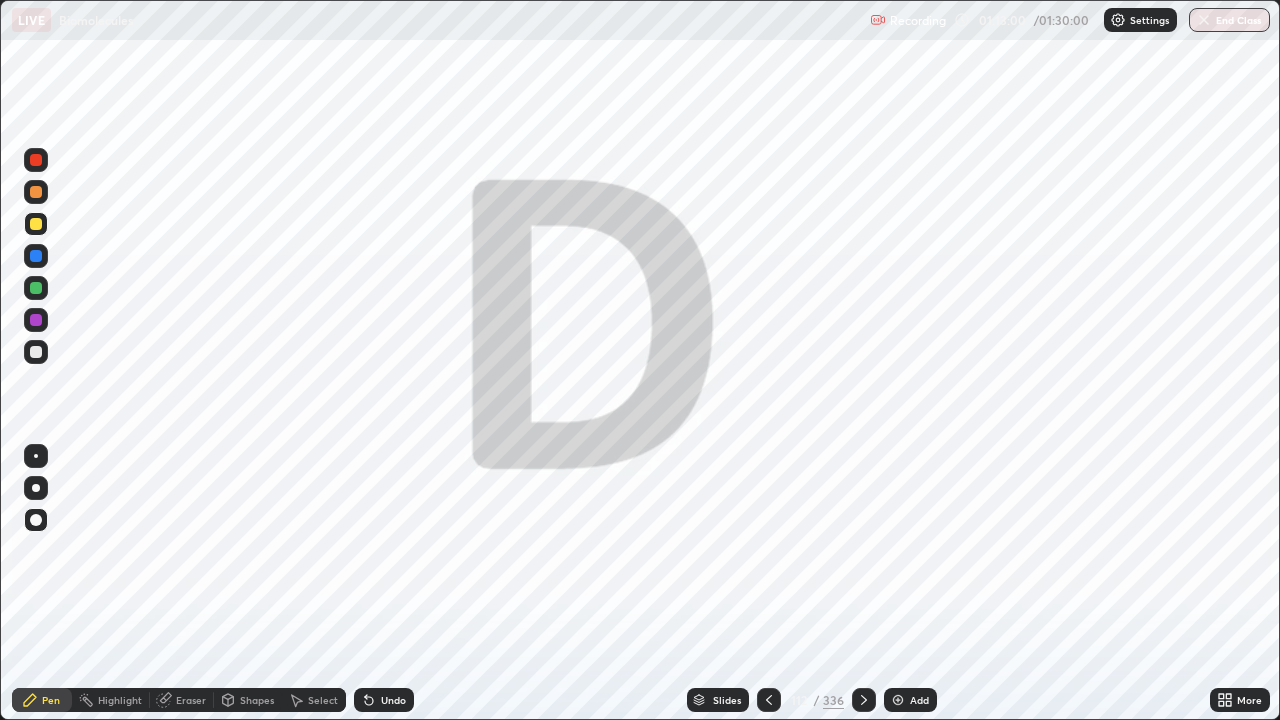 click 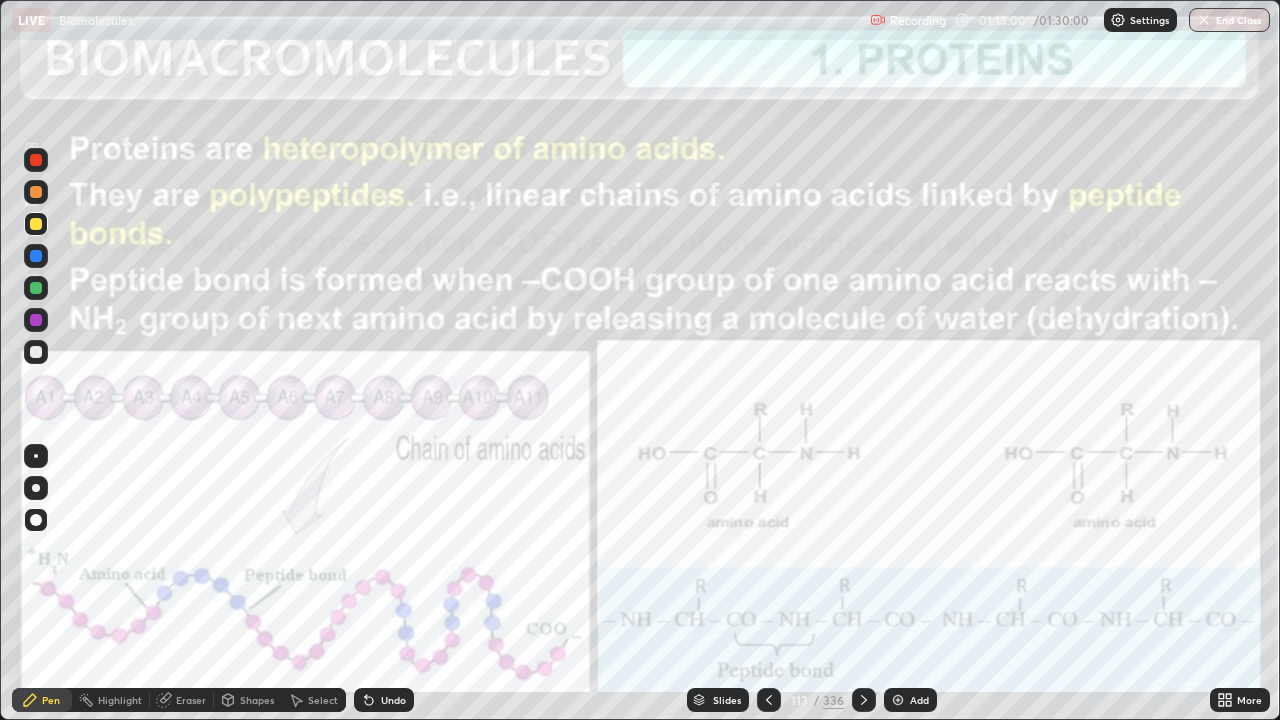 click at bounding box center (864, 700) 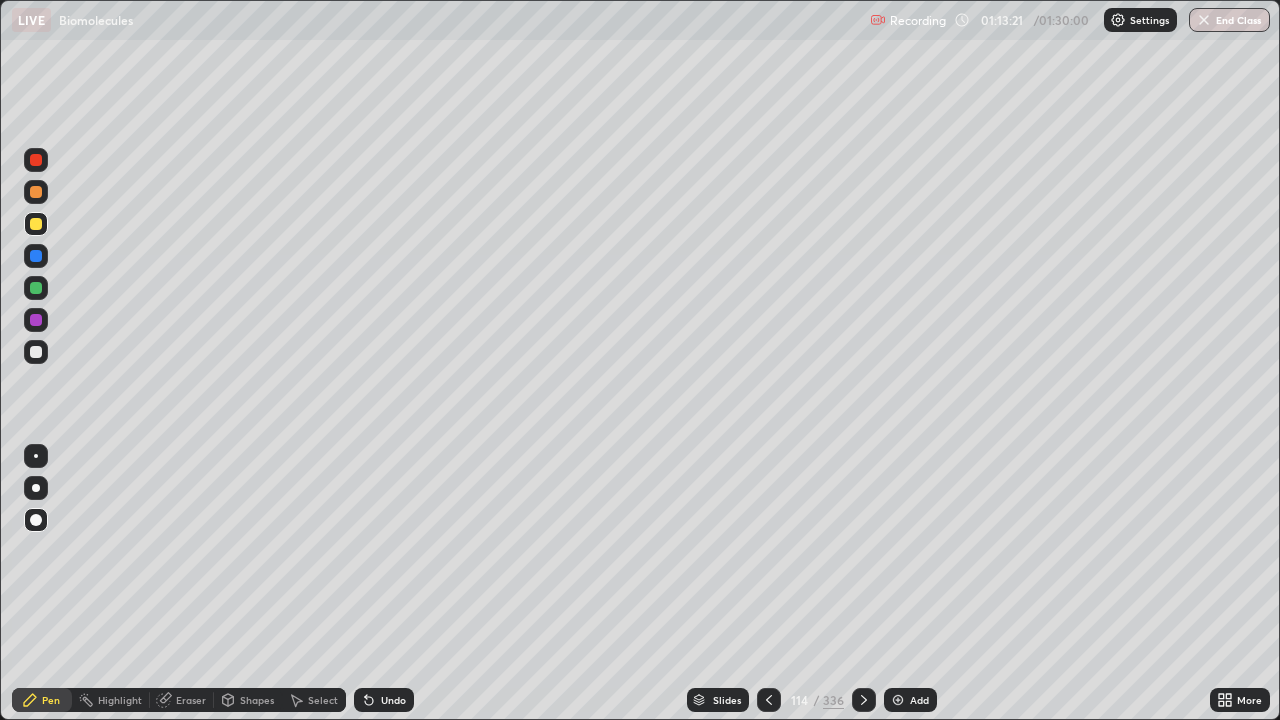 click 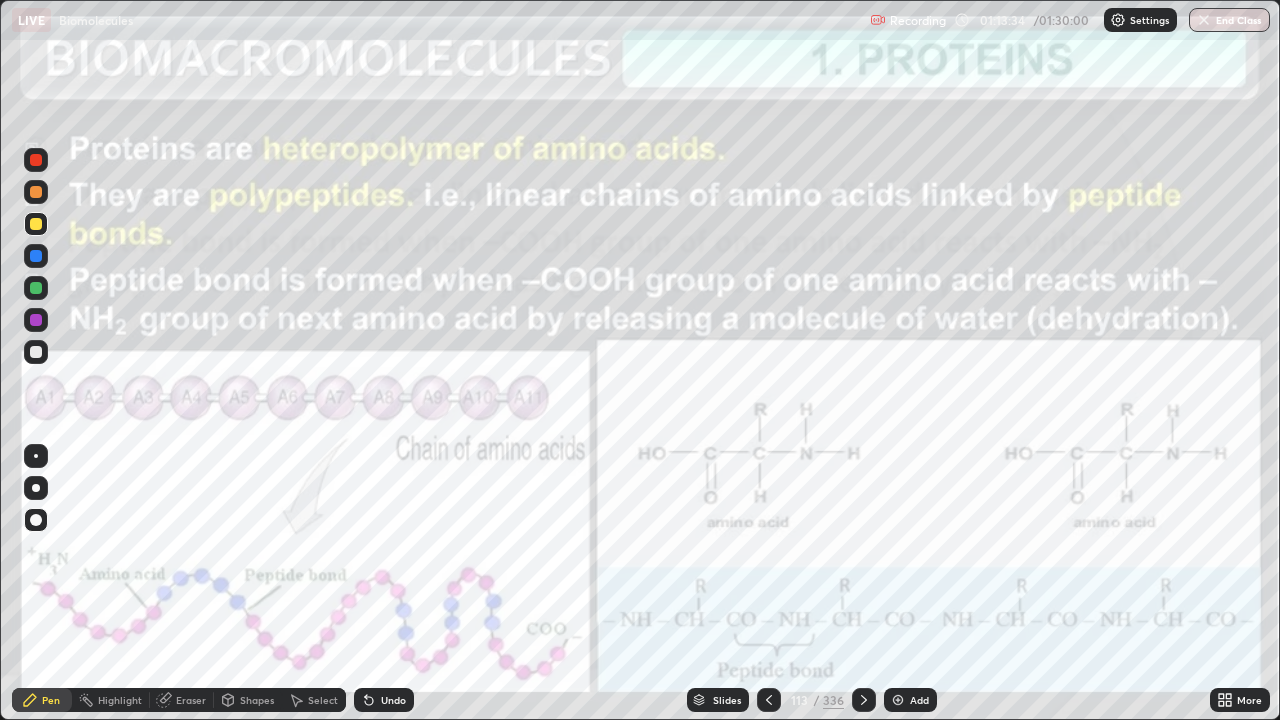 click at bounding box center [864, 700] 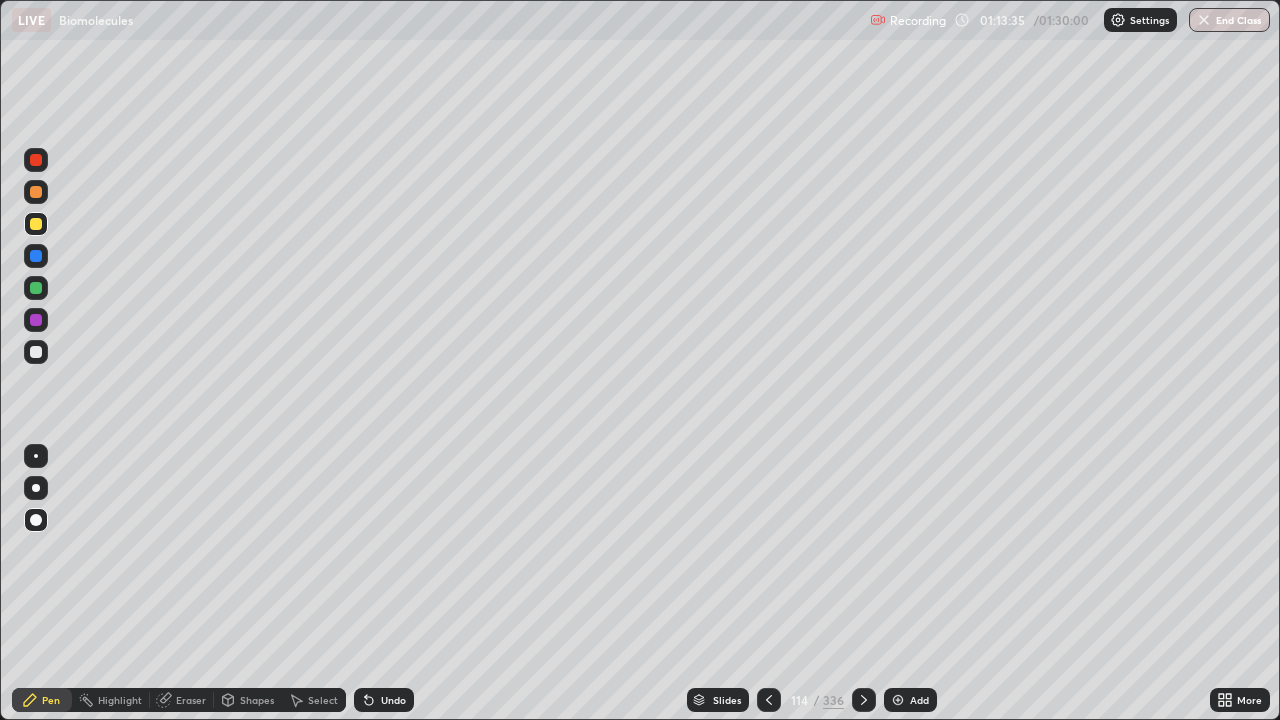 click at bounding box center (864, 700) 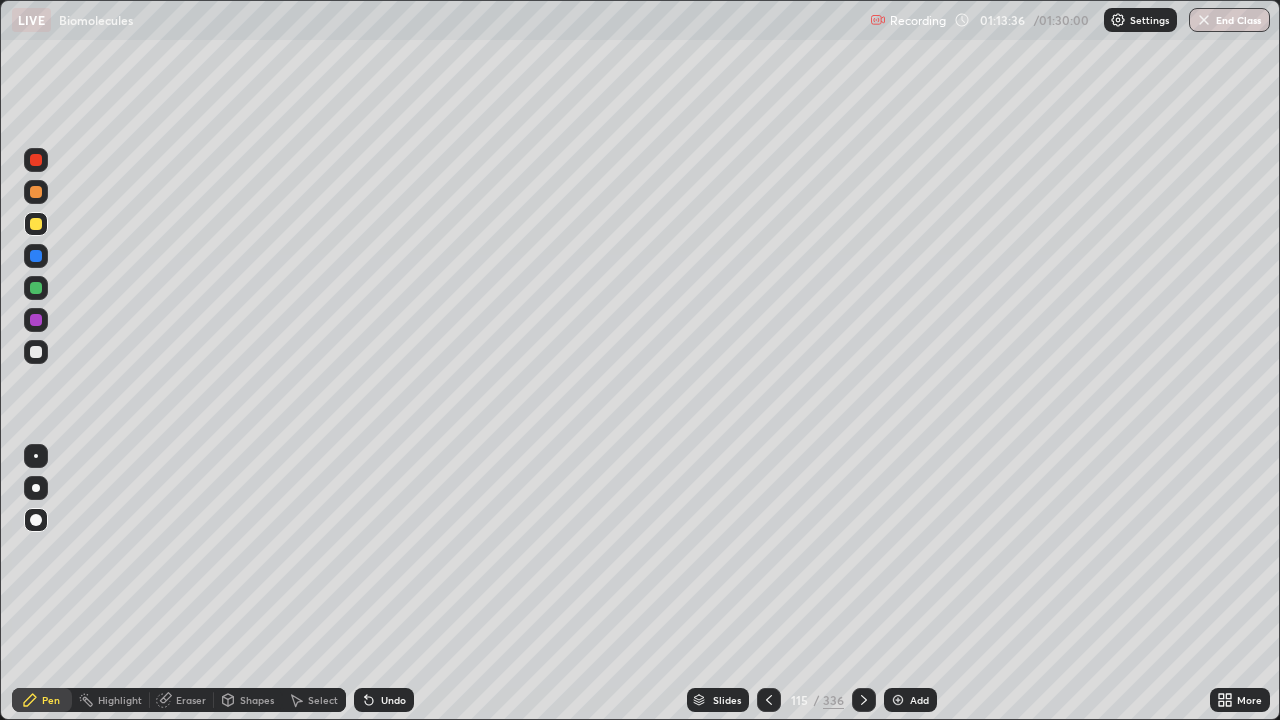 click at bounding box center [864, 700] 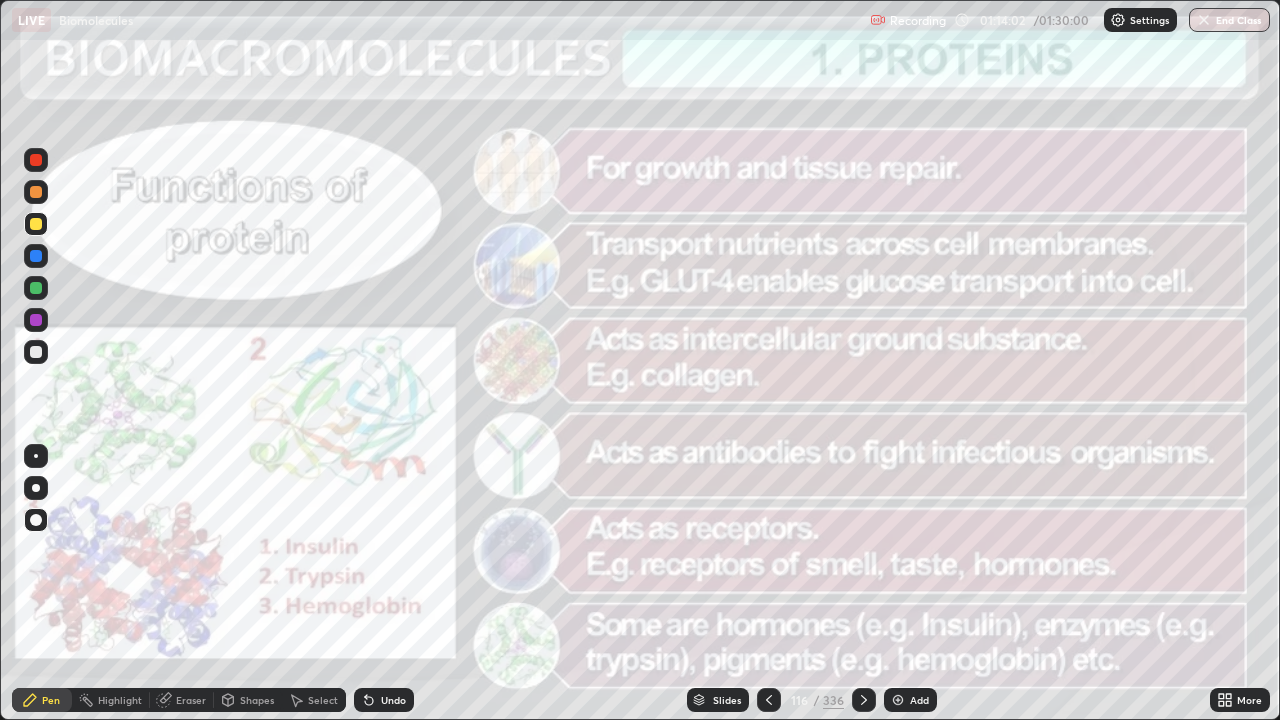 click at bounding box center [36, 224] 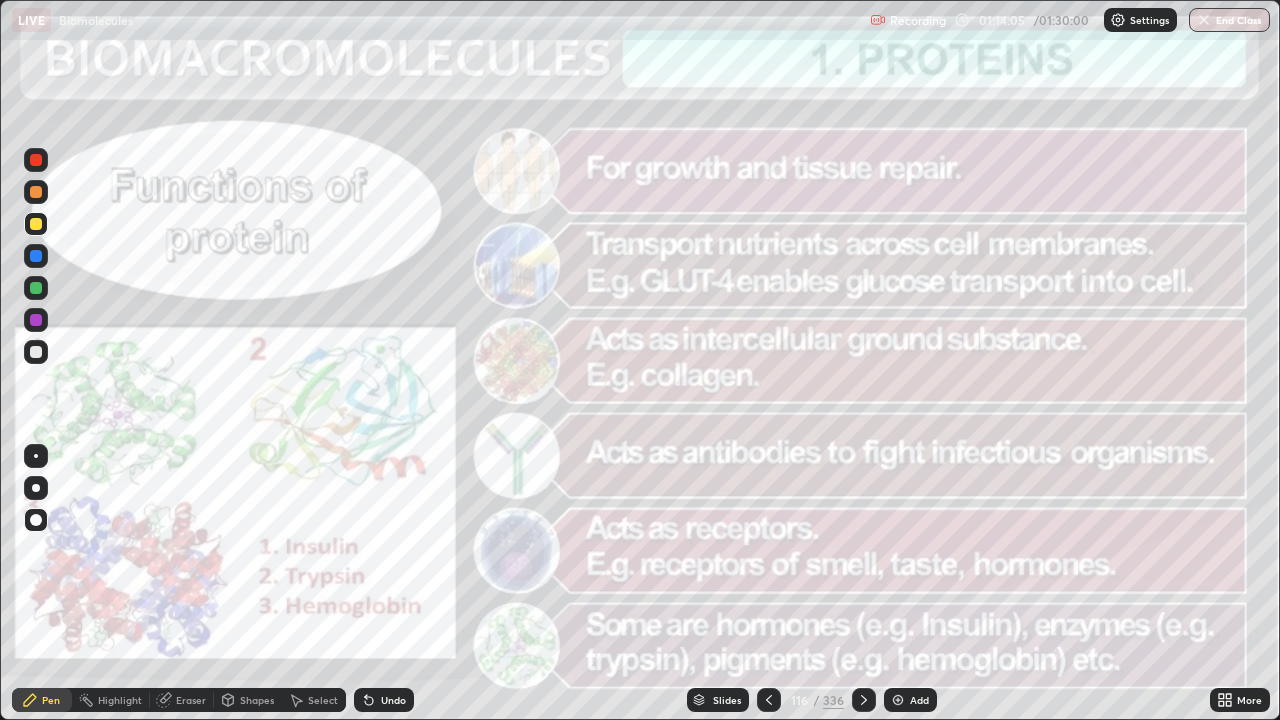 click at bounding box center (36, 160) 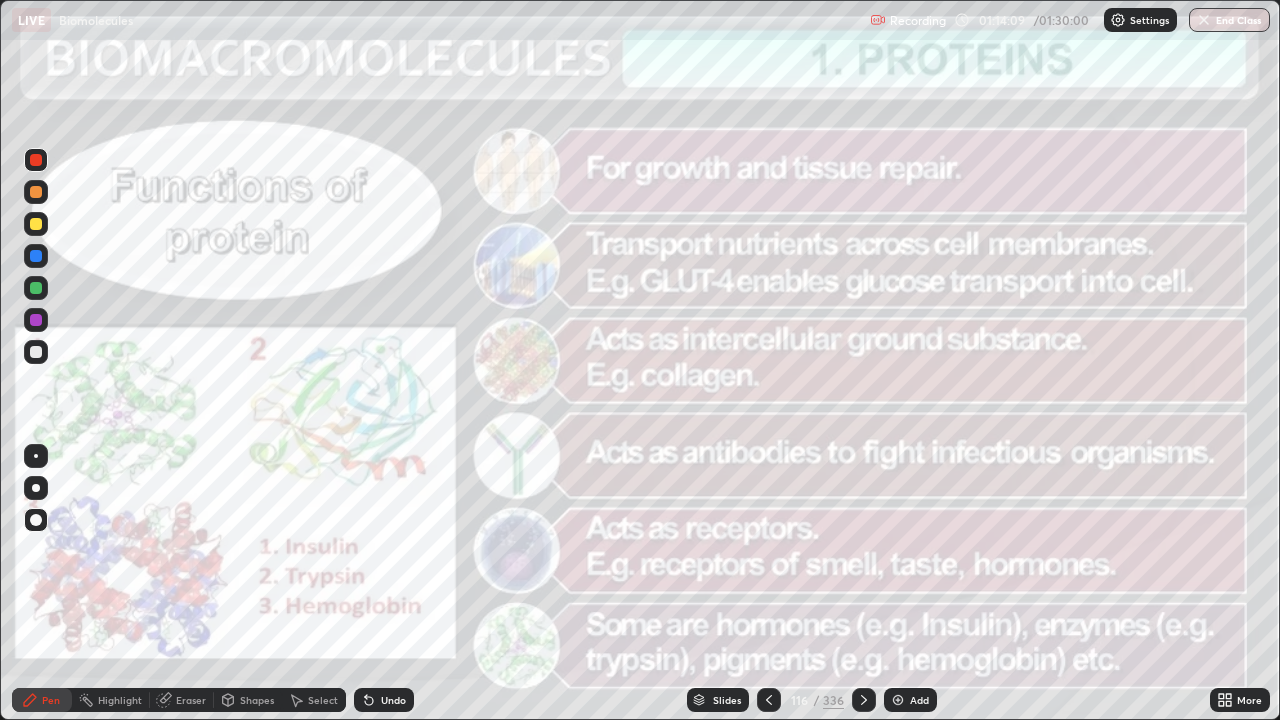 click at bounding box center (36, 288) 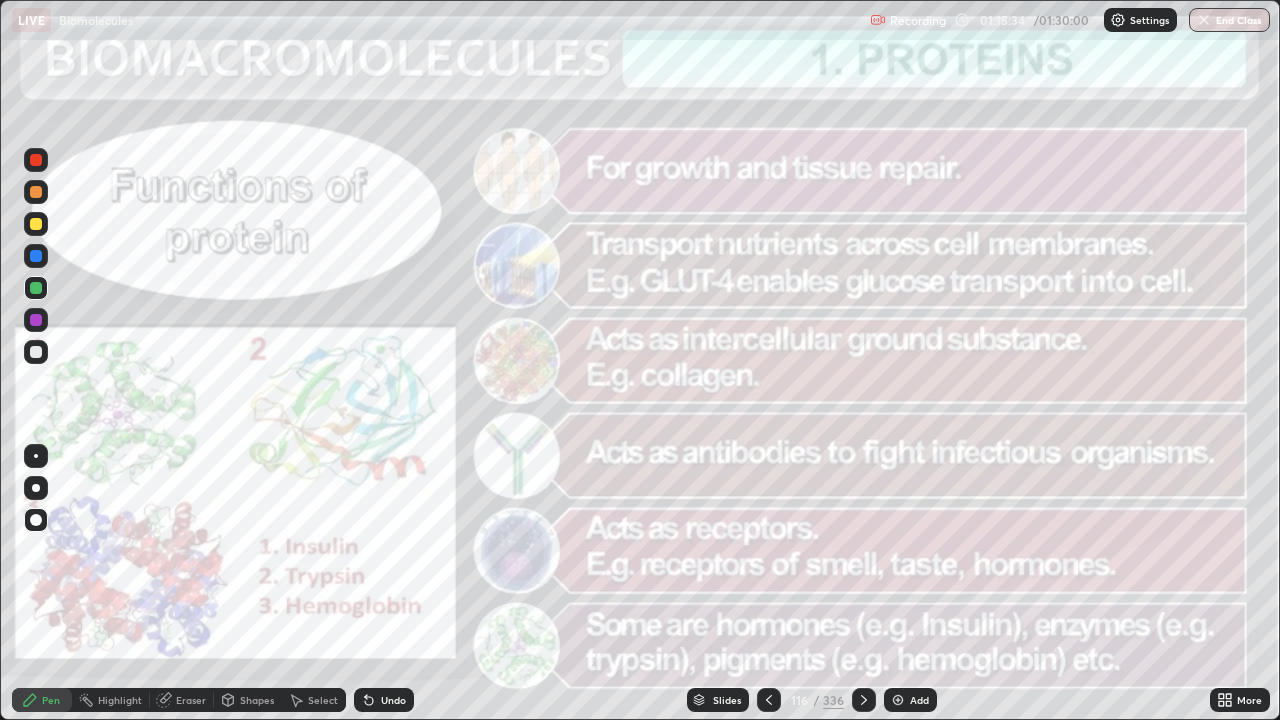 click on "Slides 116 / 336 Add" at bounding box center (812, 700) 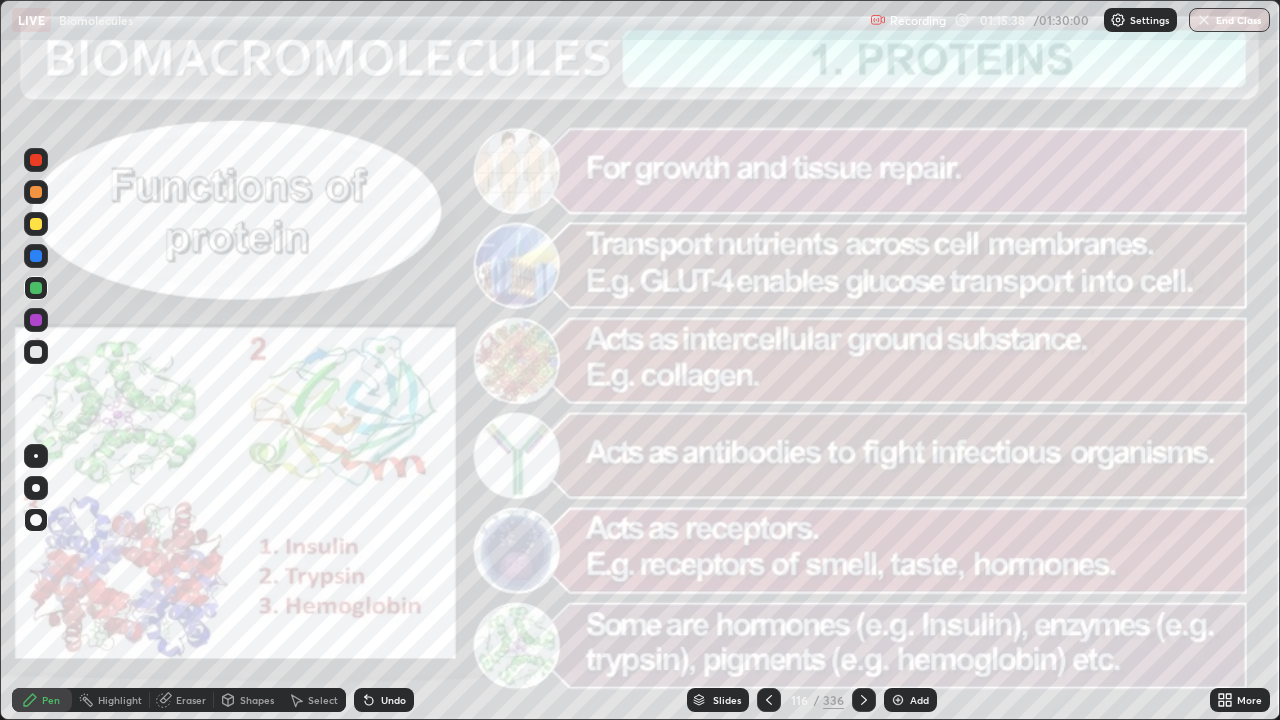 click at bounding box center (864, 700) 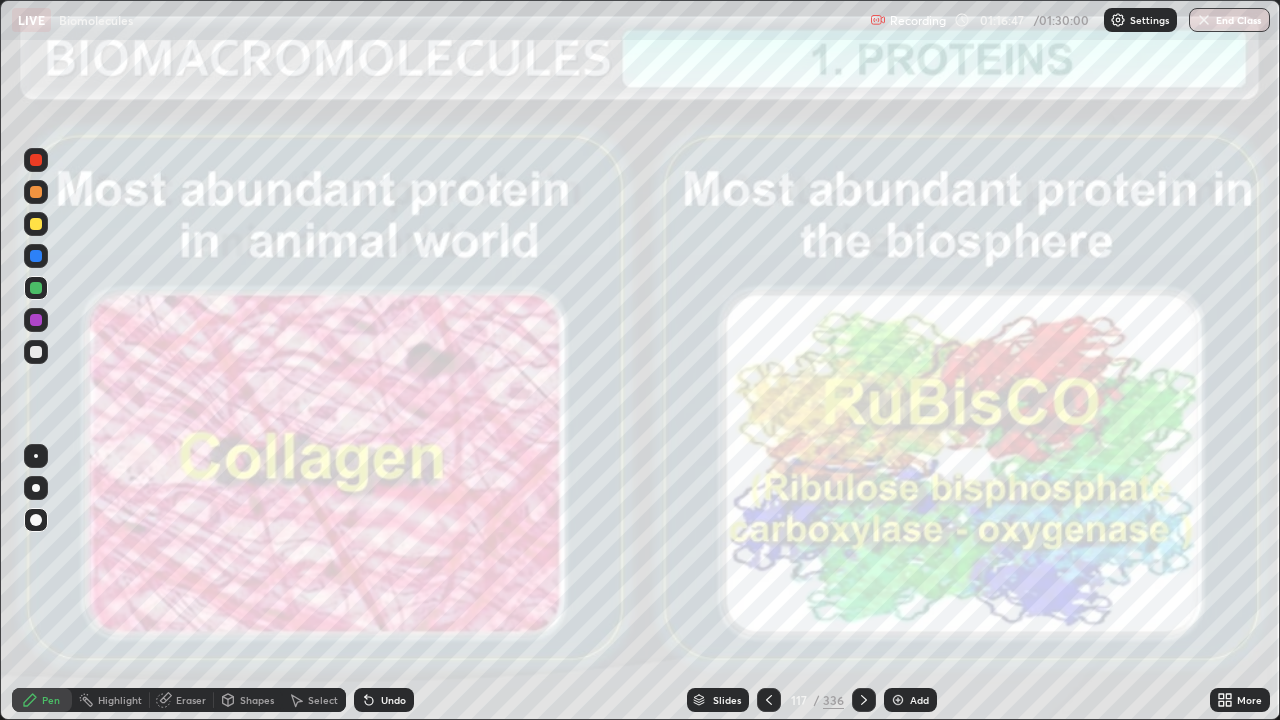 click at bounding box center (864, 700) 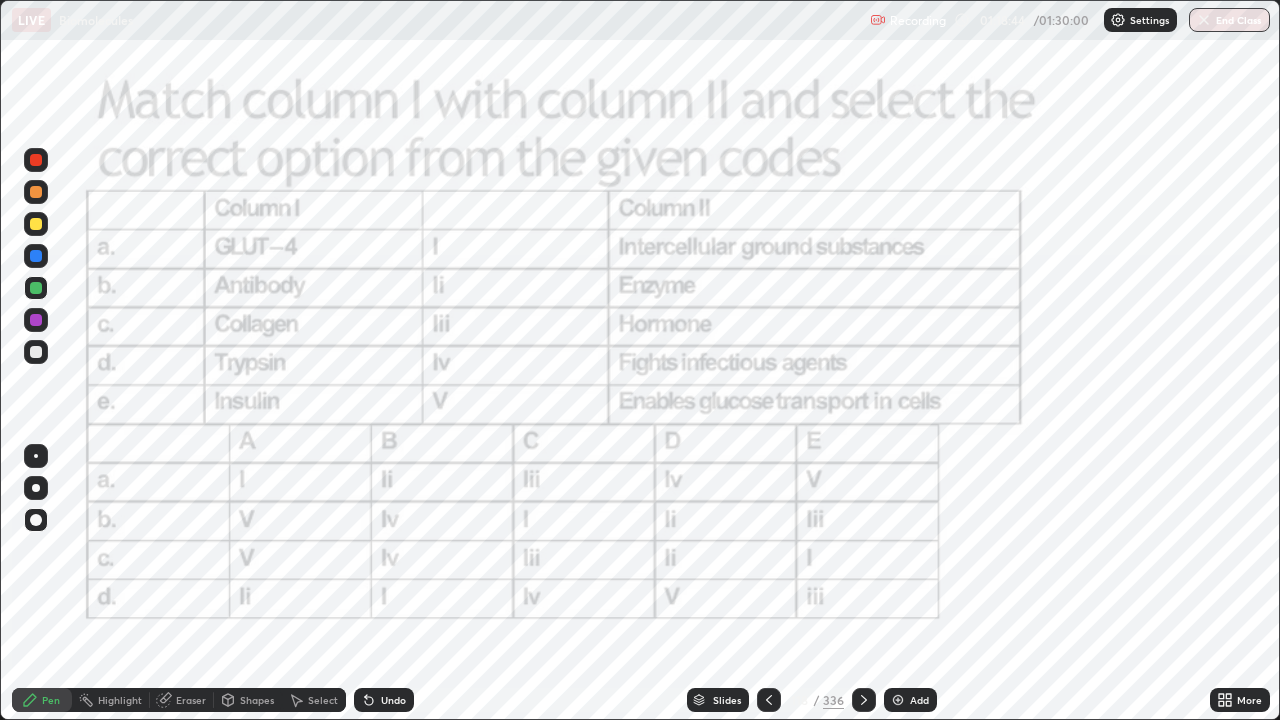 click 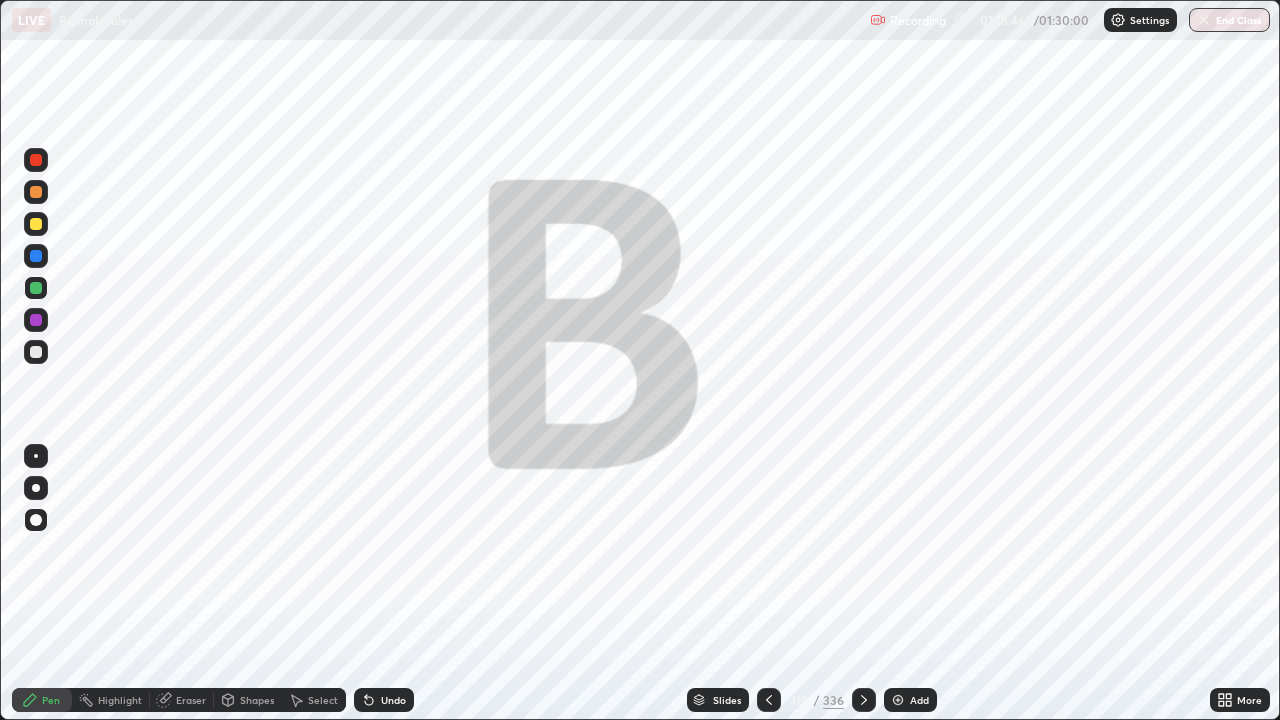 click 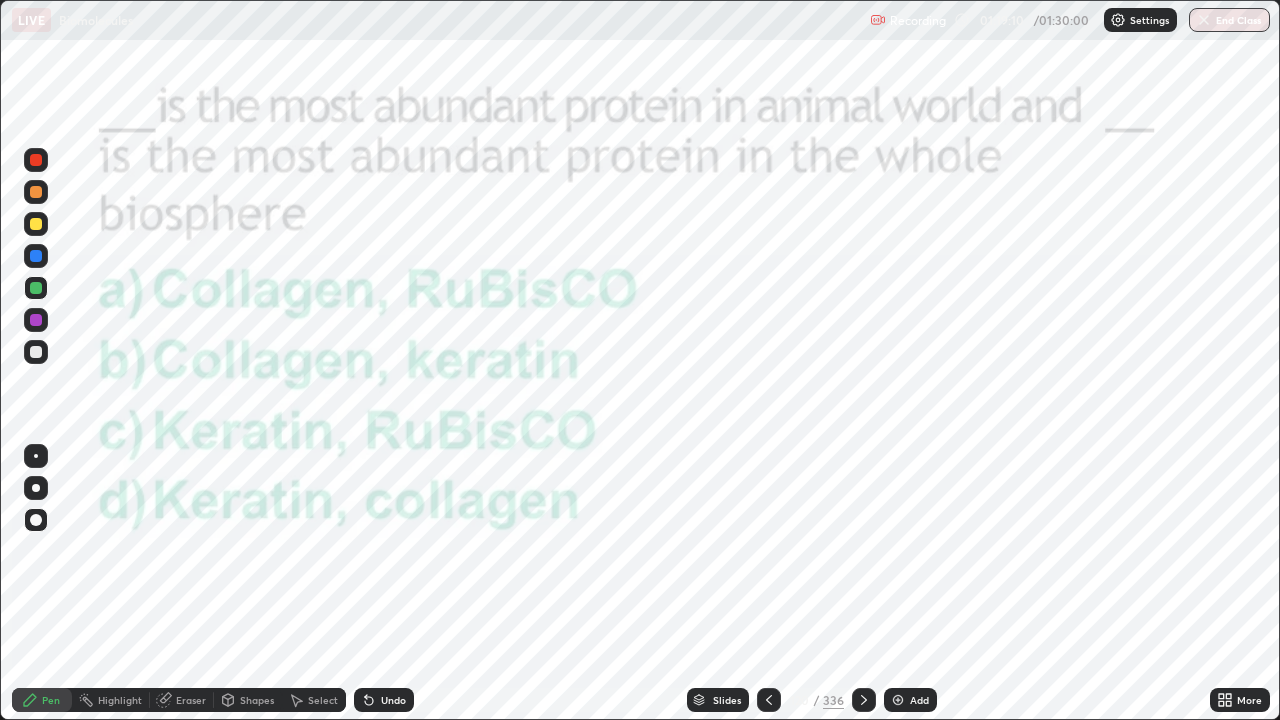 click 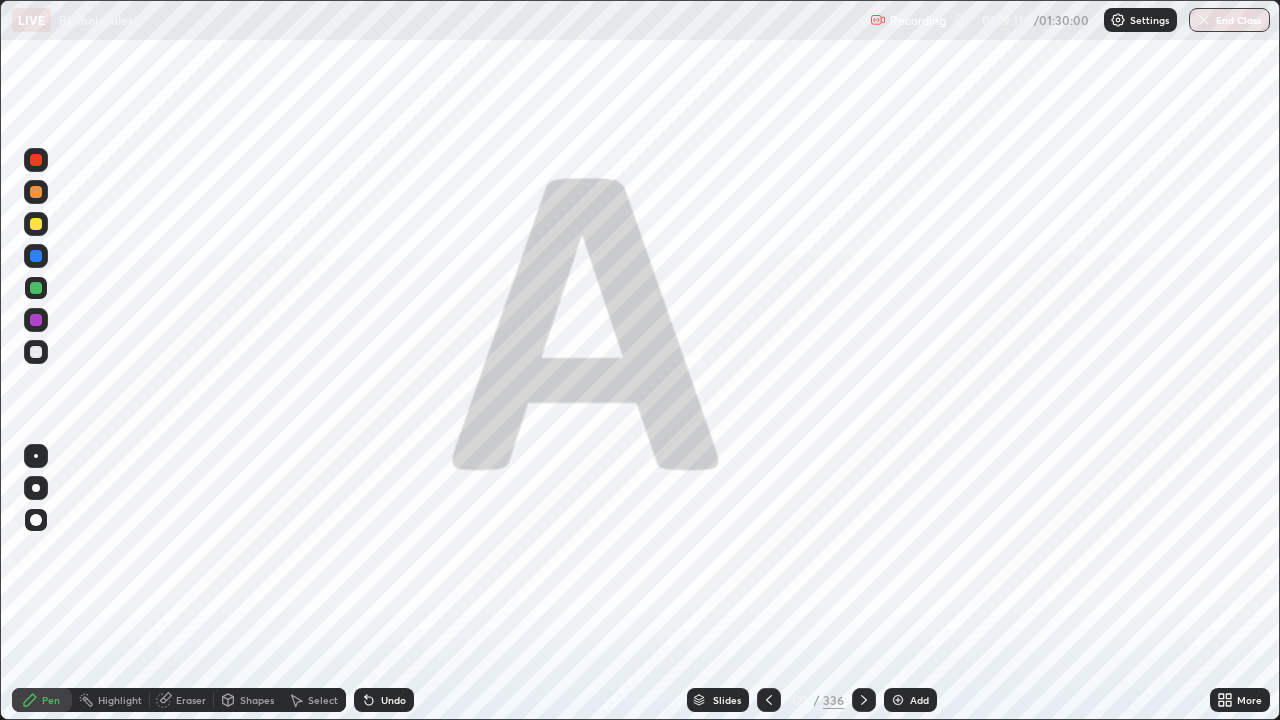 click 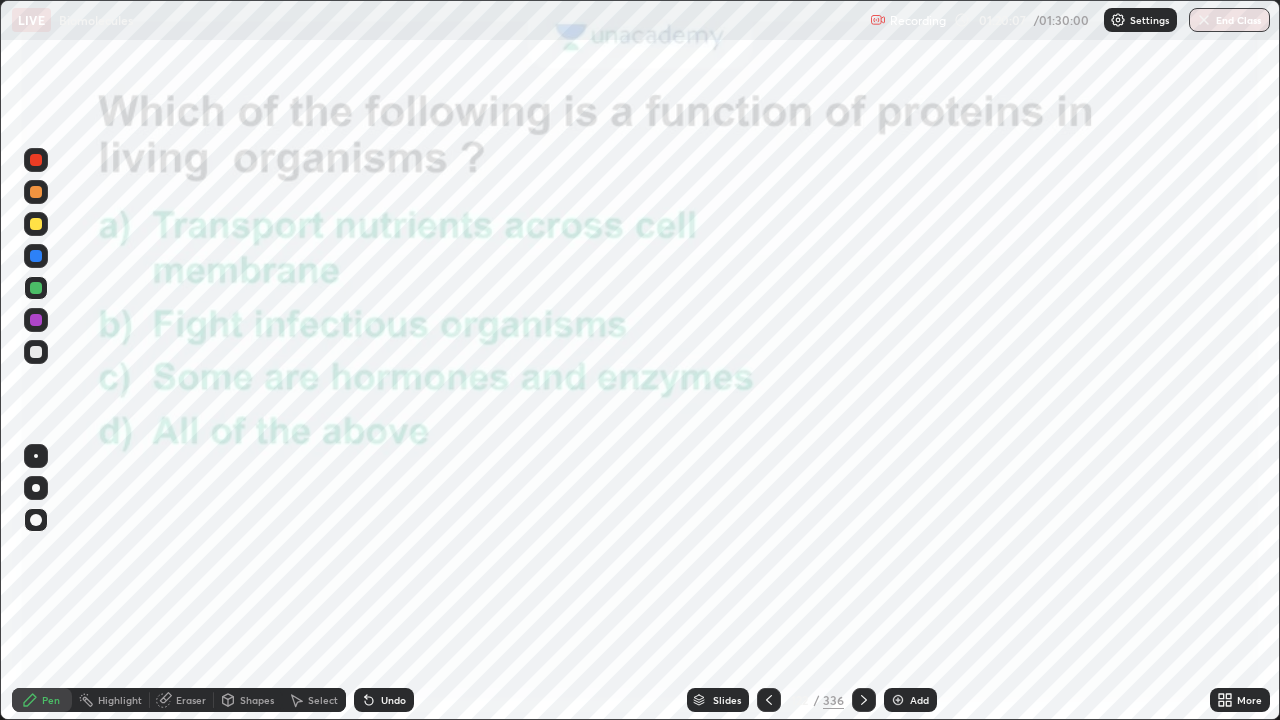click 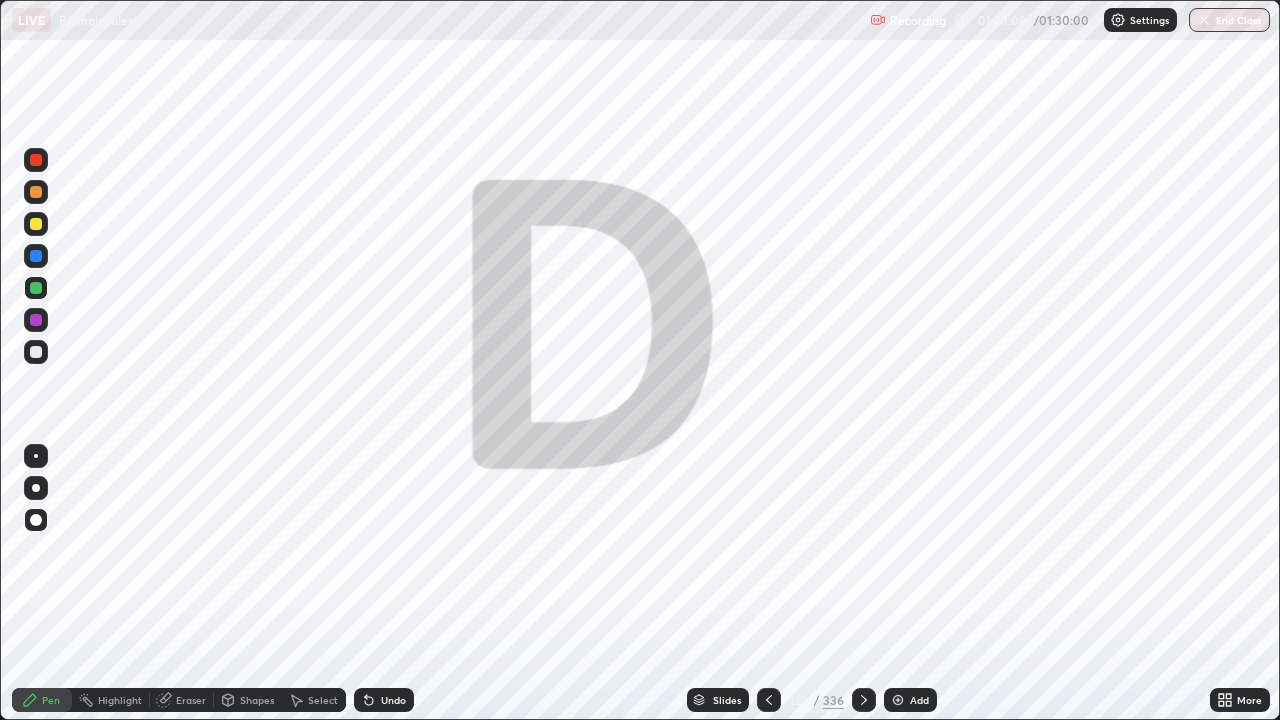 click 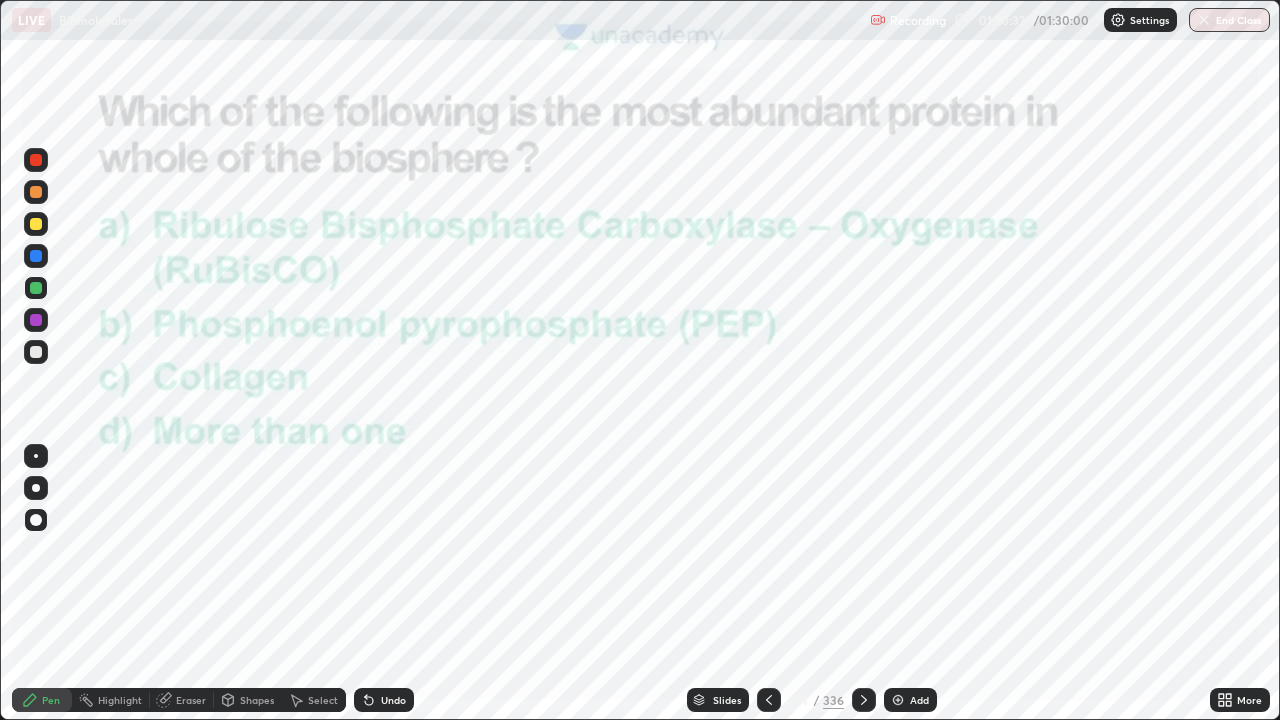 click 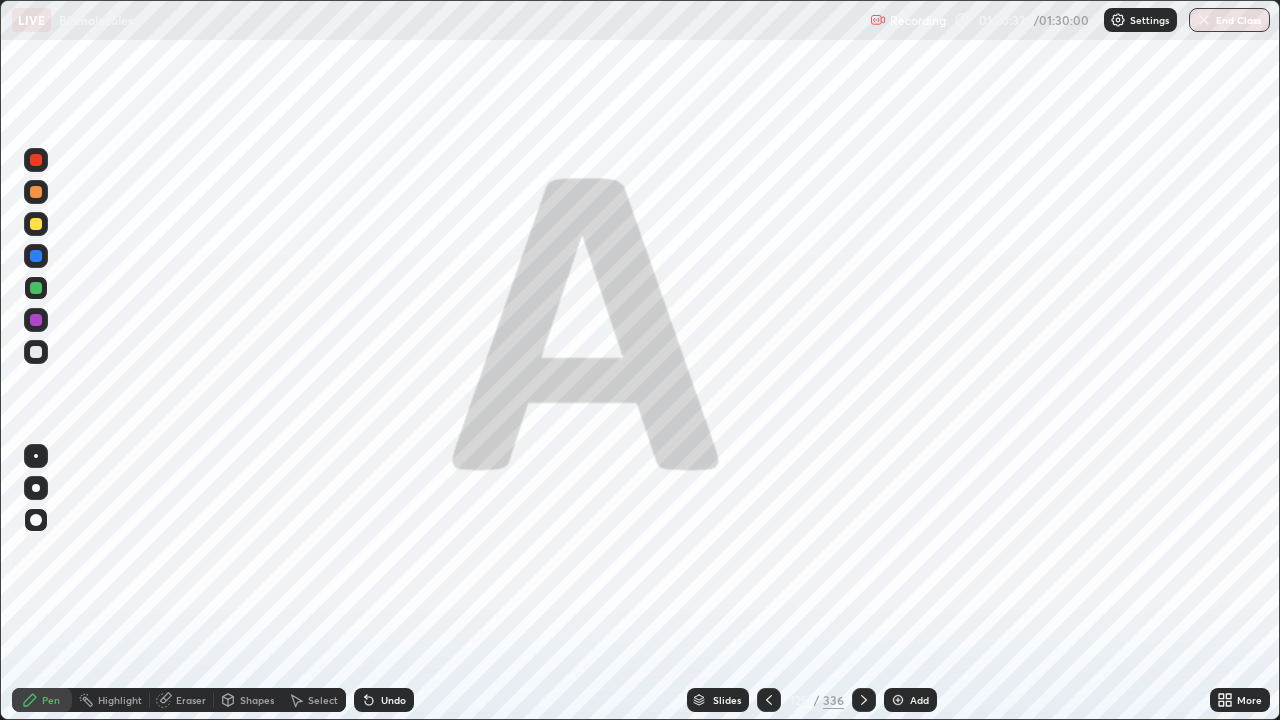 click 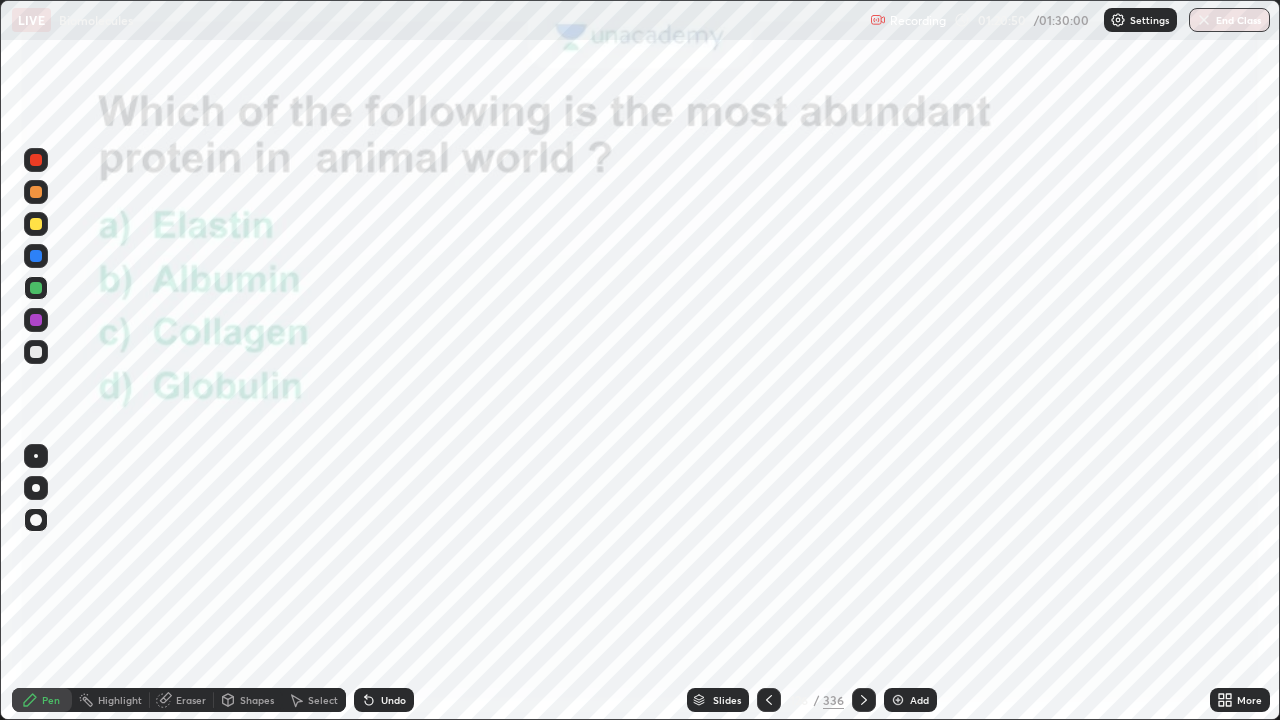click 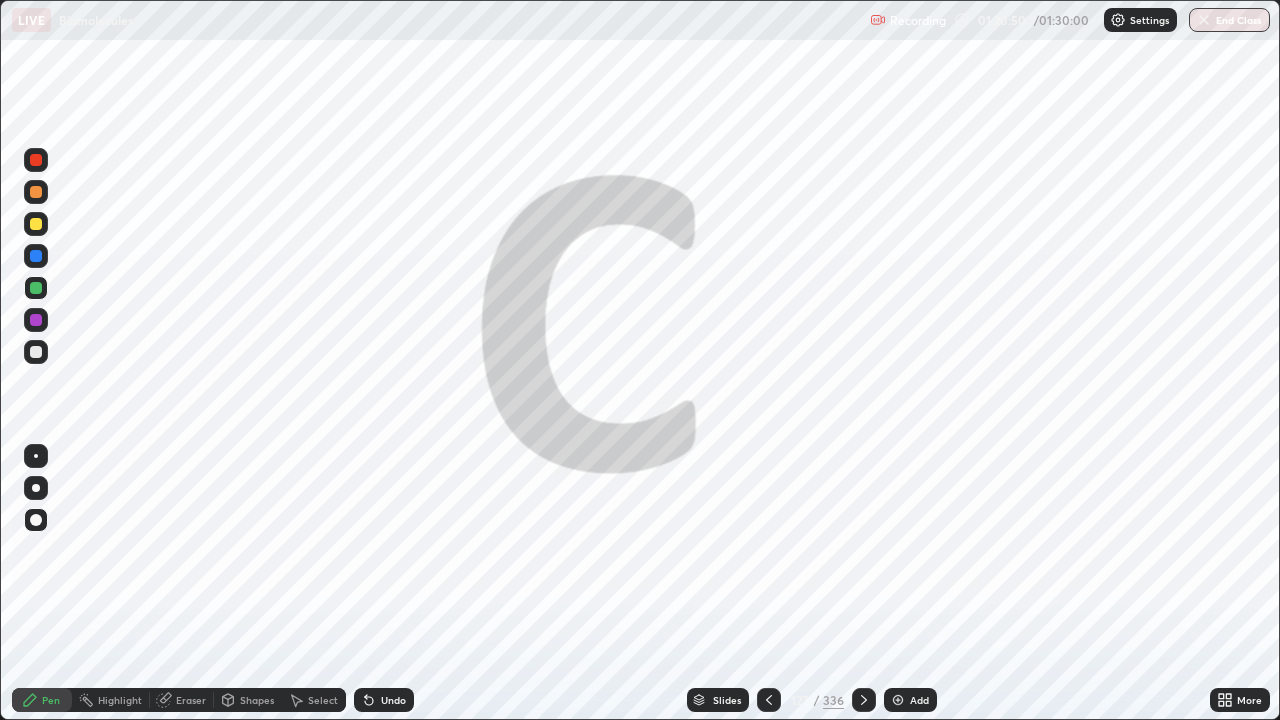click at bounding box center [864, 700] 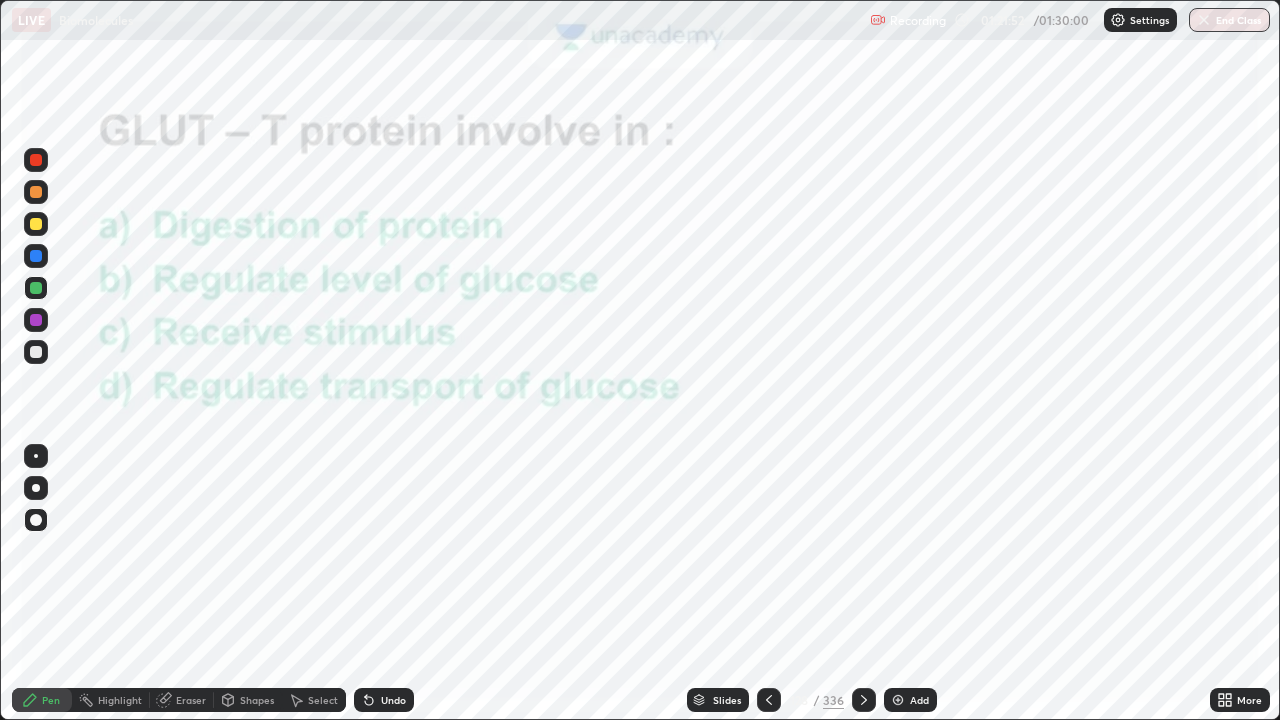 click 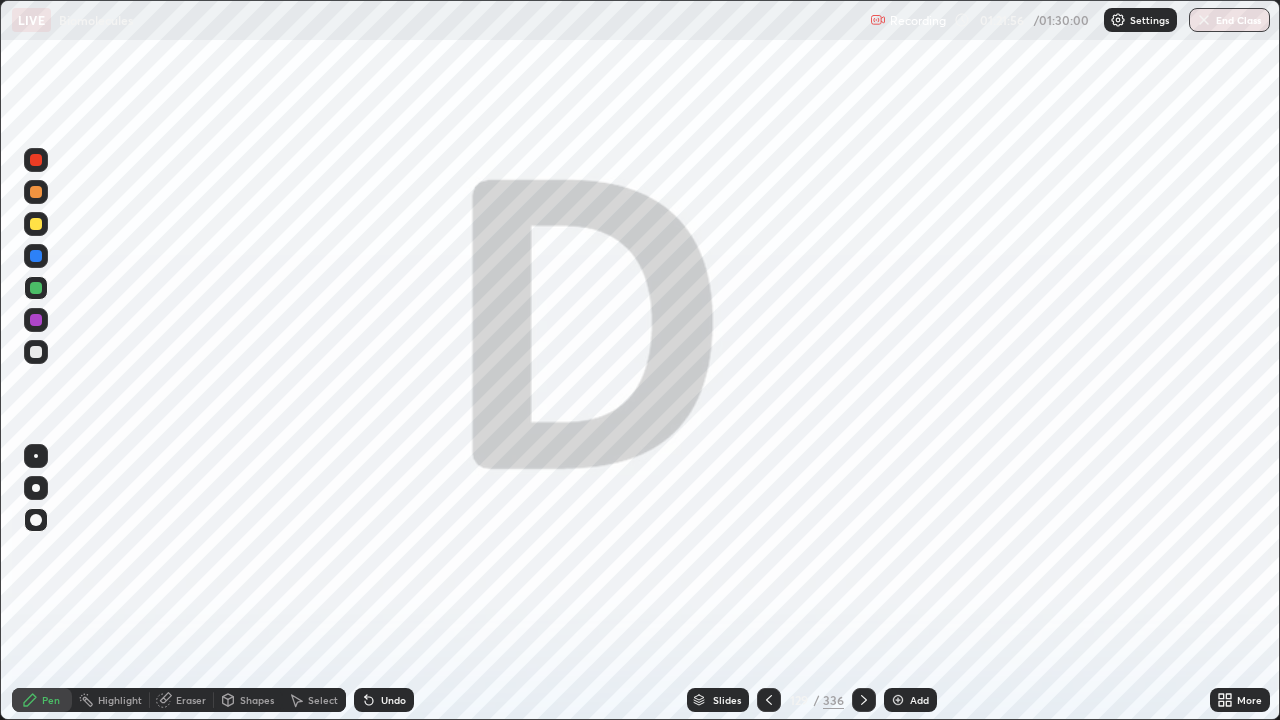 click at bounding box center (864, 700) 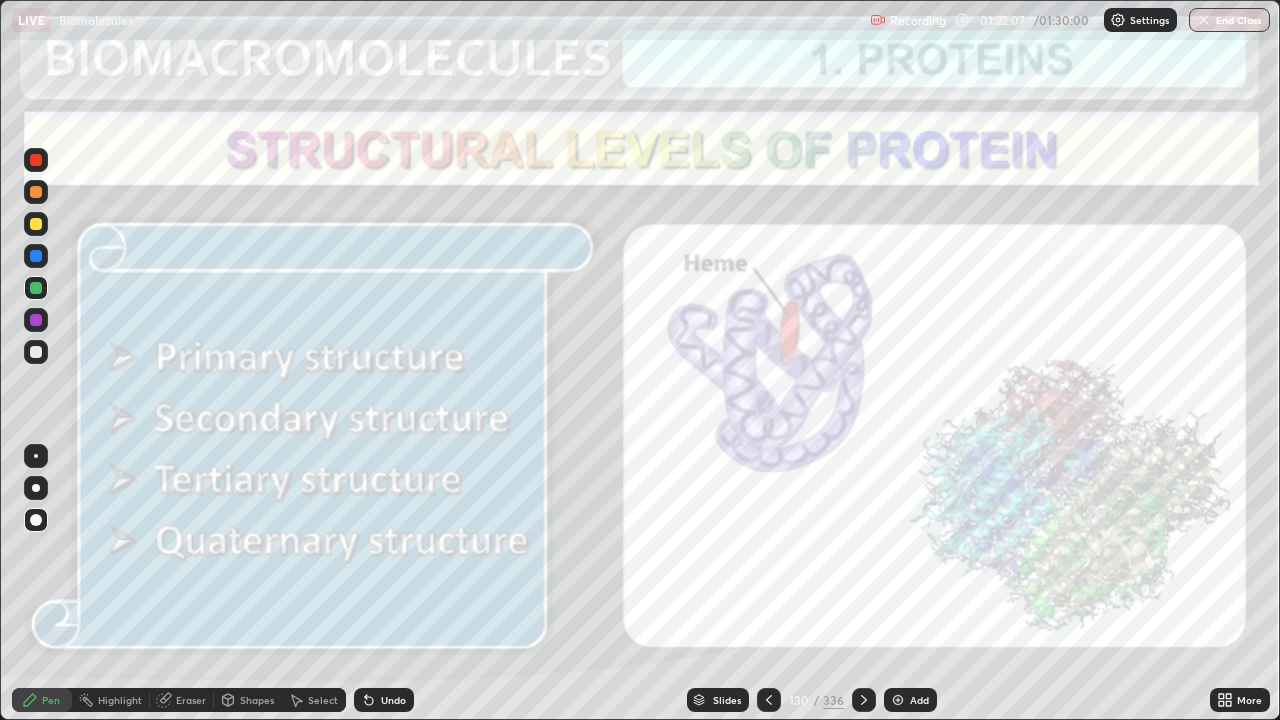 click on "Add" at bounding box center (910, 700) 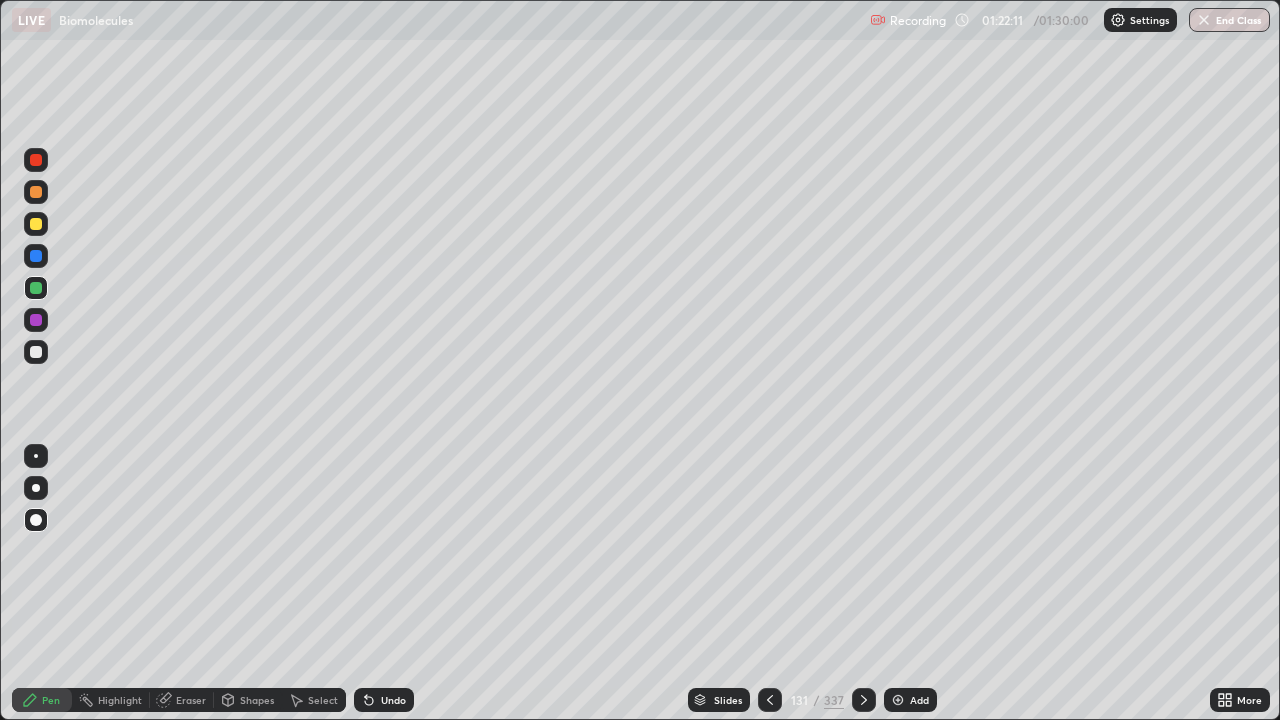 click at bounding box center [36, 224] 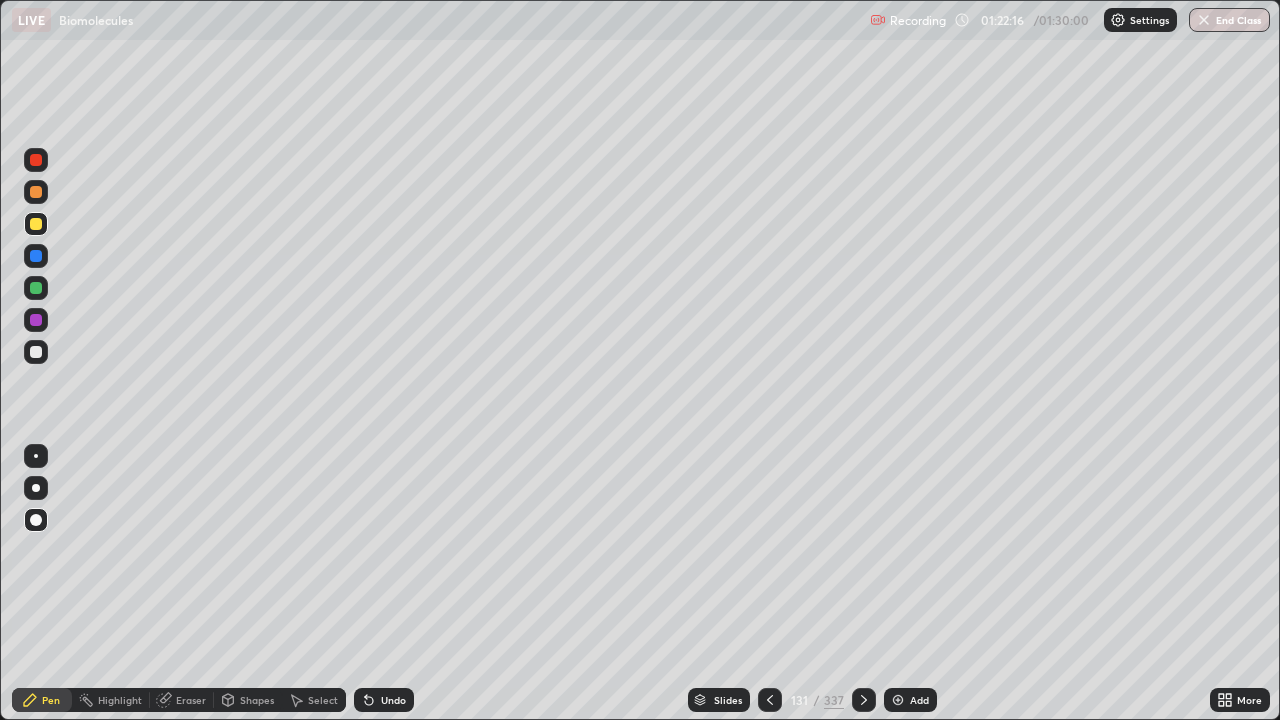 click at bounding box center [36, 256] 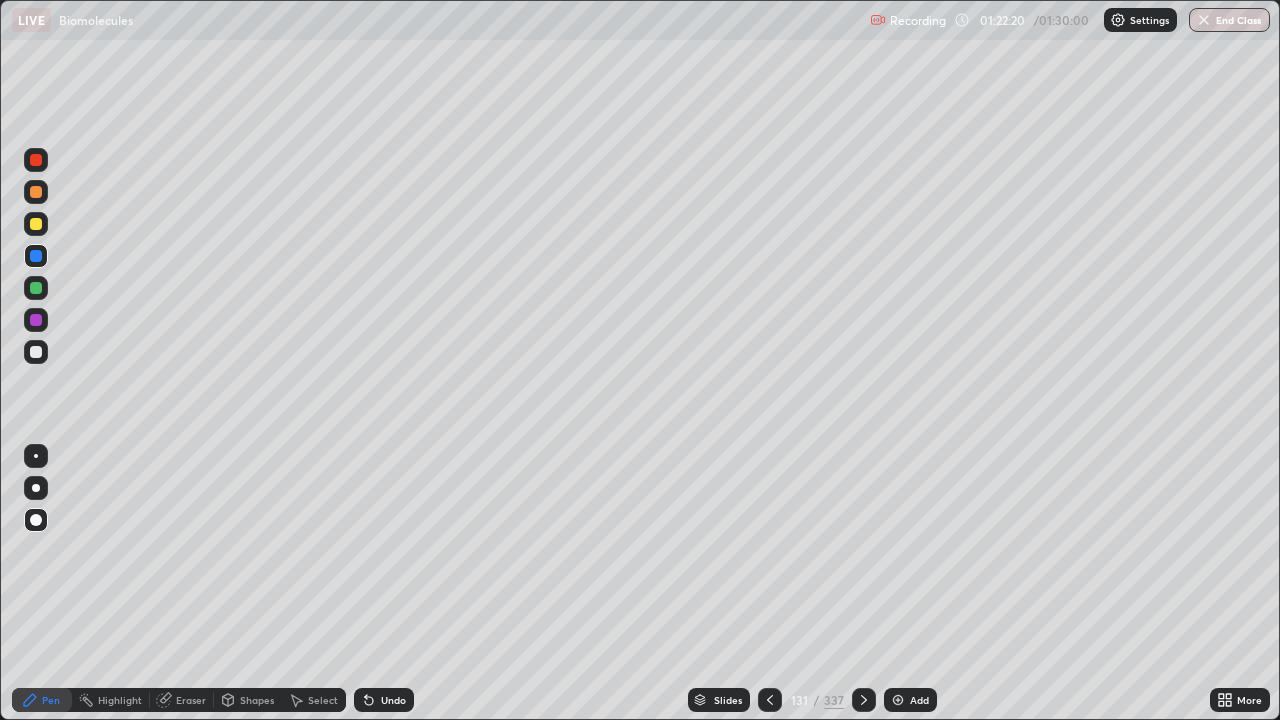 click at bounding box center (36, 192) 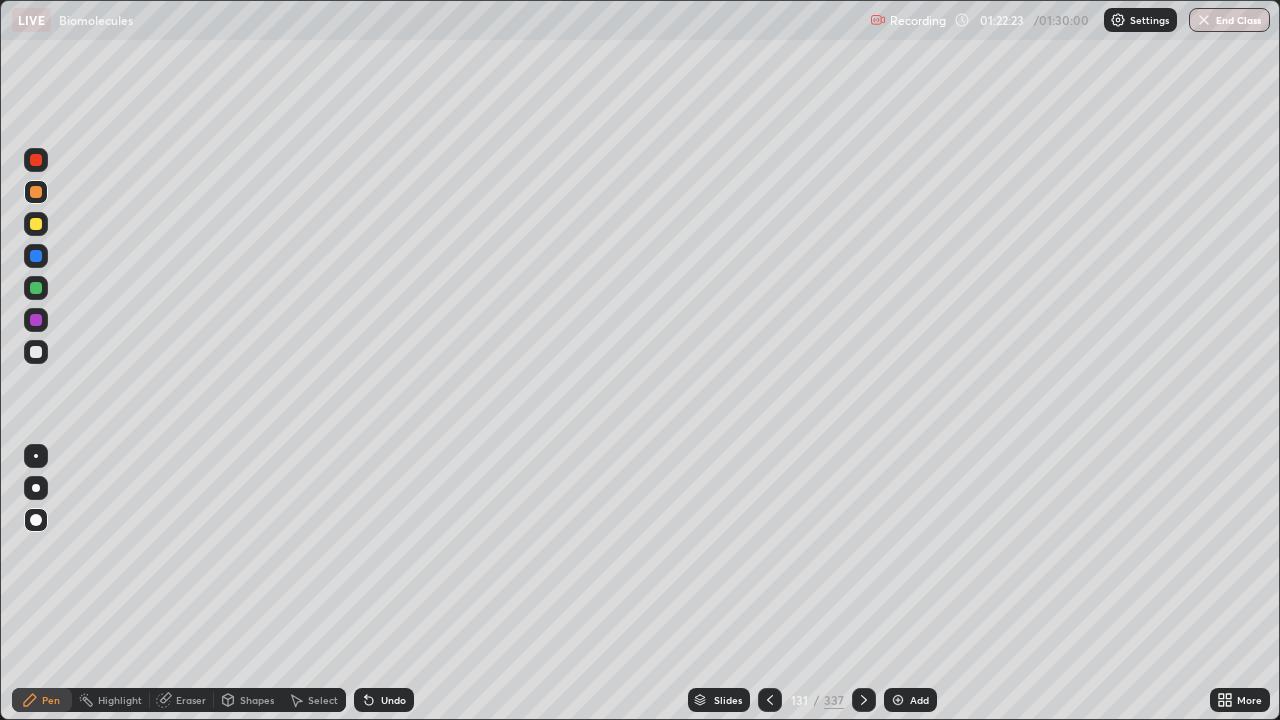 click at bounding box center (36, 160) 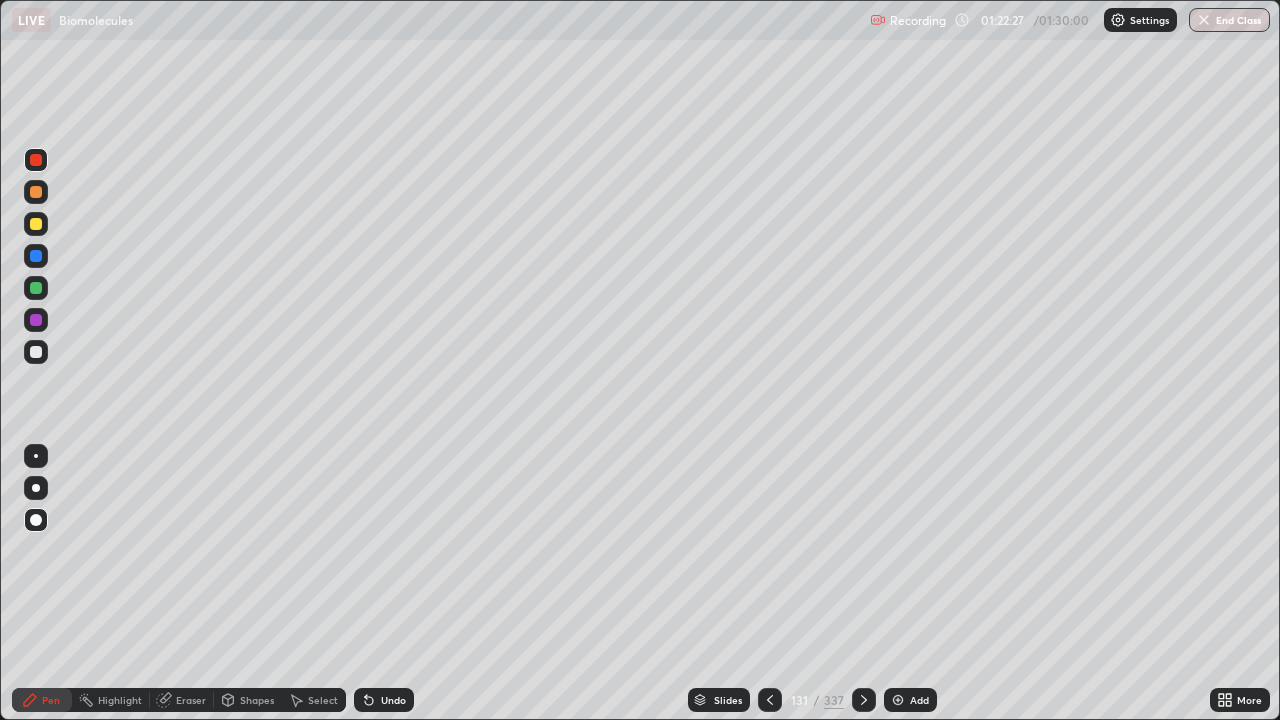 click at bounding box center [36, 352] 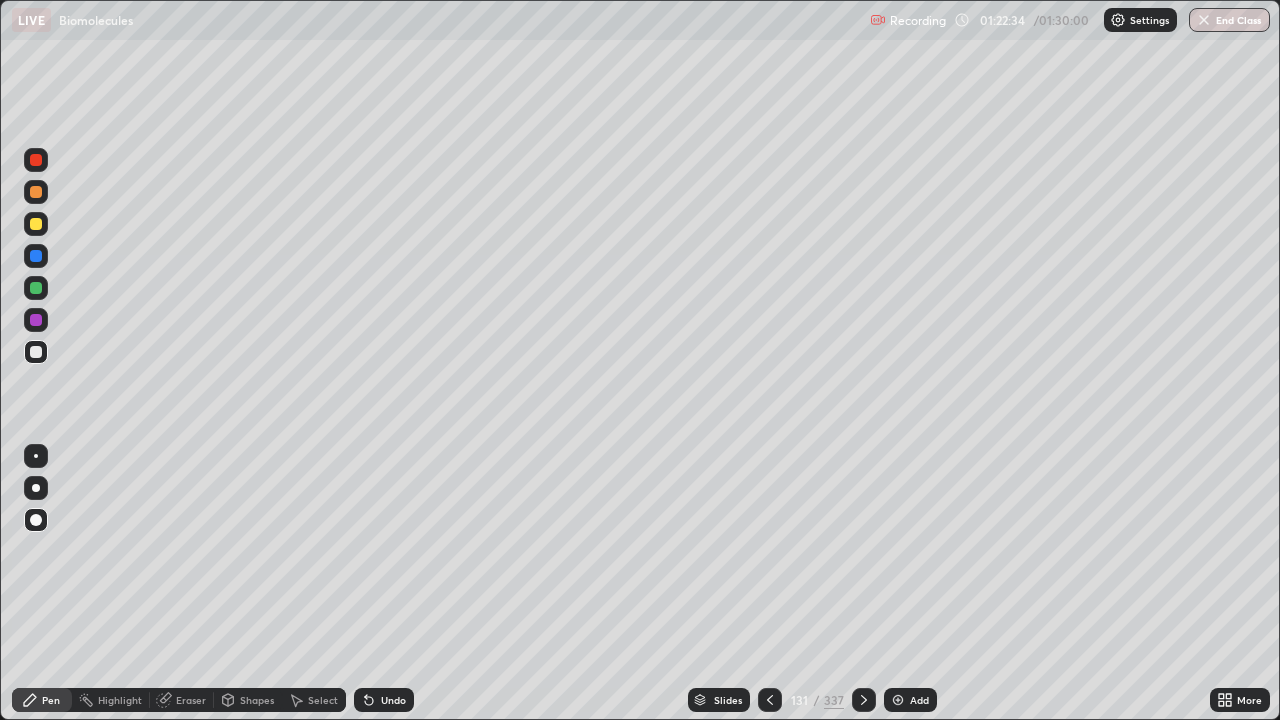 click at bounding box center [36, 224] 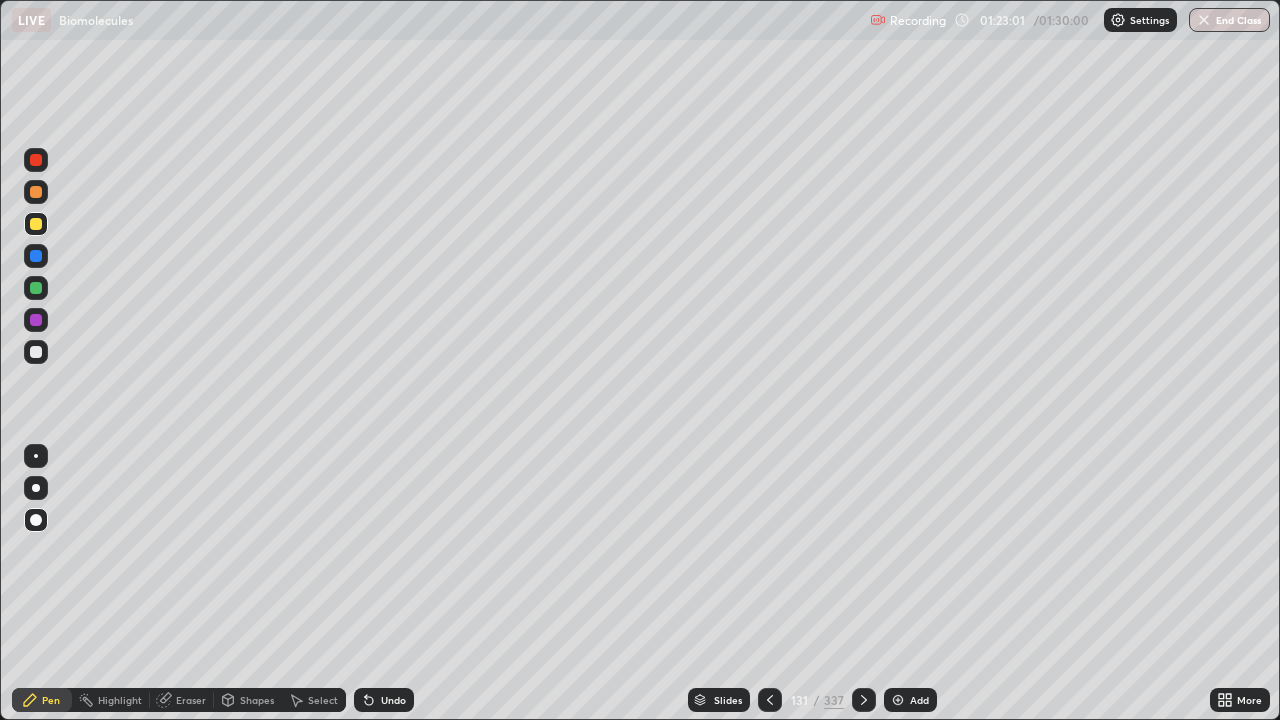 click at bounding box center (36, 192) 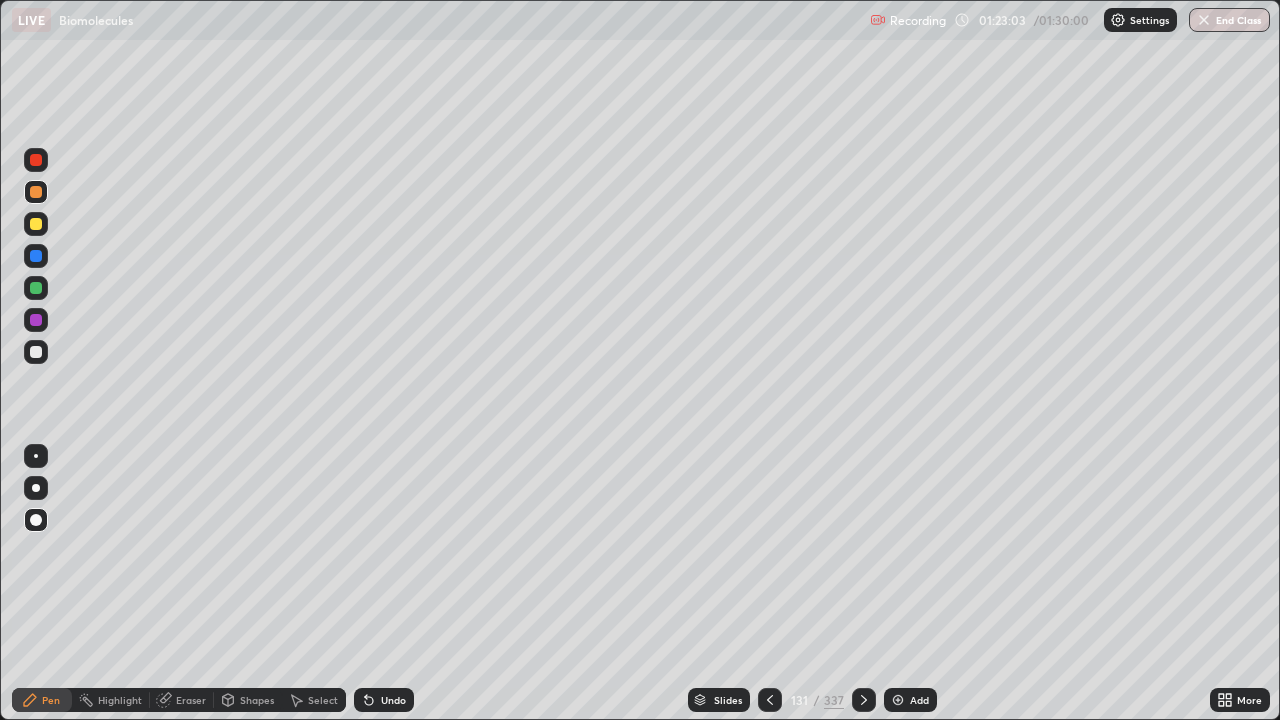 click at bounding box center (36, 224) 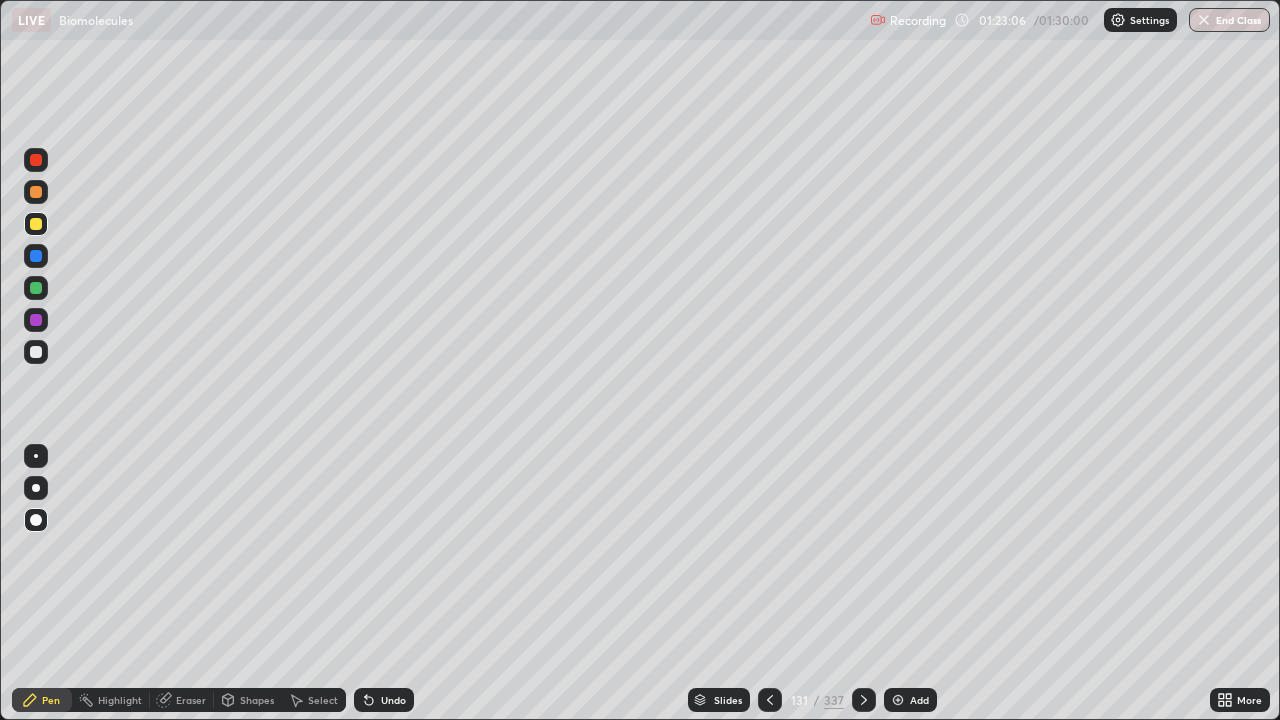 click at bounding box center (36, 256) 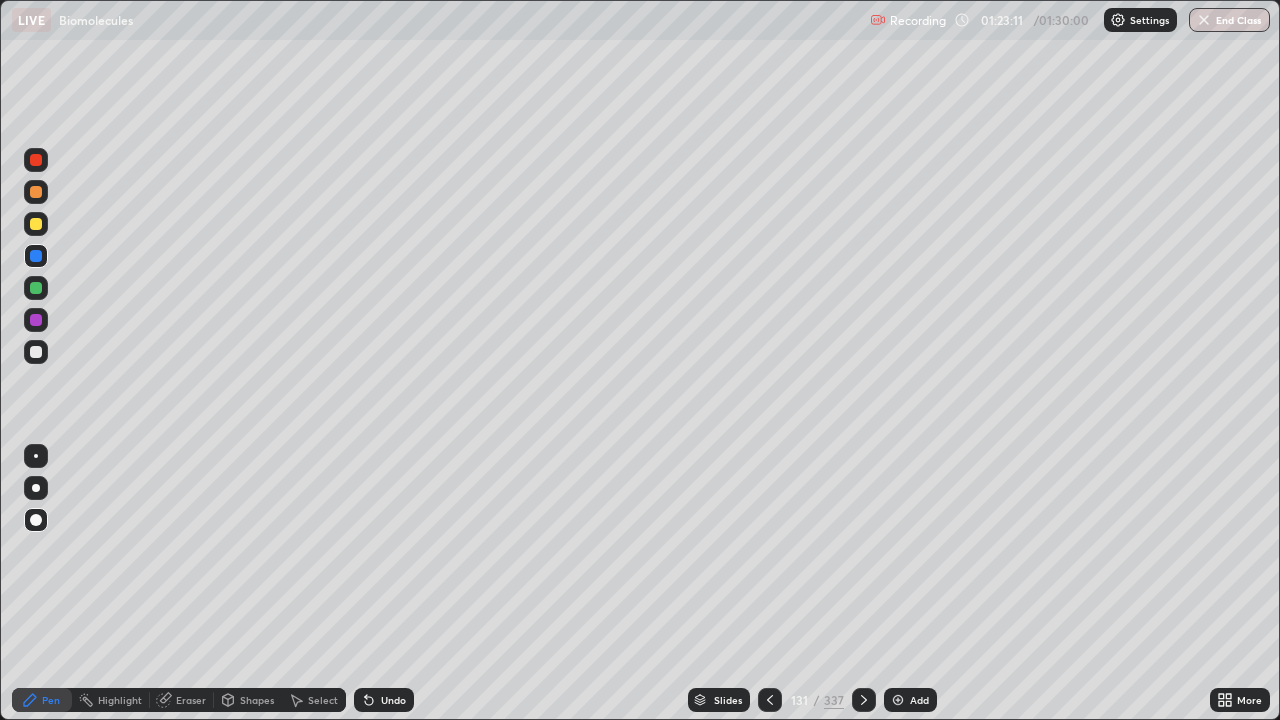 click at bounding box center [36, 224] 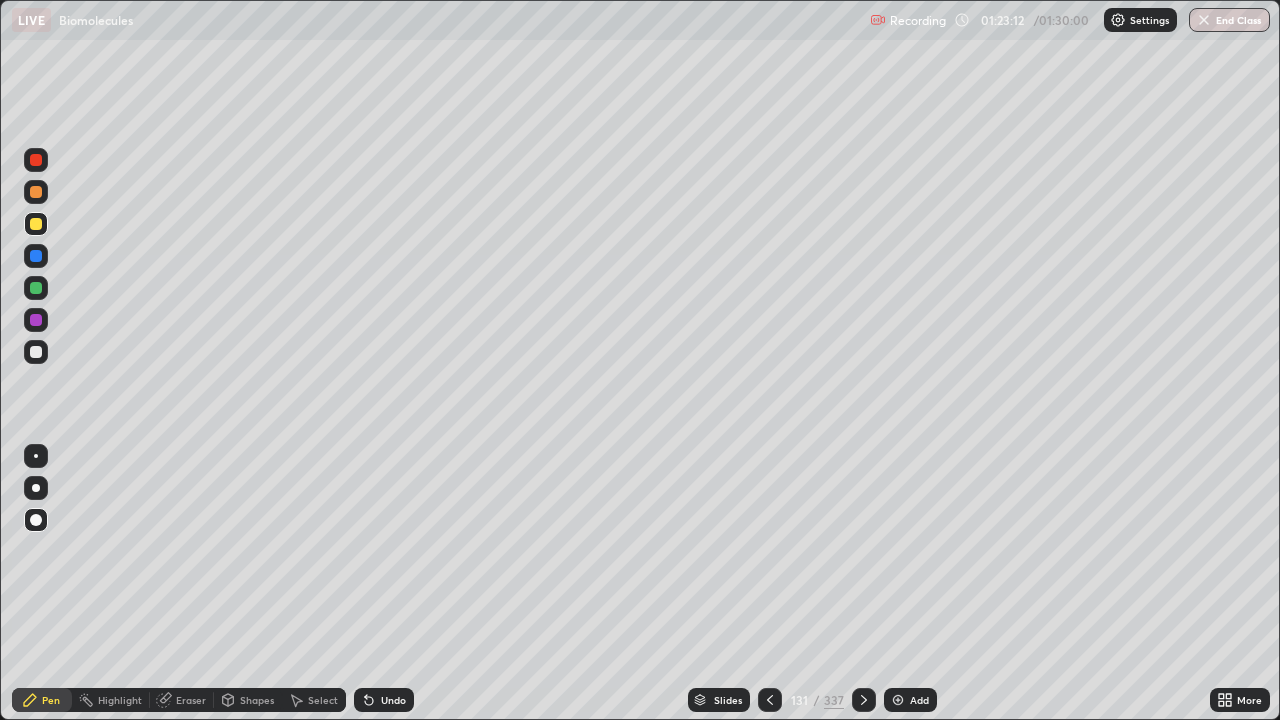 click at bounding box center (36, 192) 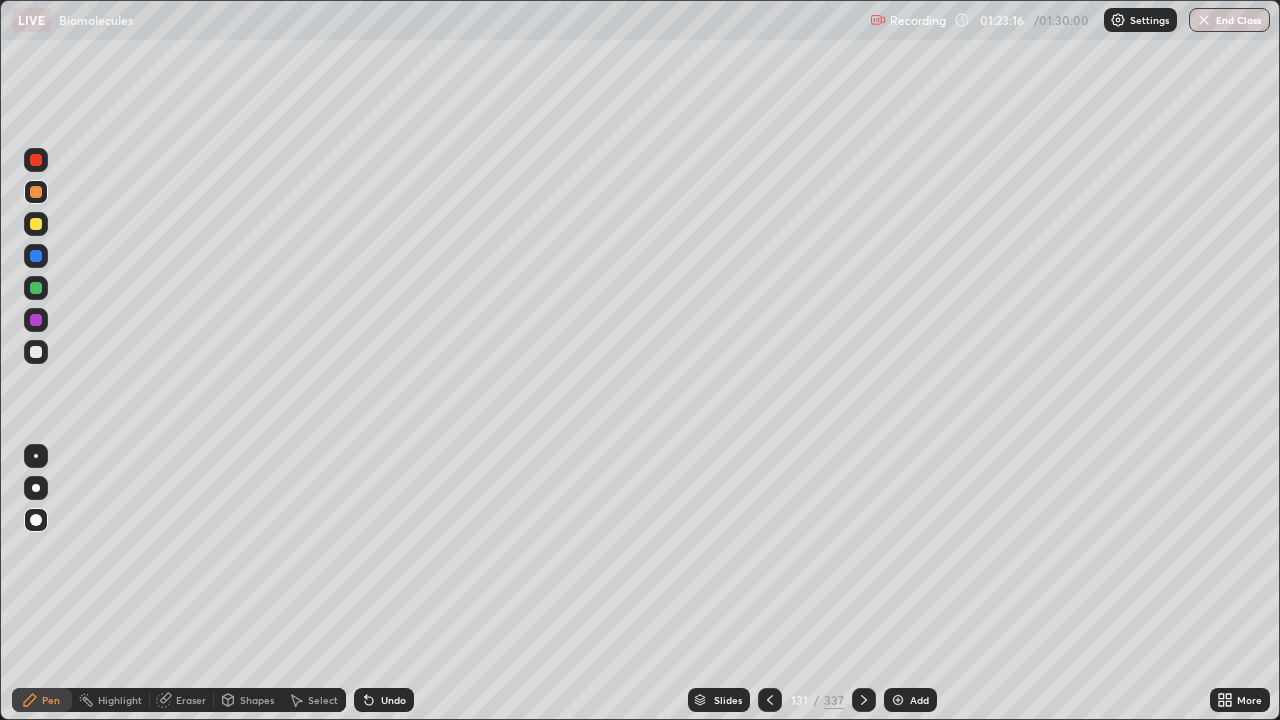 click at bounding box center (36, 160) 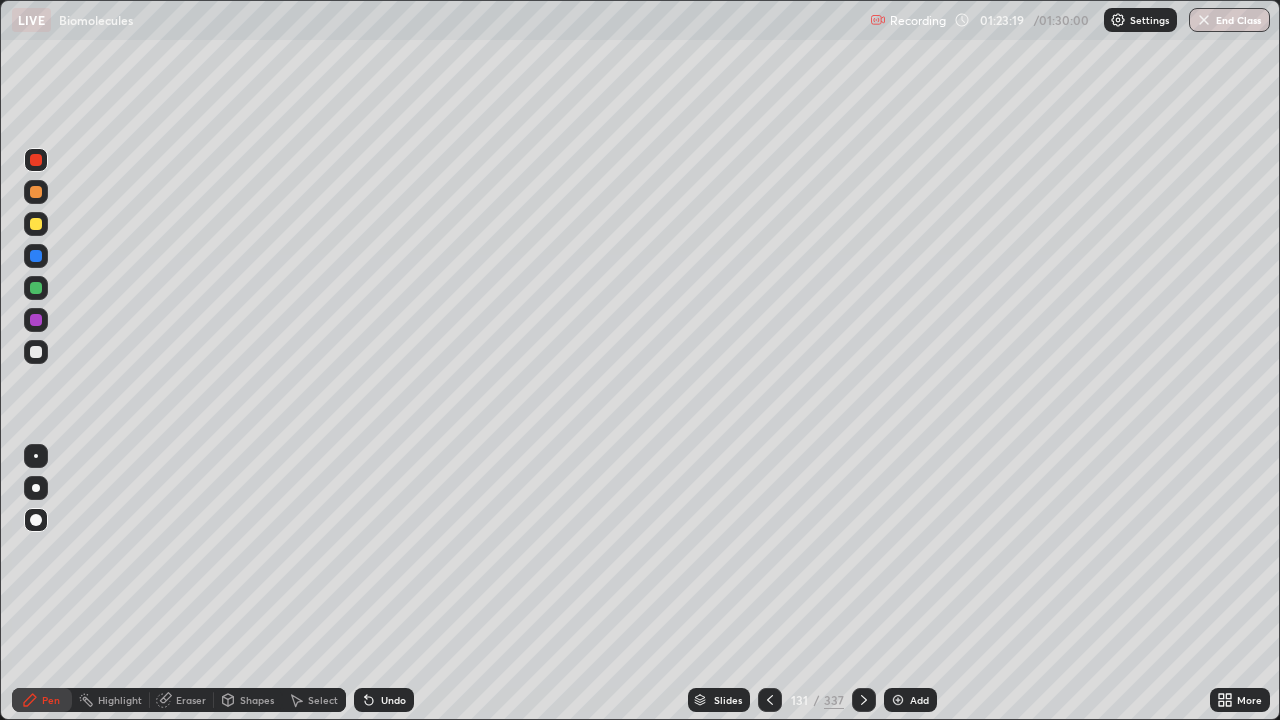 click at bounding box center (36, 352) 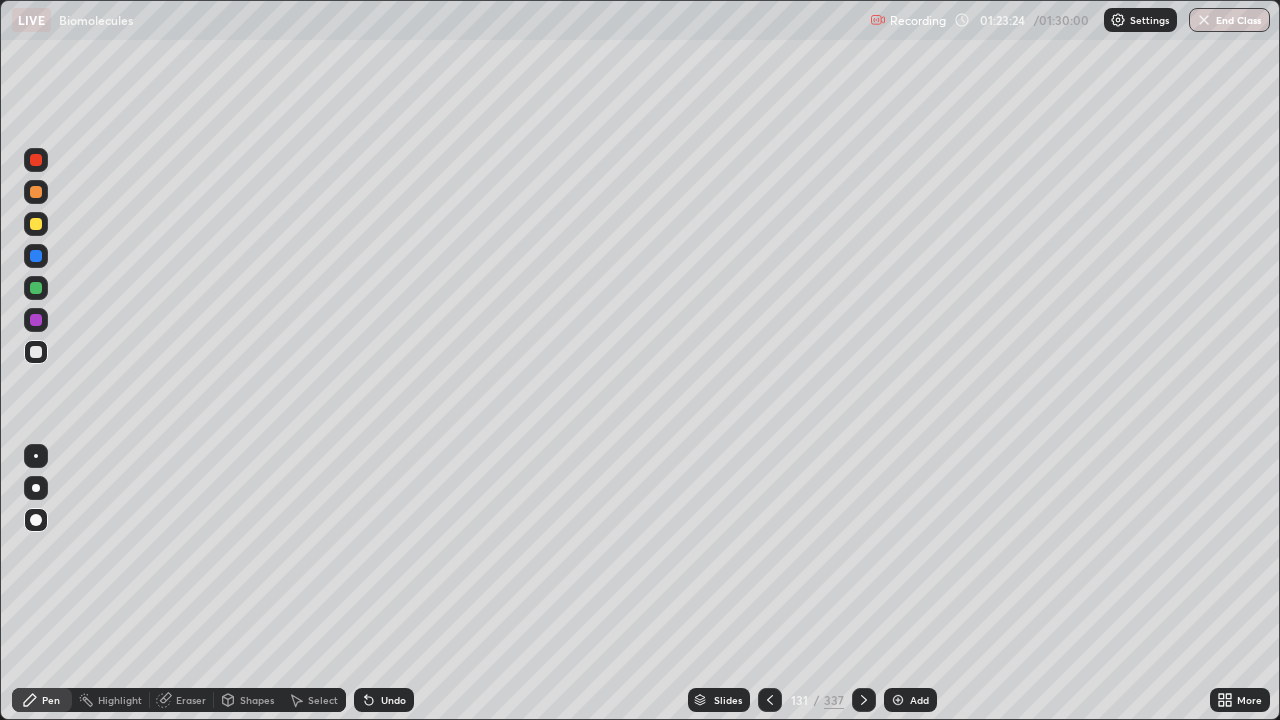 click at bounding box center (36, 224) 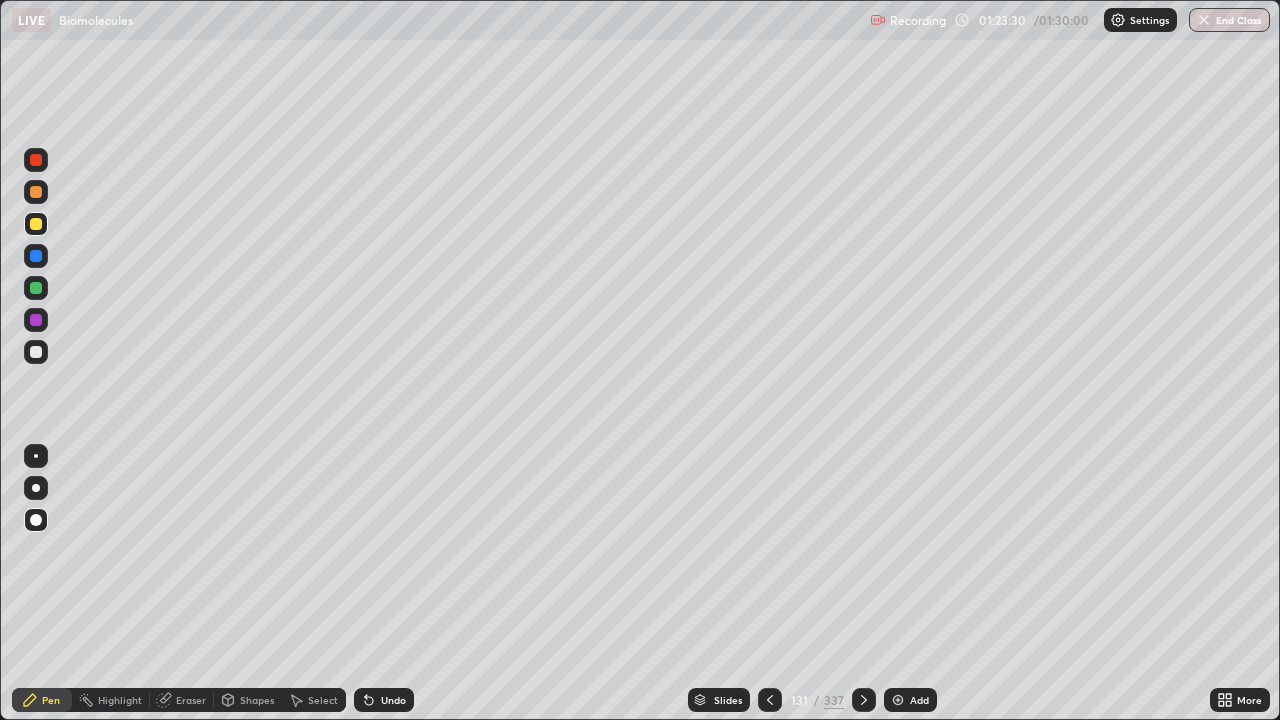 click at bounding box center [36, 256] 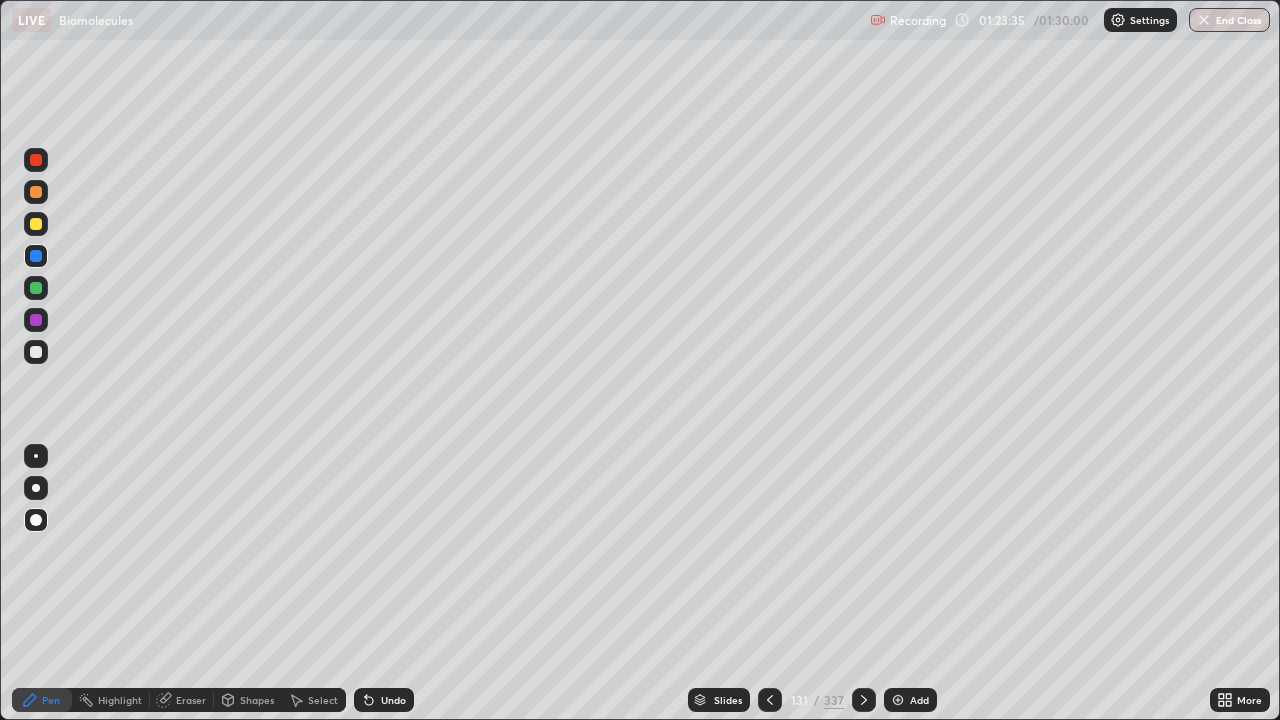 click at bounding box center (36, 192) 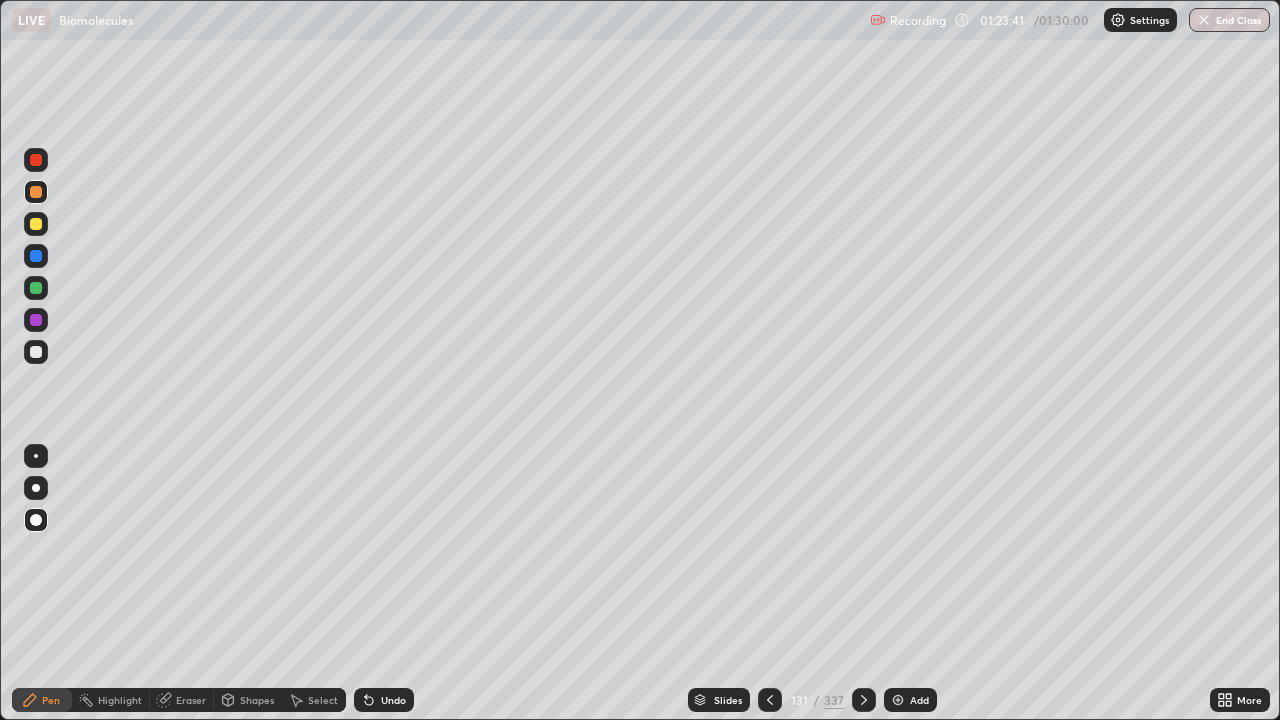 click at bounding box center (36, 192) 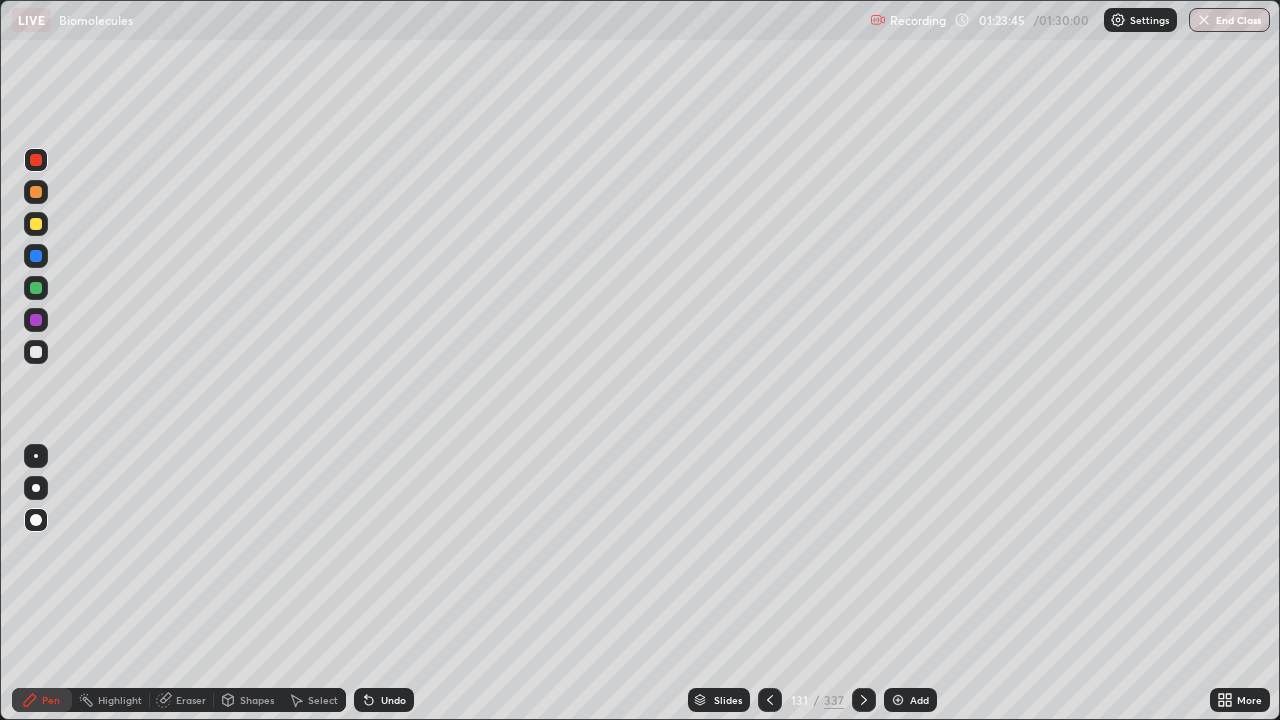 click at bounding box center [36, 352] 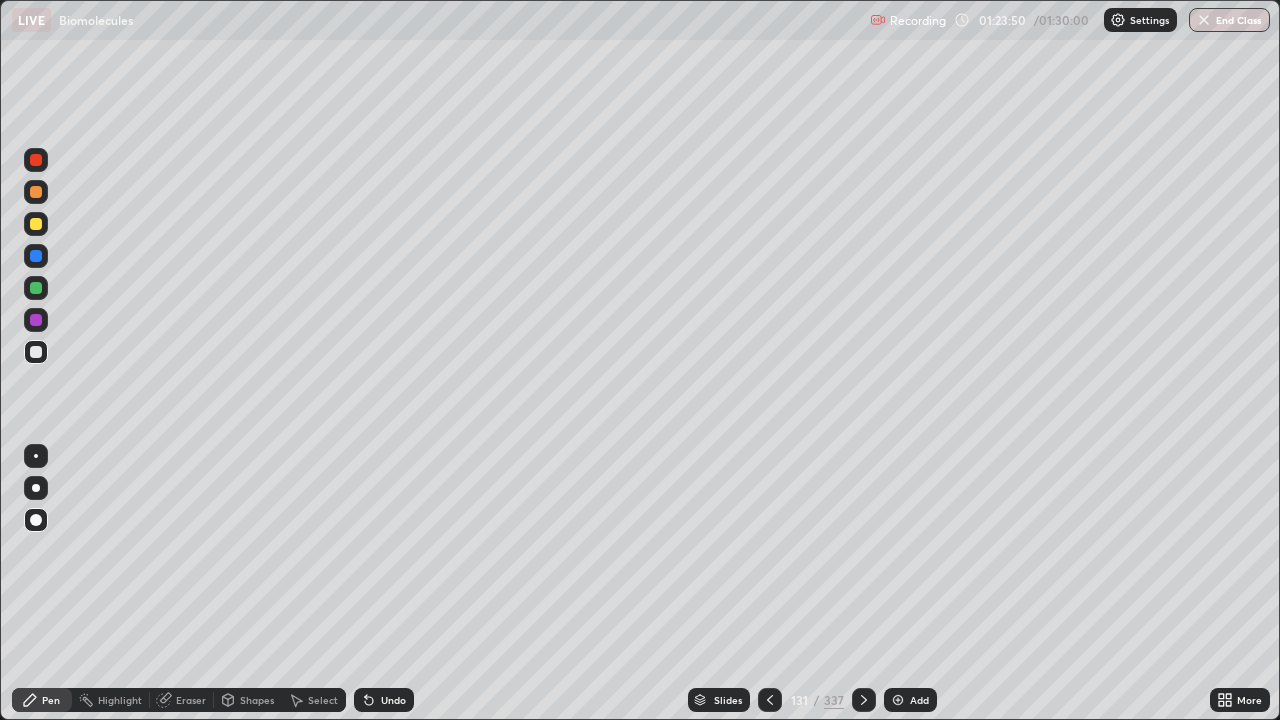 click at bounding box center (36, 224) 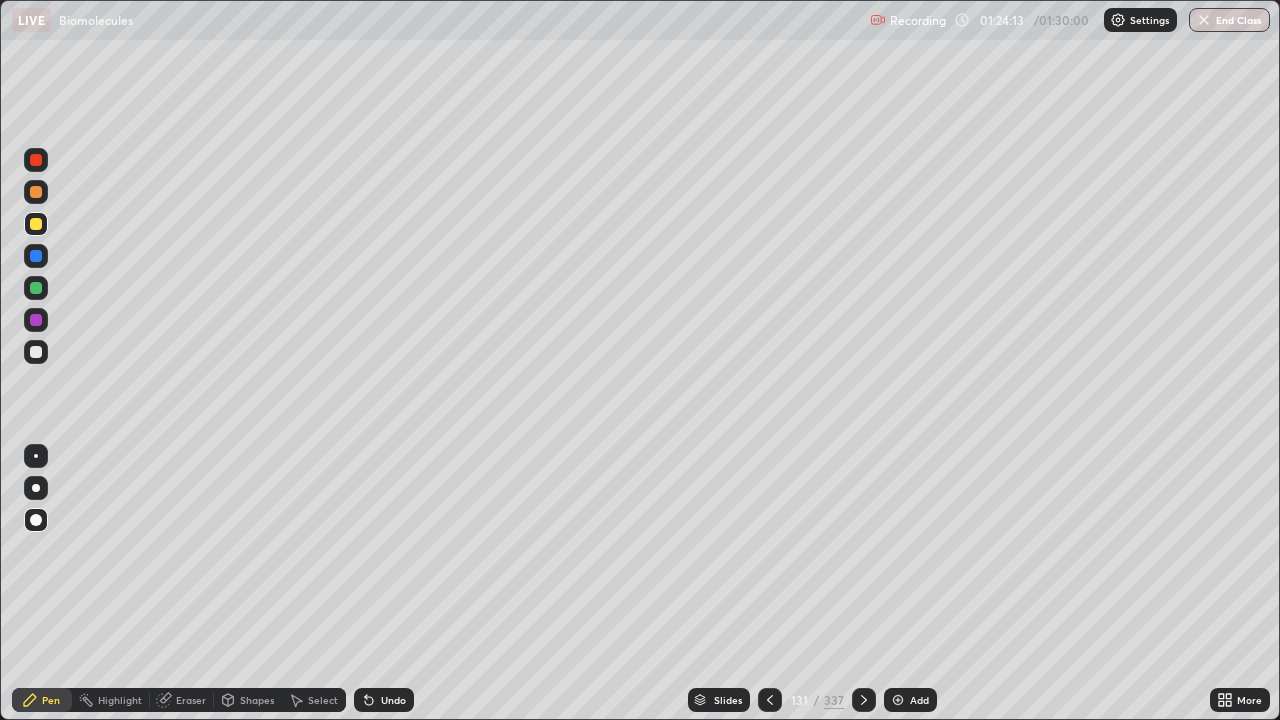 click on "Setting up your live class" at bounding box center (640, 360) 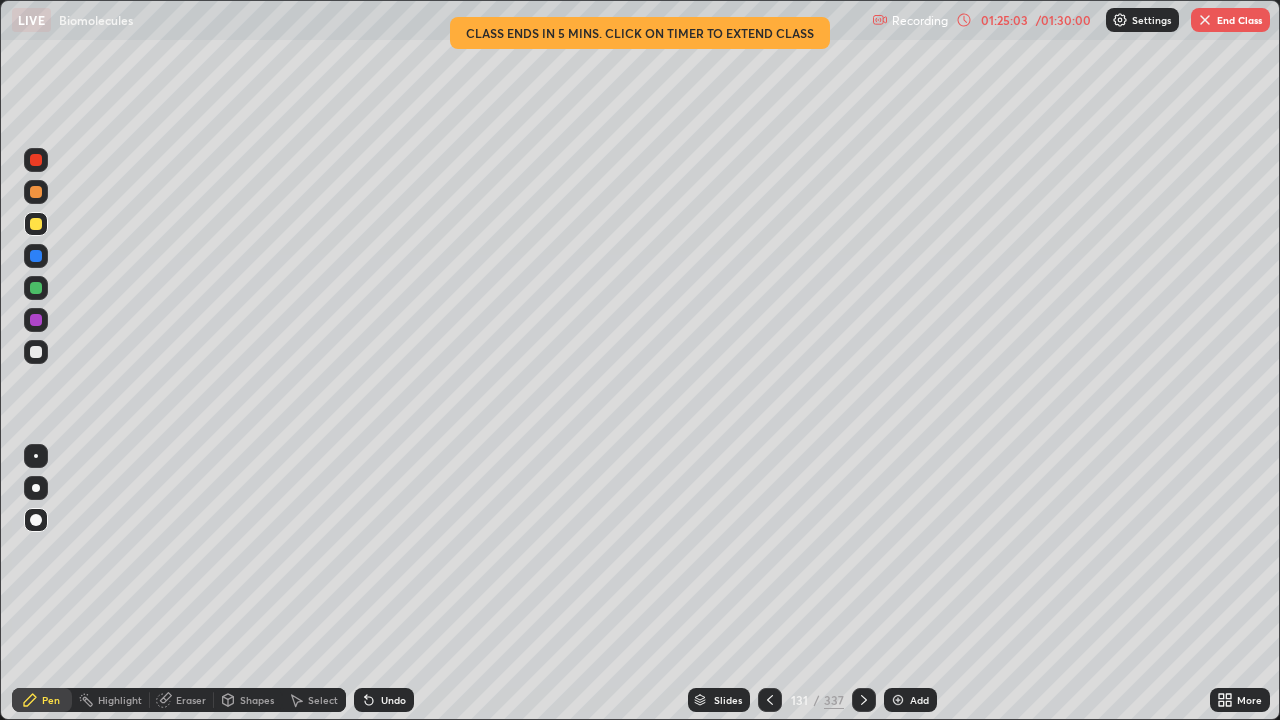 click on "Add" at bounding box center [910, 700] 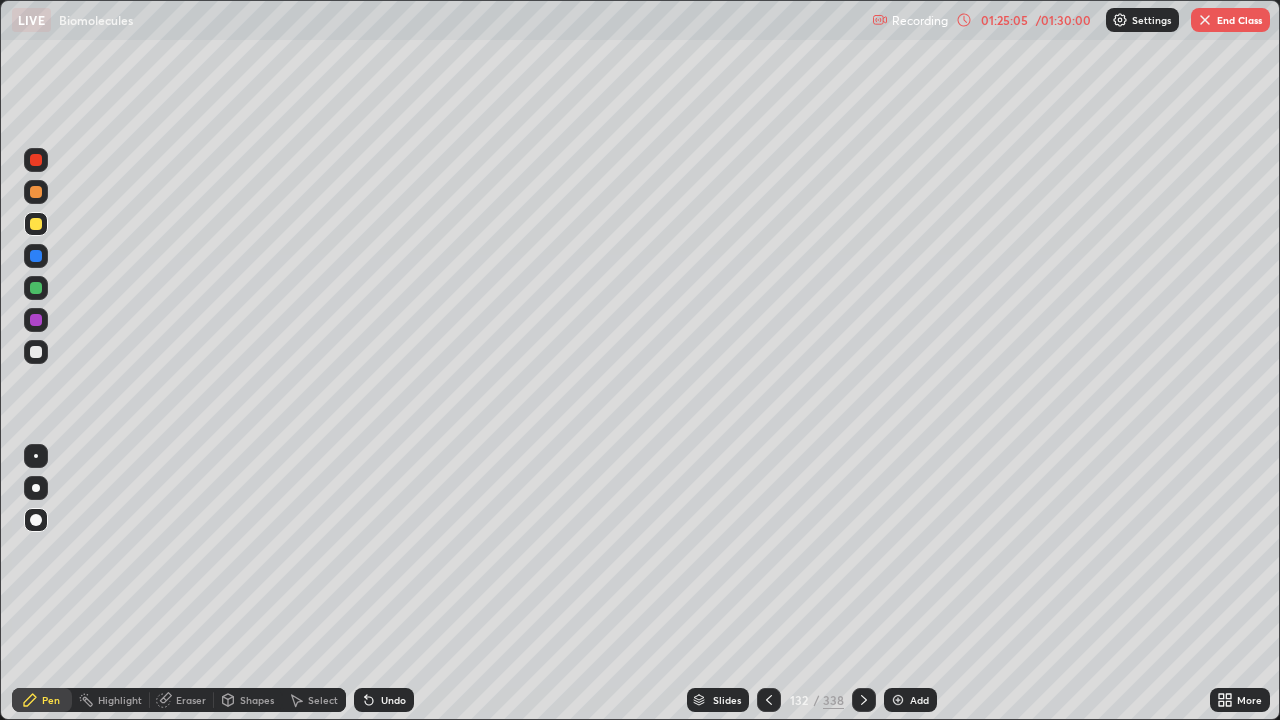 click at bounding box center [36, 224] 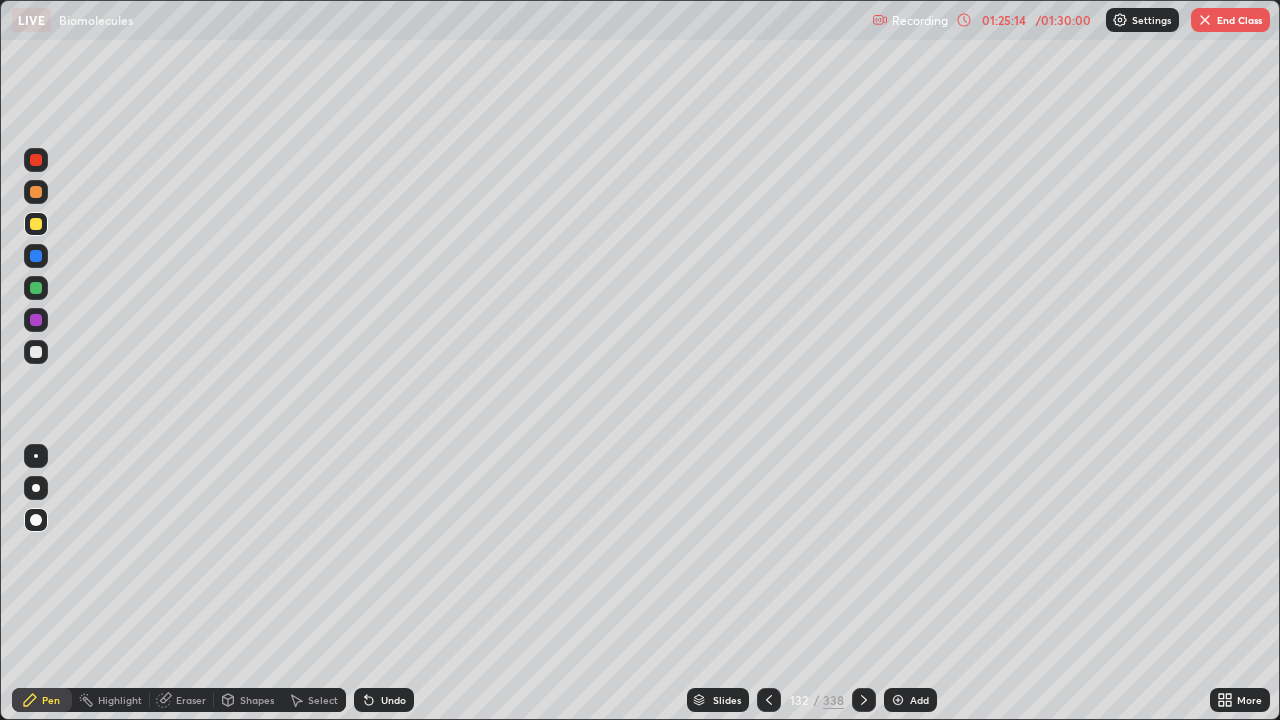 click at bounding box center (36, 160) 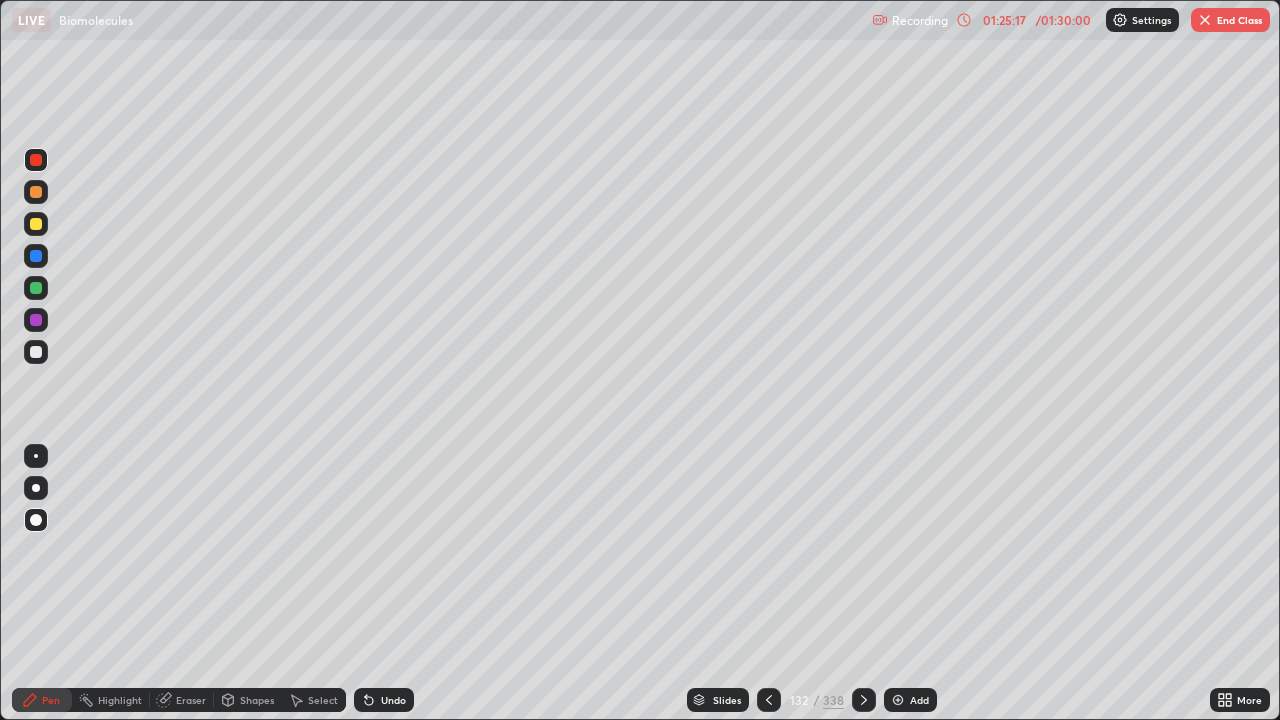 click at bounding box center (36, 288) 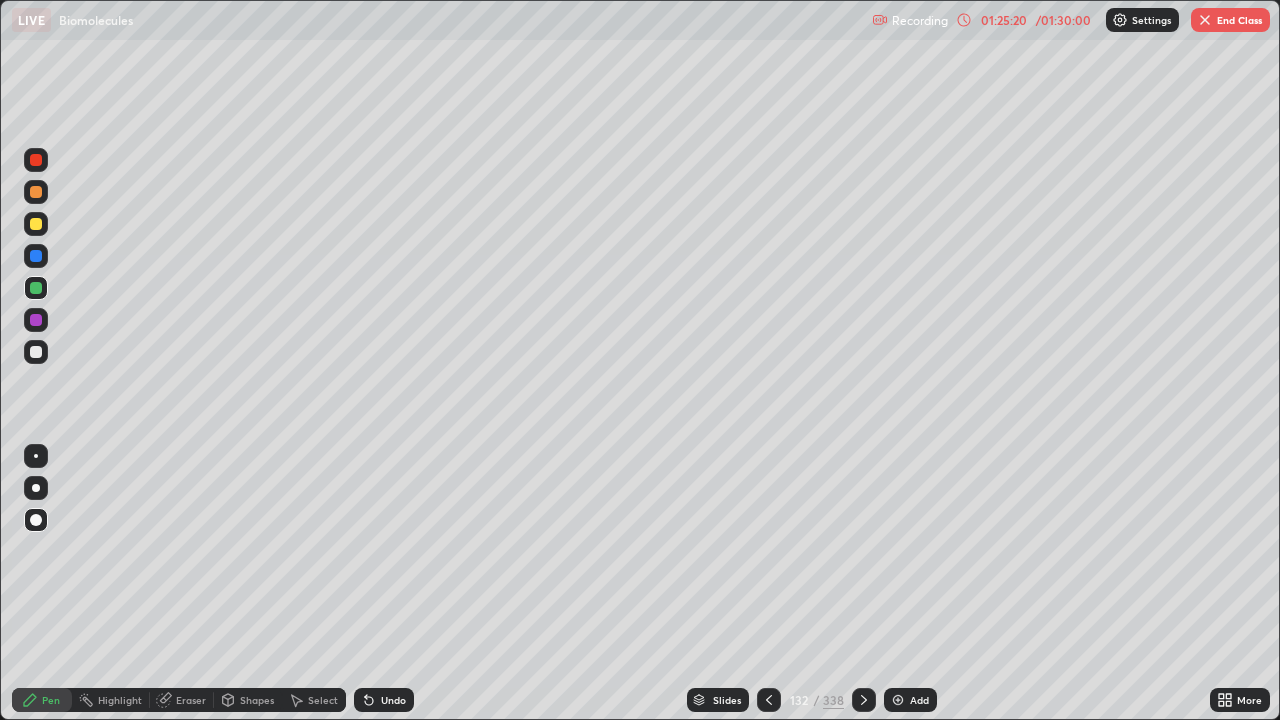 click at bounding box center (36, 320) 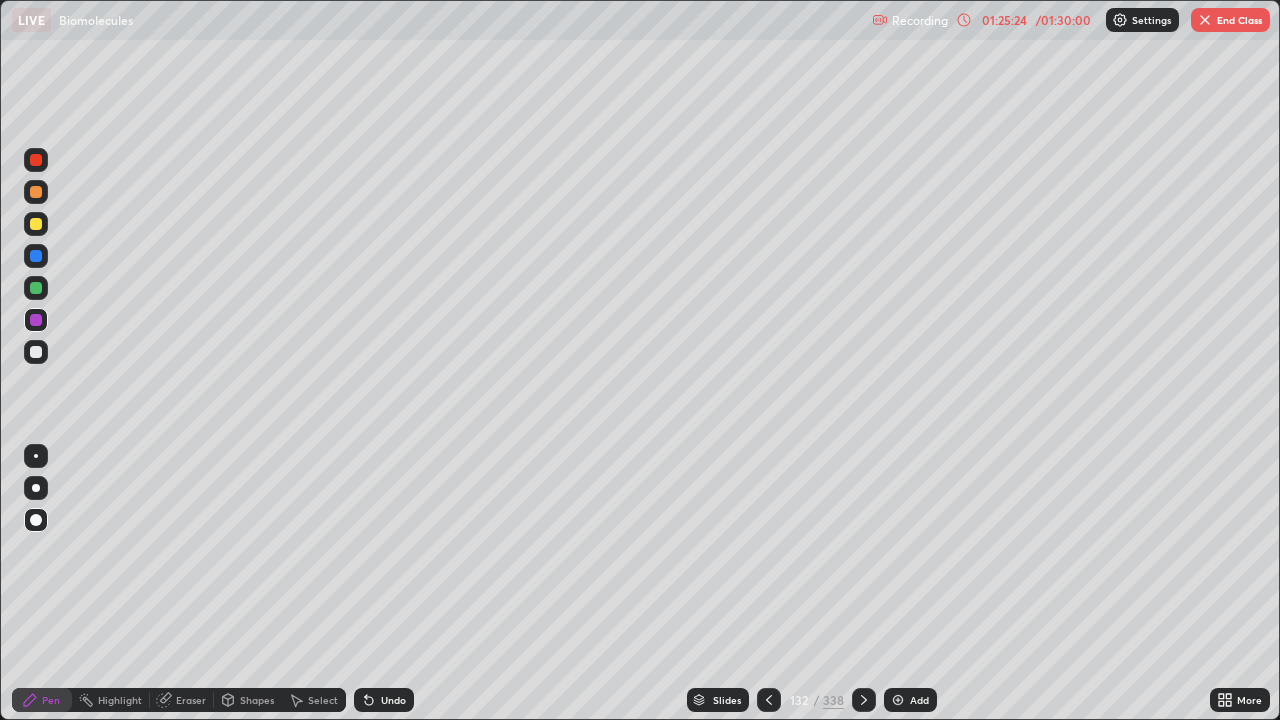 click at bounding box center [36, 224] 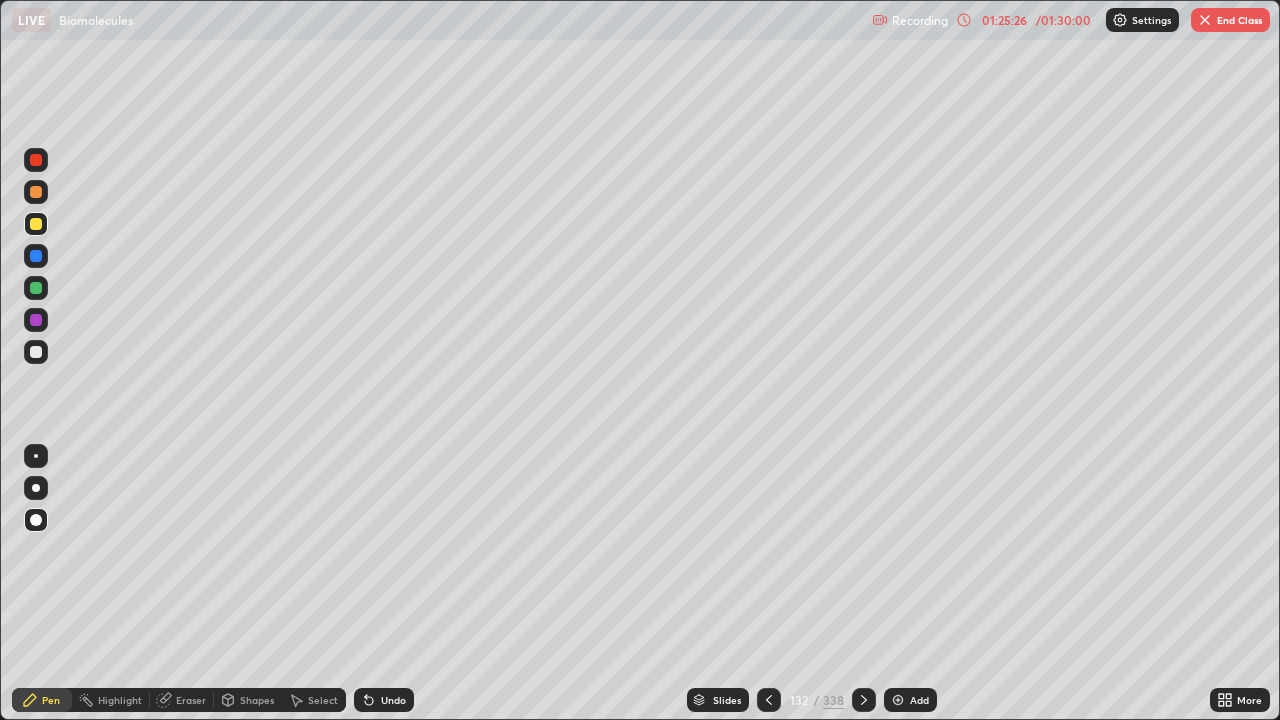 click at bounding box center [36, 256] 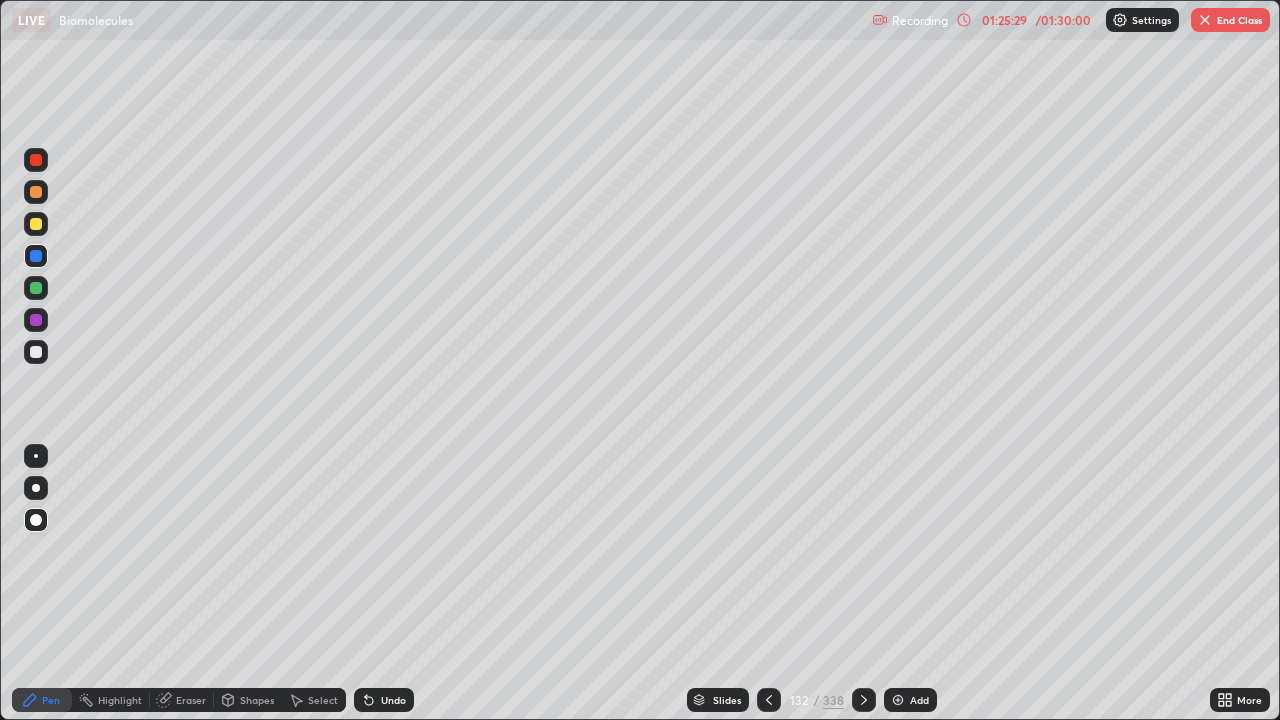 click at bounding box center [36, 192] 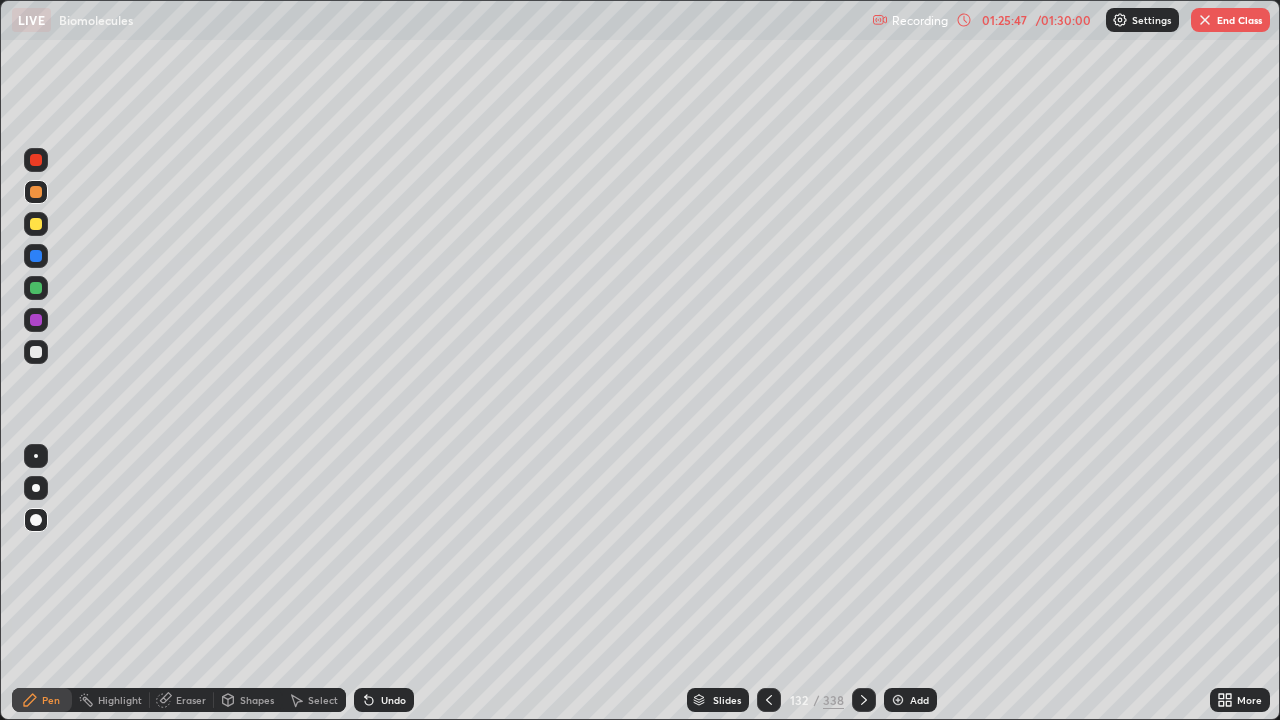click on "Eraser" at bounding box center [191, 700] 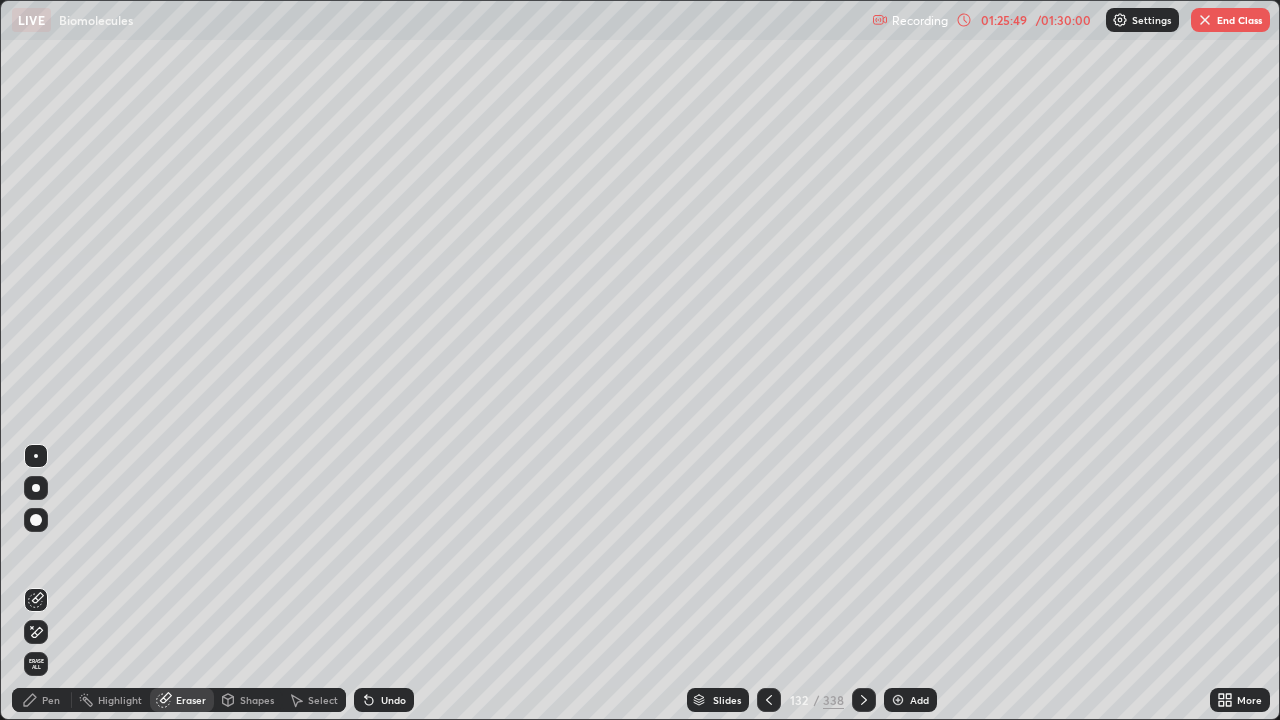 click on "Select" at bounding box center [323, 700] 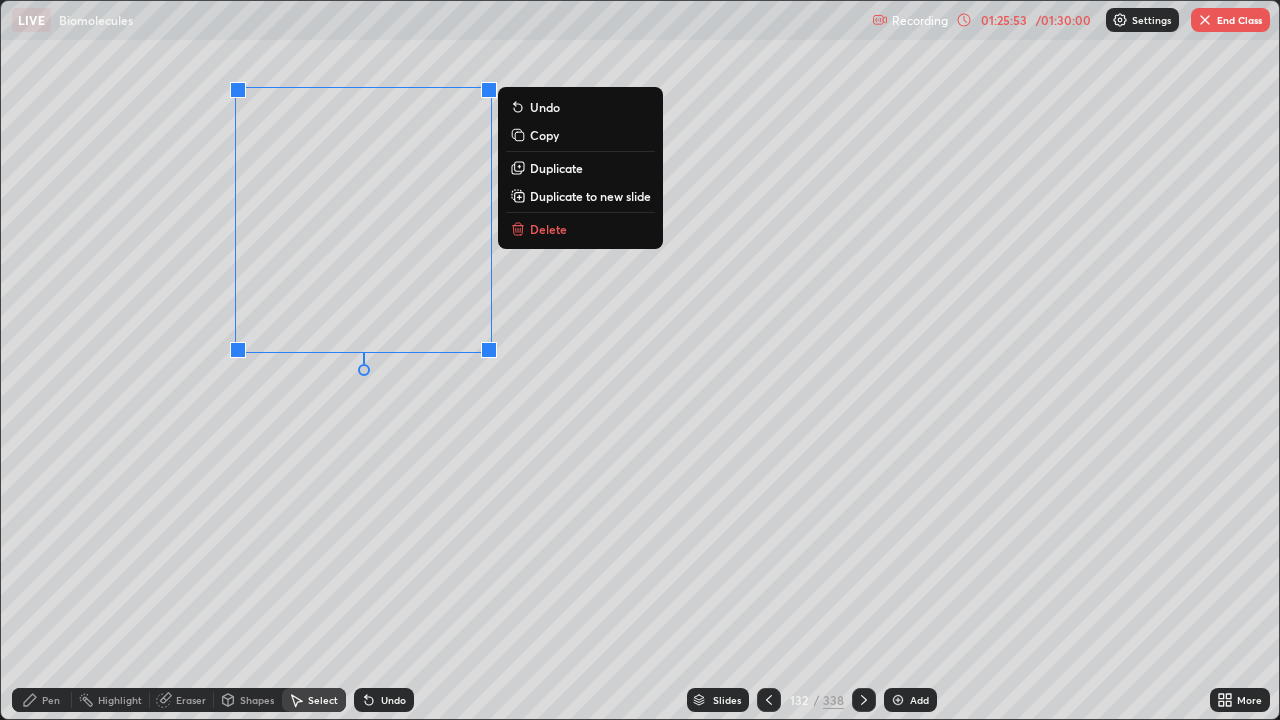 click on "Duplicate" at bounding box center [580, 168] 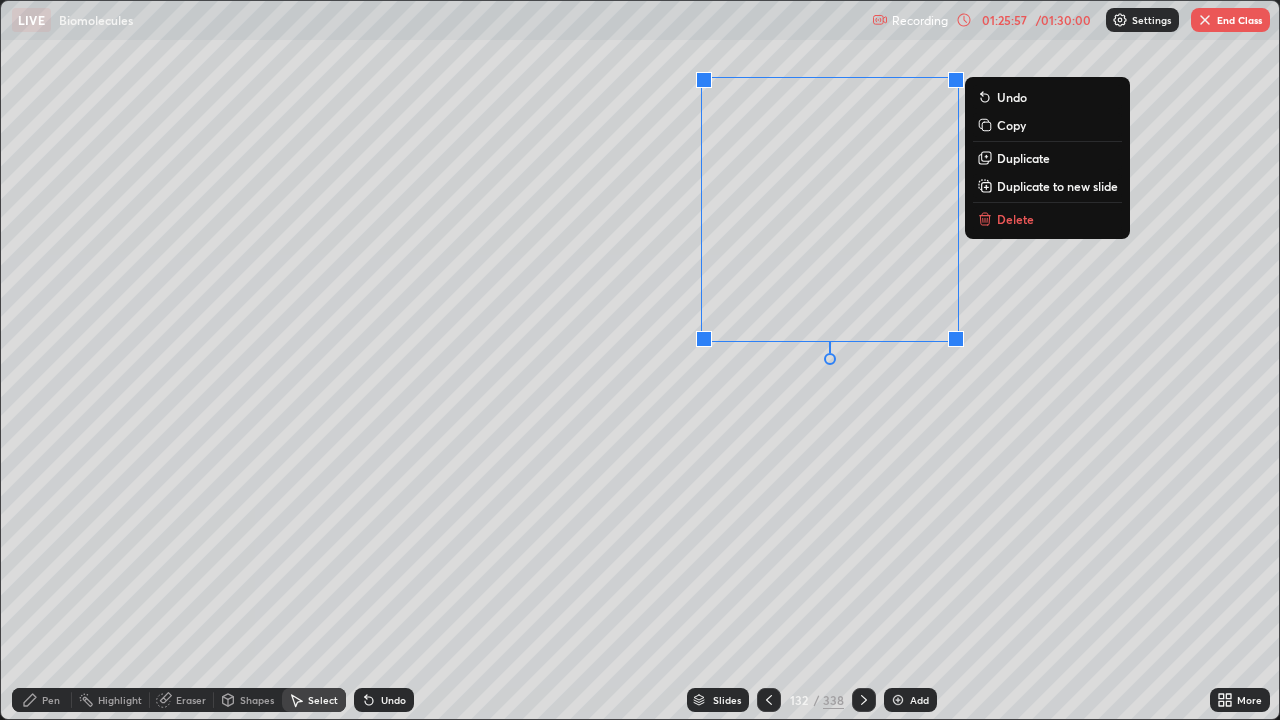 click on "Duplicate" at bounding box center [1023, 158] 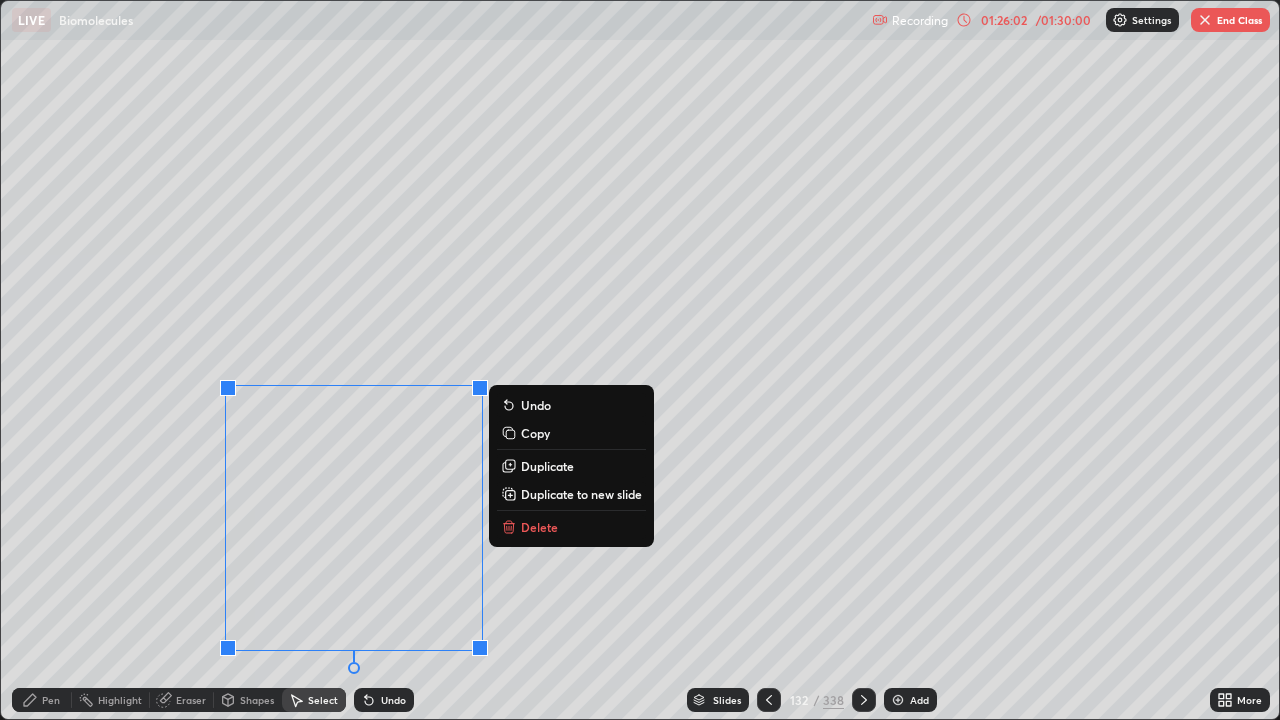 click on "Duplicate" at bounding box center (547, 466) 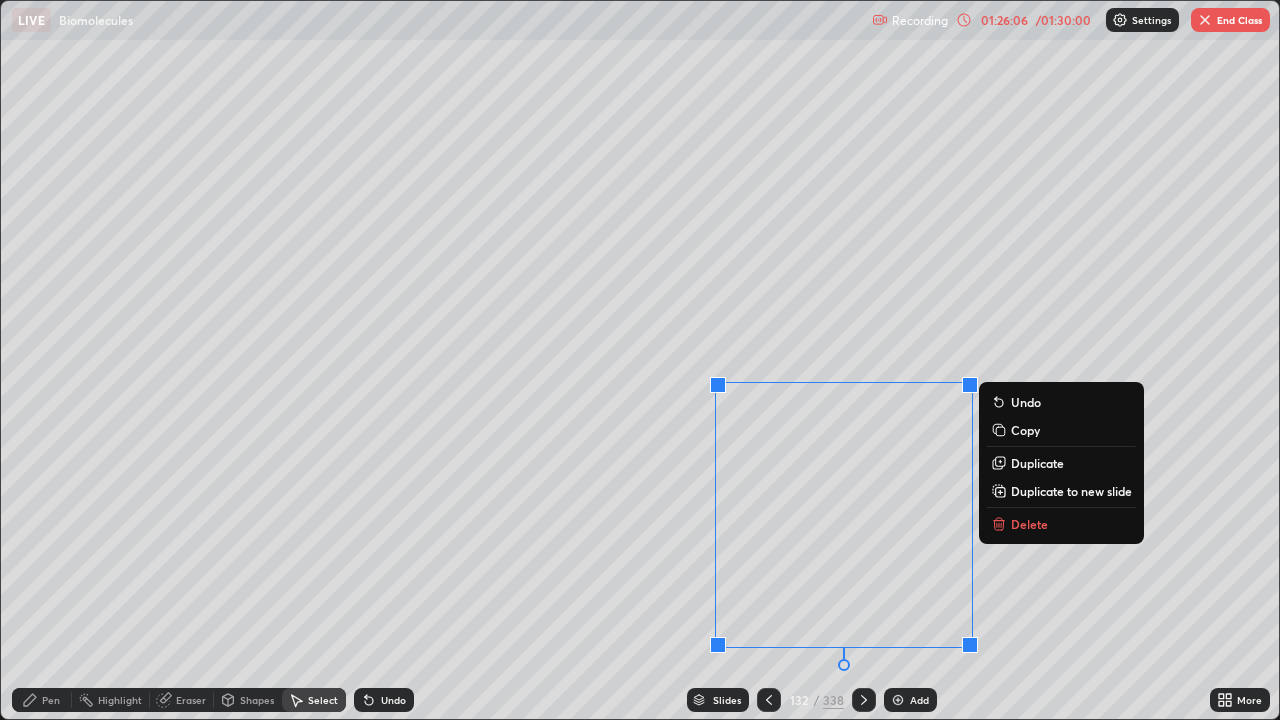 click on "0 ° Undo Copy Duplicate Duplicate to new slide Delete" at bounding box center (640, 360) 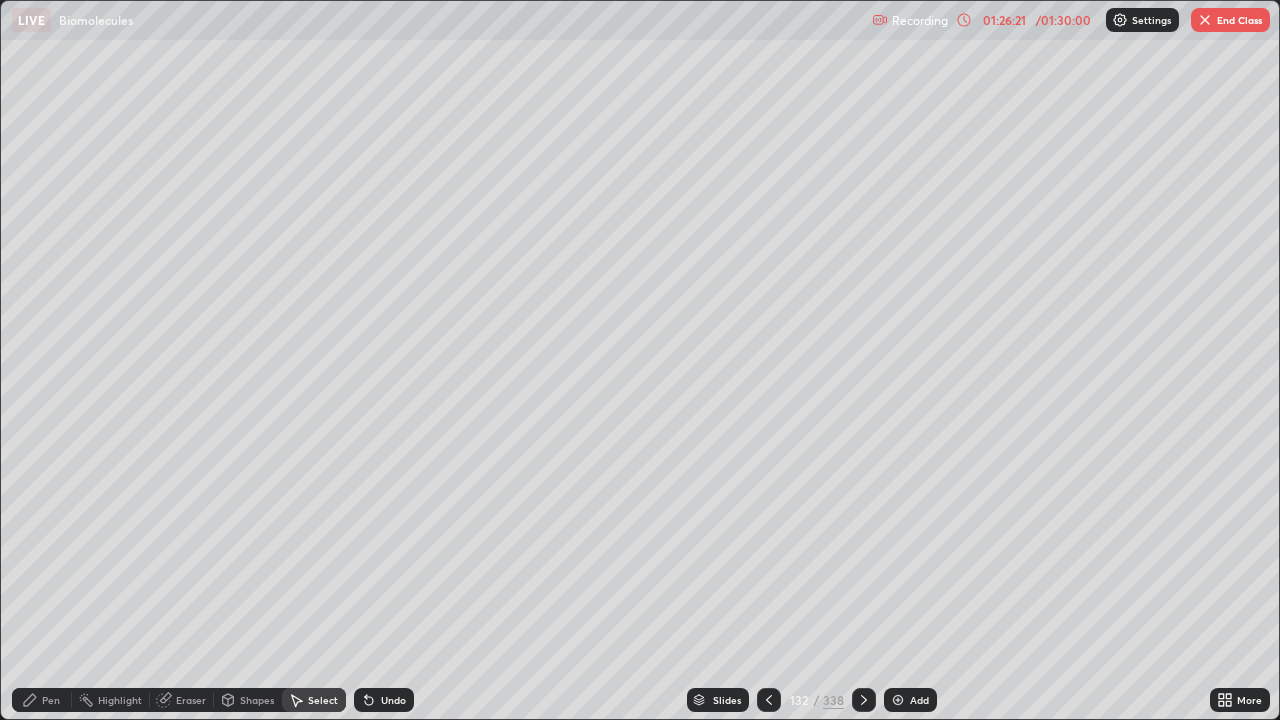 click on "Pen" at bounding box center (51, 700) 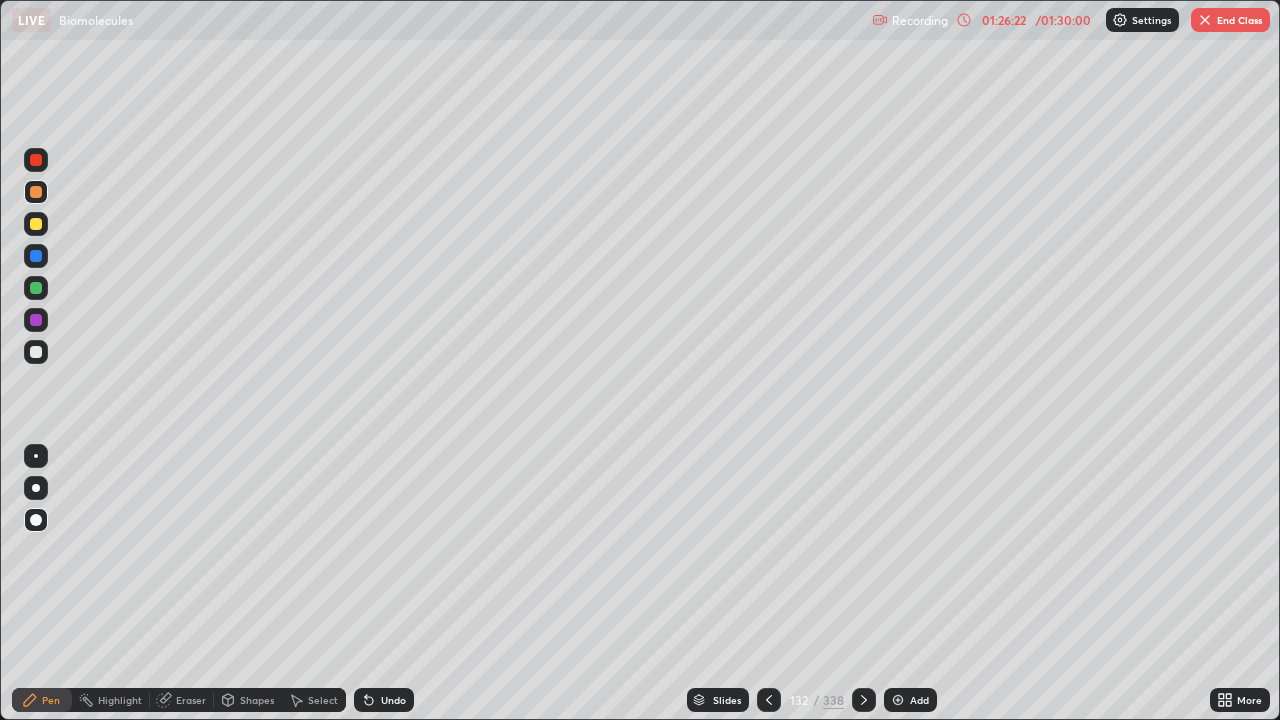 click at bounding box center [36, 352] 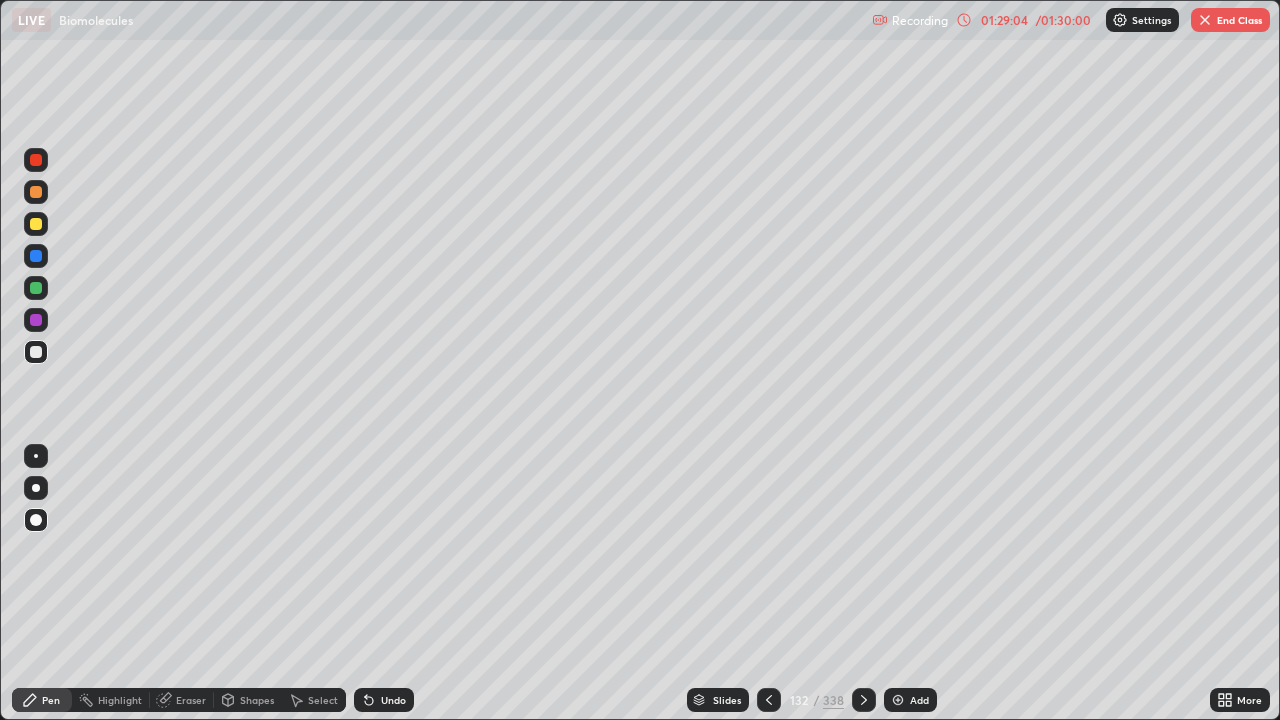 click at bounding box center (1205, 20) 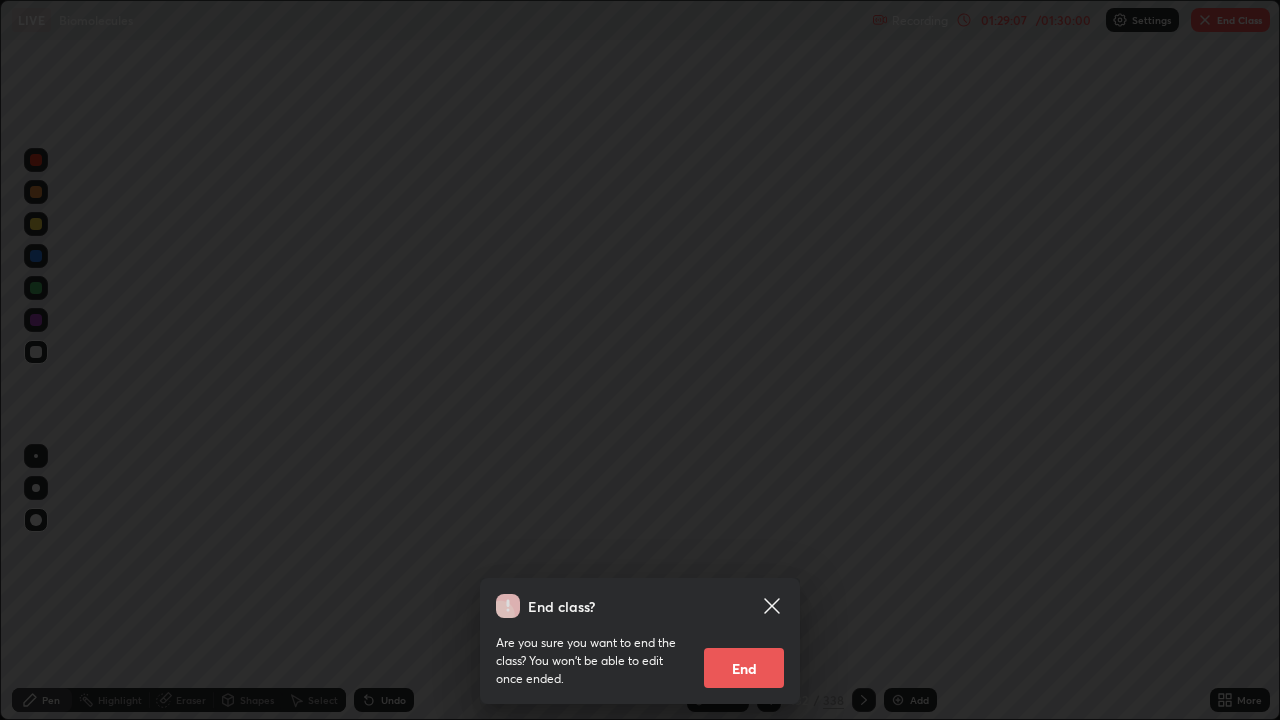 click on "End" at bounding box center (744, 668) 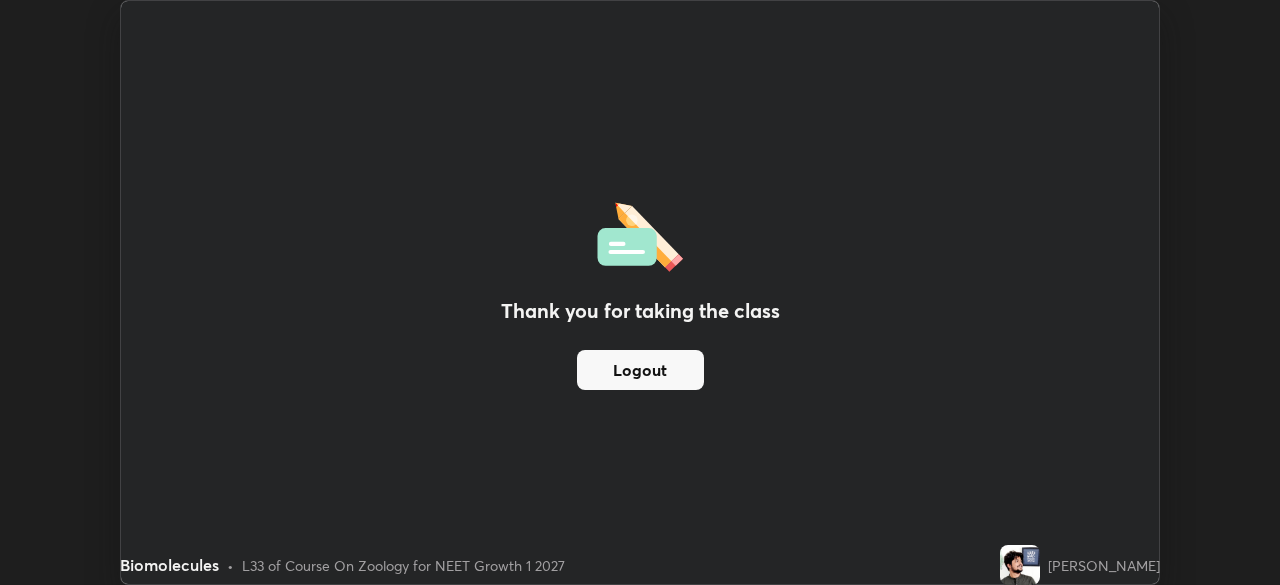 scroll, scrollTop: 585, scrollLeft: 1280, axis: both 